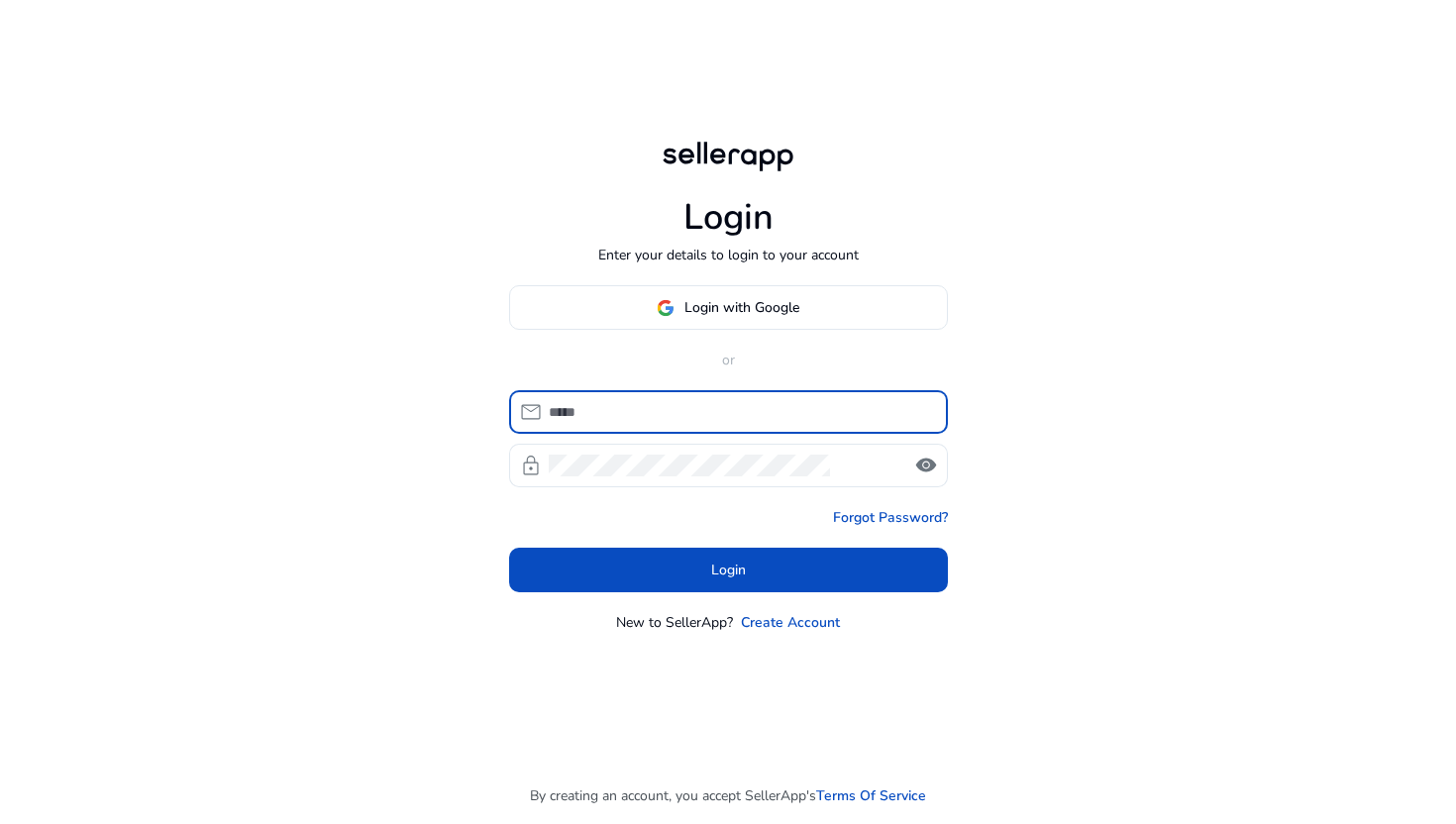 scroll, scrollTop: 0, scrollLeft: 0, axis: both 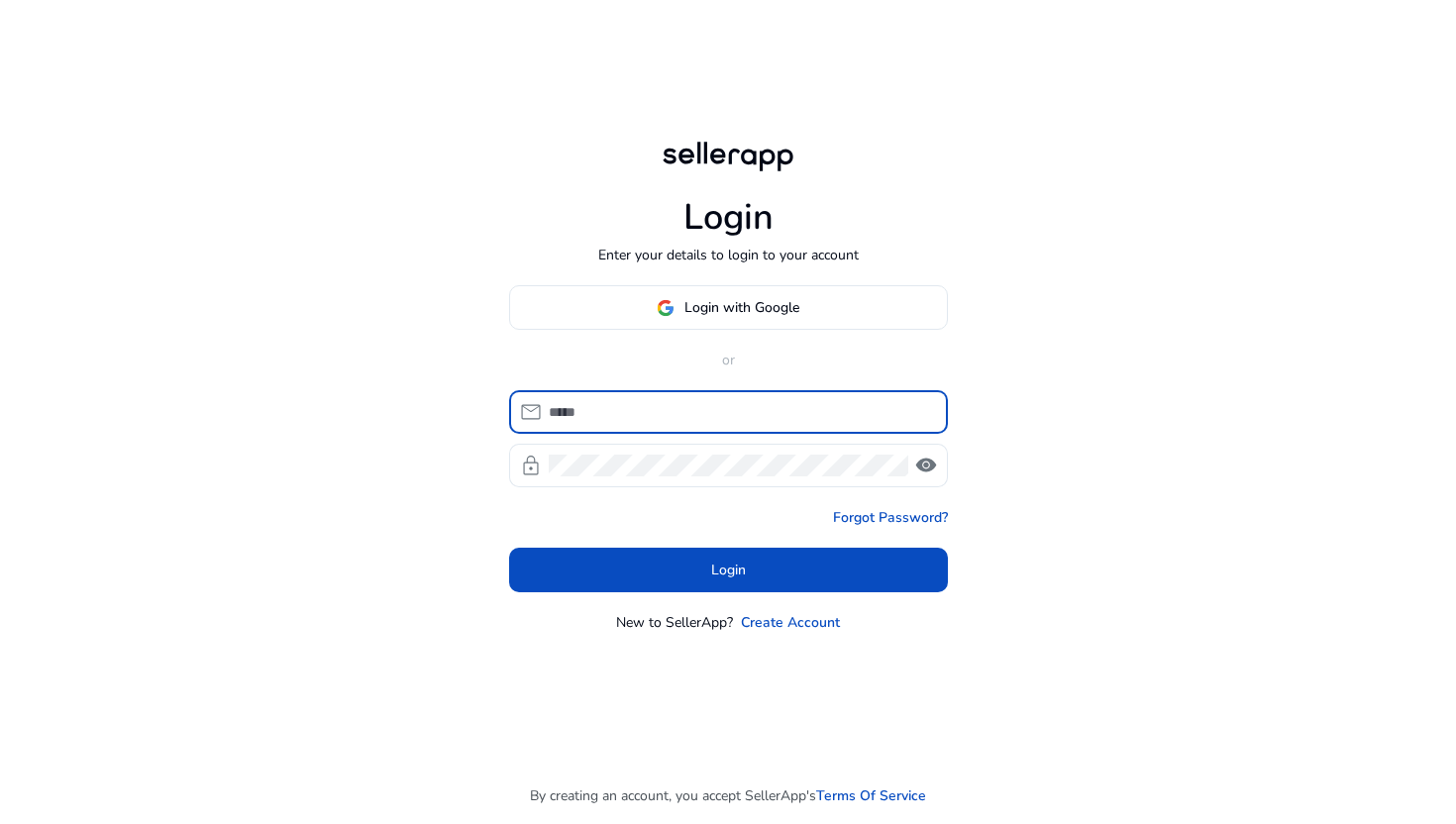 click at bounding box center (740, 412) 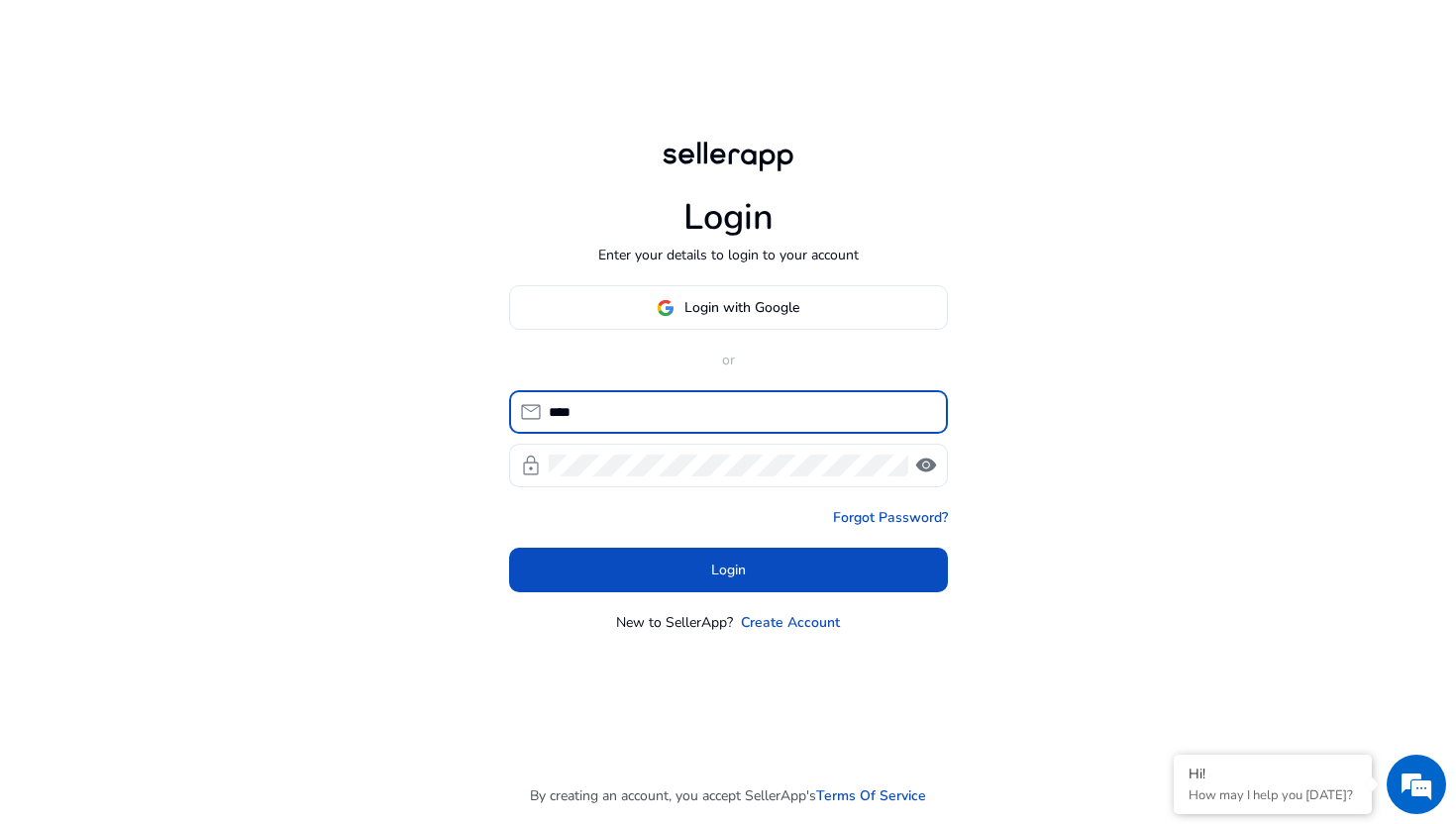 type on "*****" 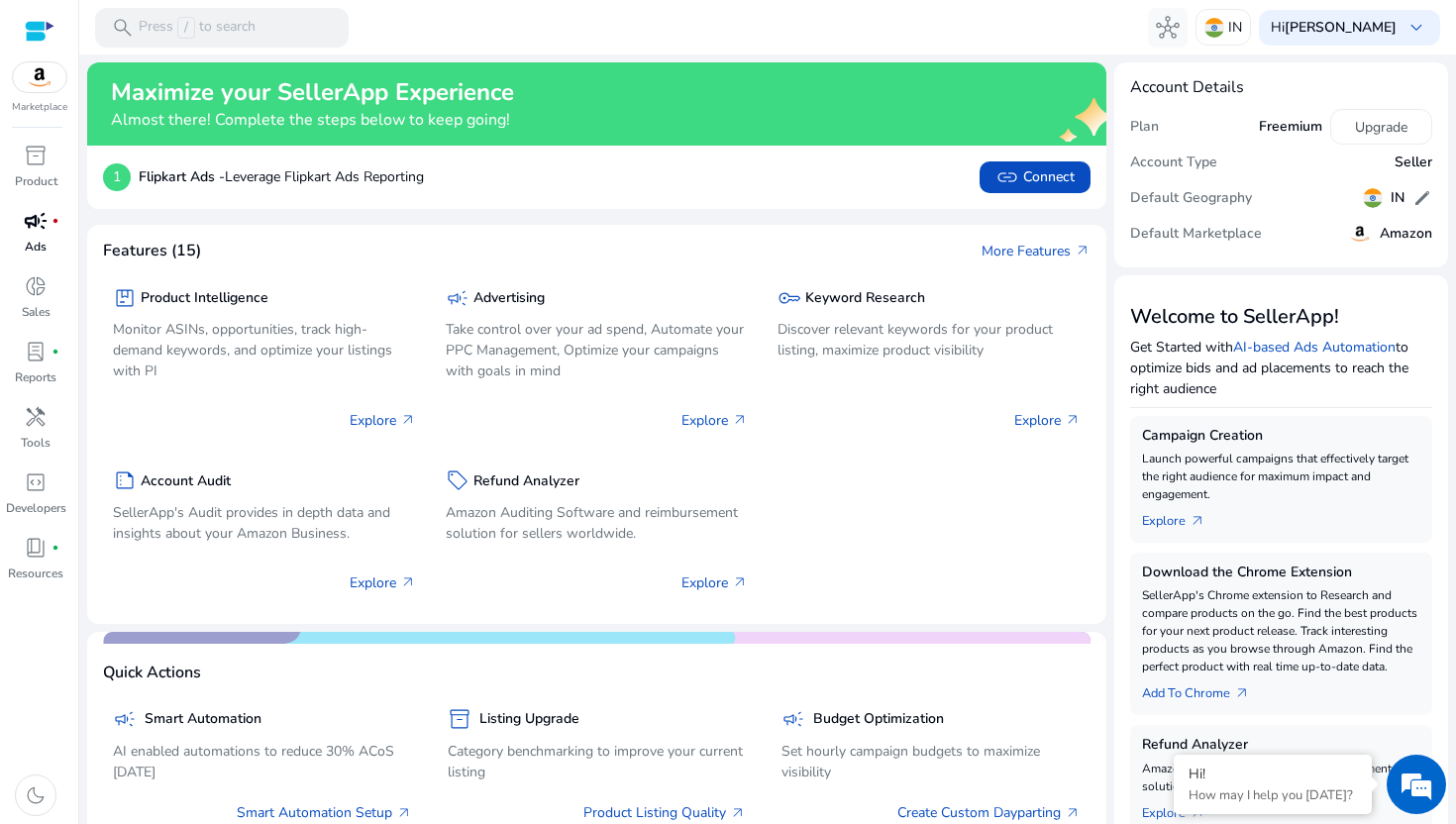 click on "campaign" at bounding box center (36, 221) 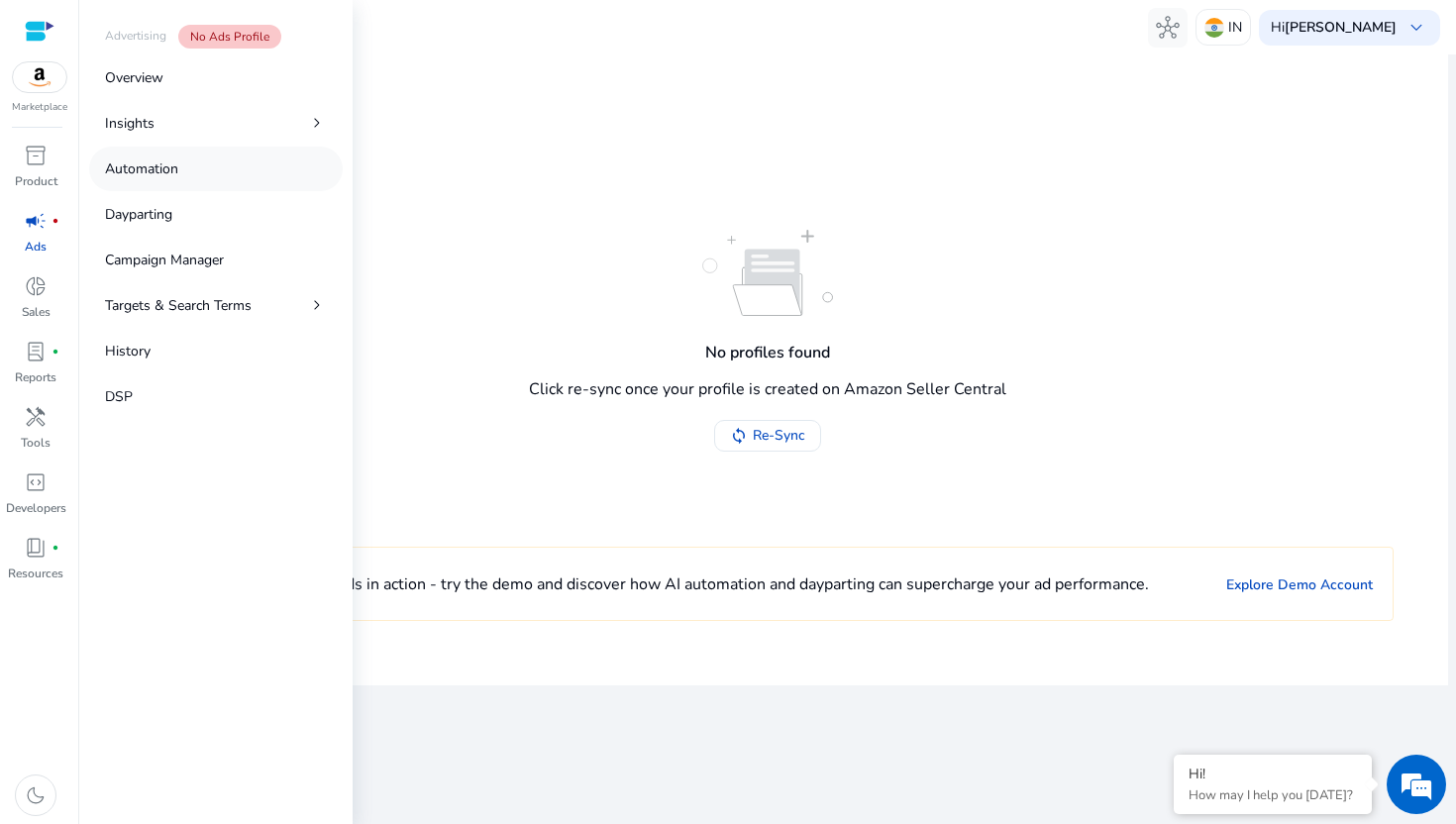 click on "Automation" at bounding box center [216, 168] 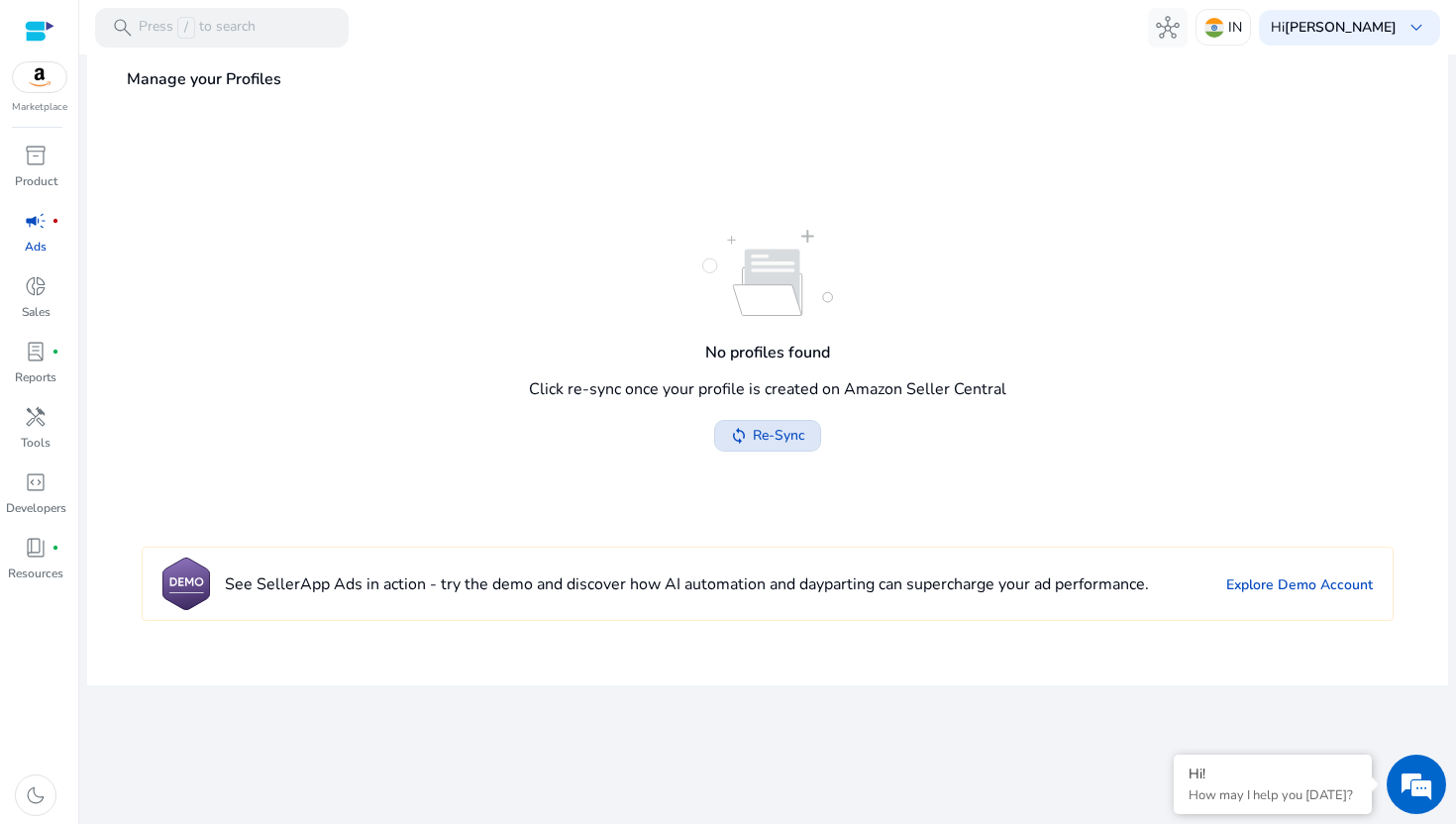 click on "Re-Sync" 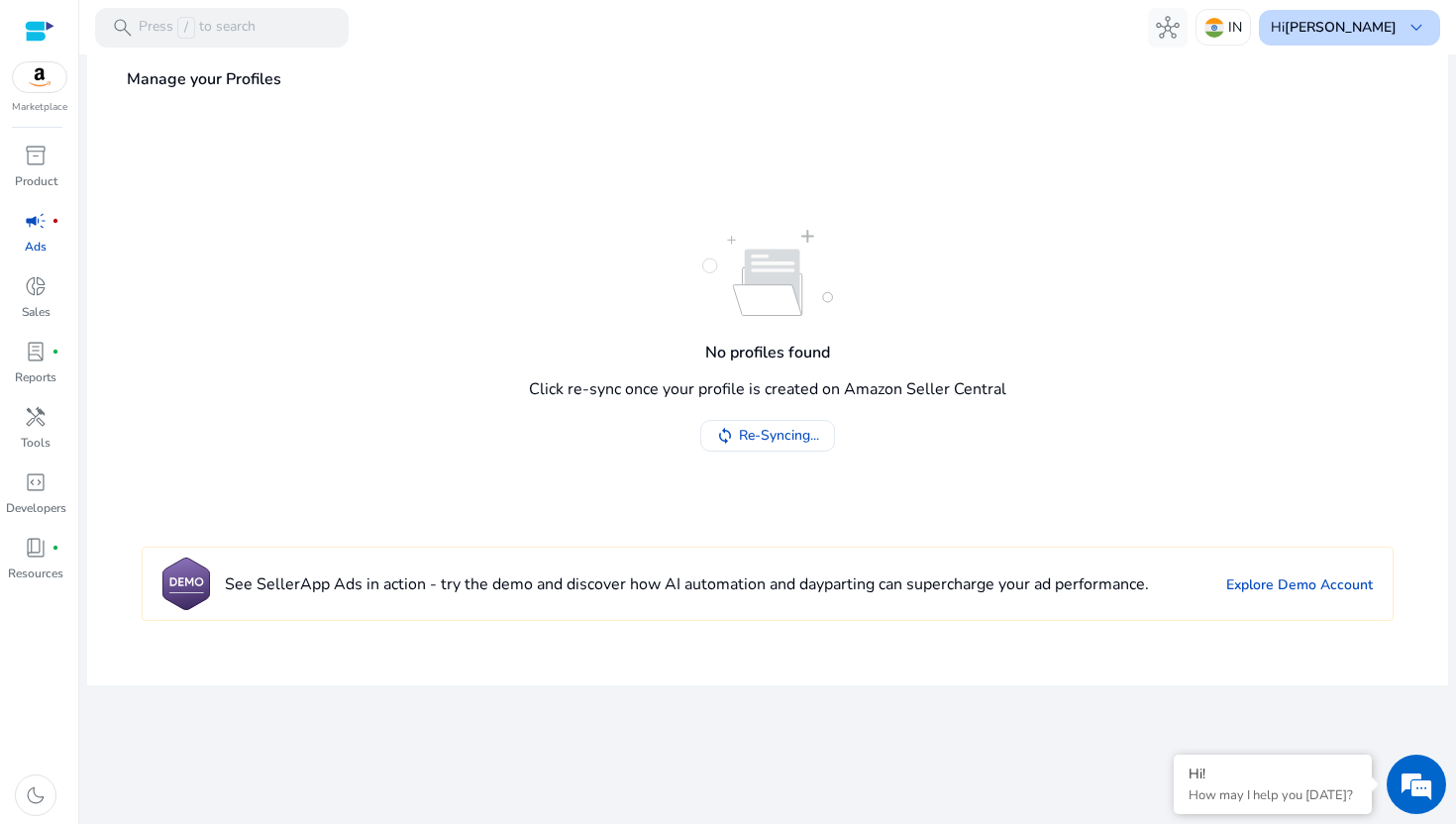 click on "[PERSON_NAME]" at bounding box center (1340, 27) 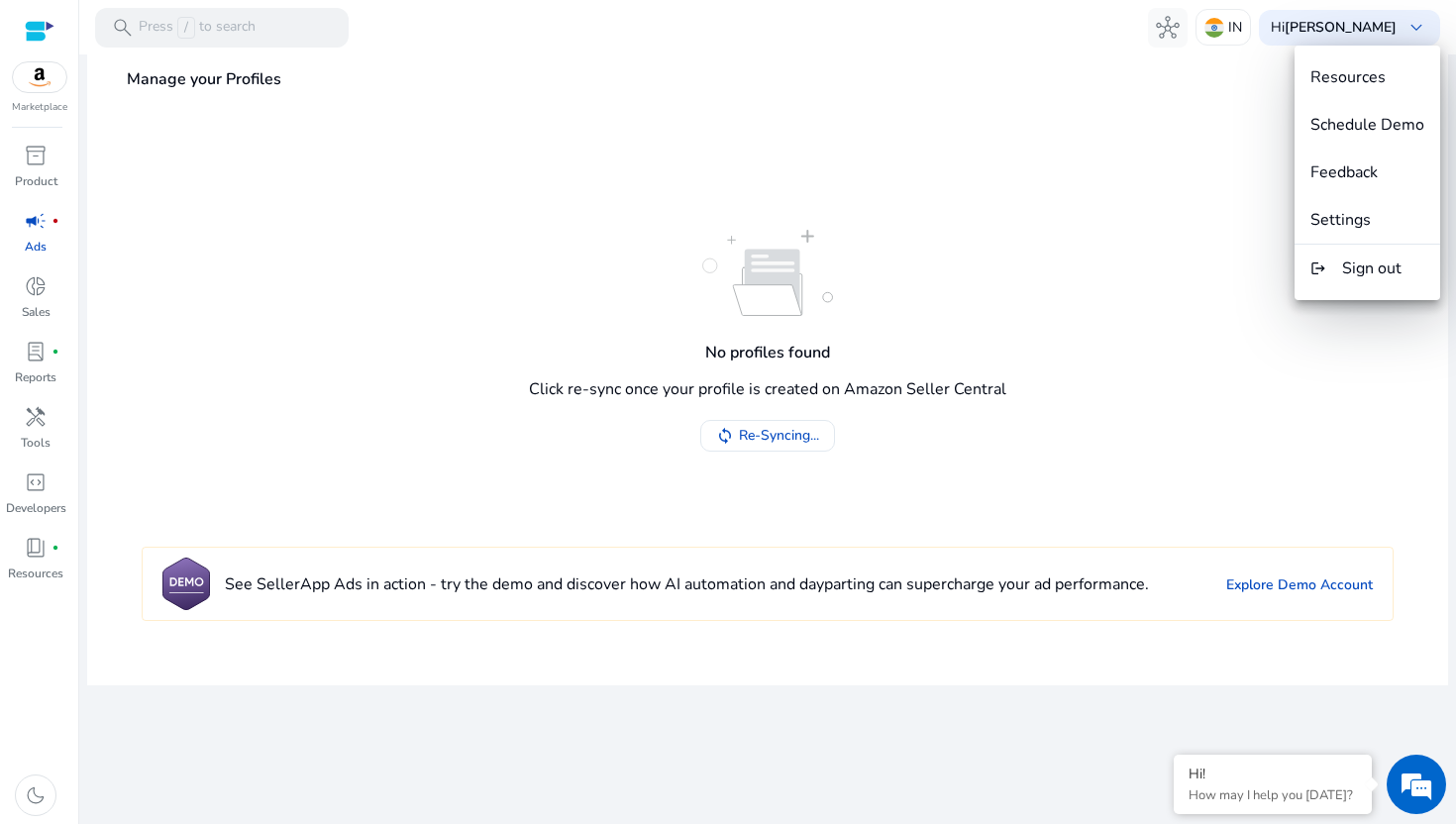 click at bounding box center [728, 412] 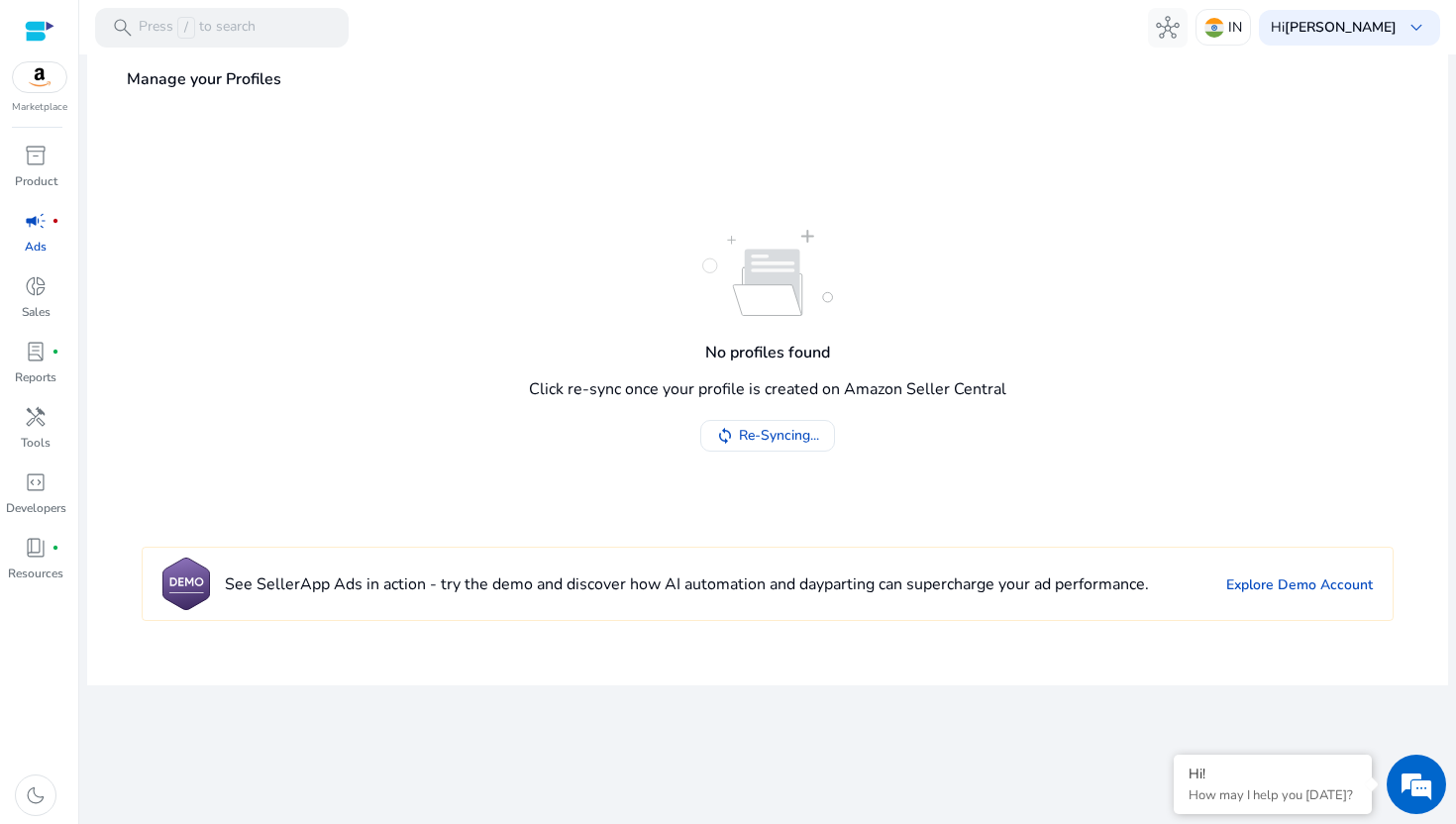 scroll, scrollTop: 0, scrollLeft: 0, axis: both 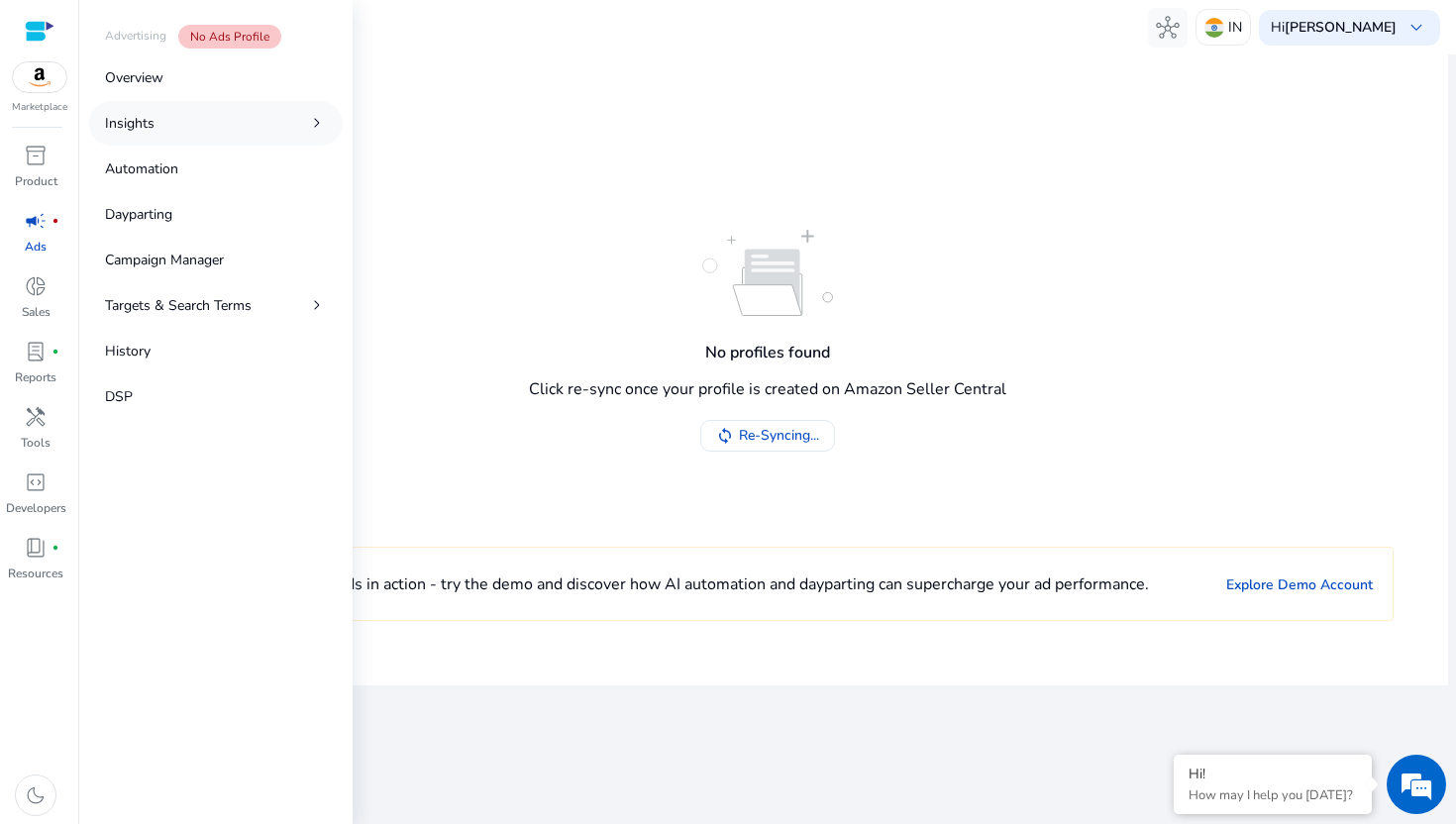 click on "Insights   chevron_right" at bounding box center (216, 123) 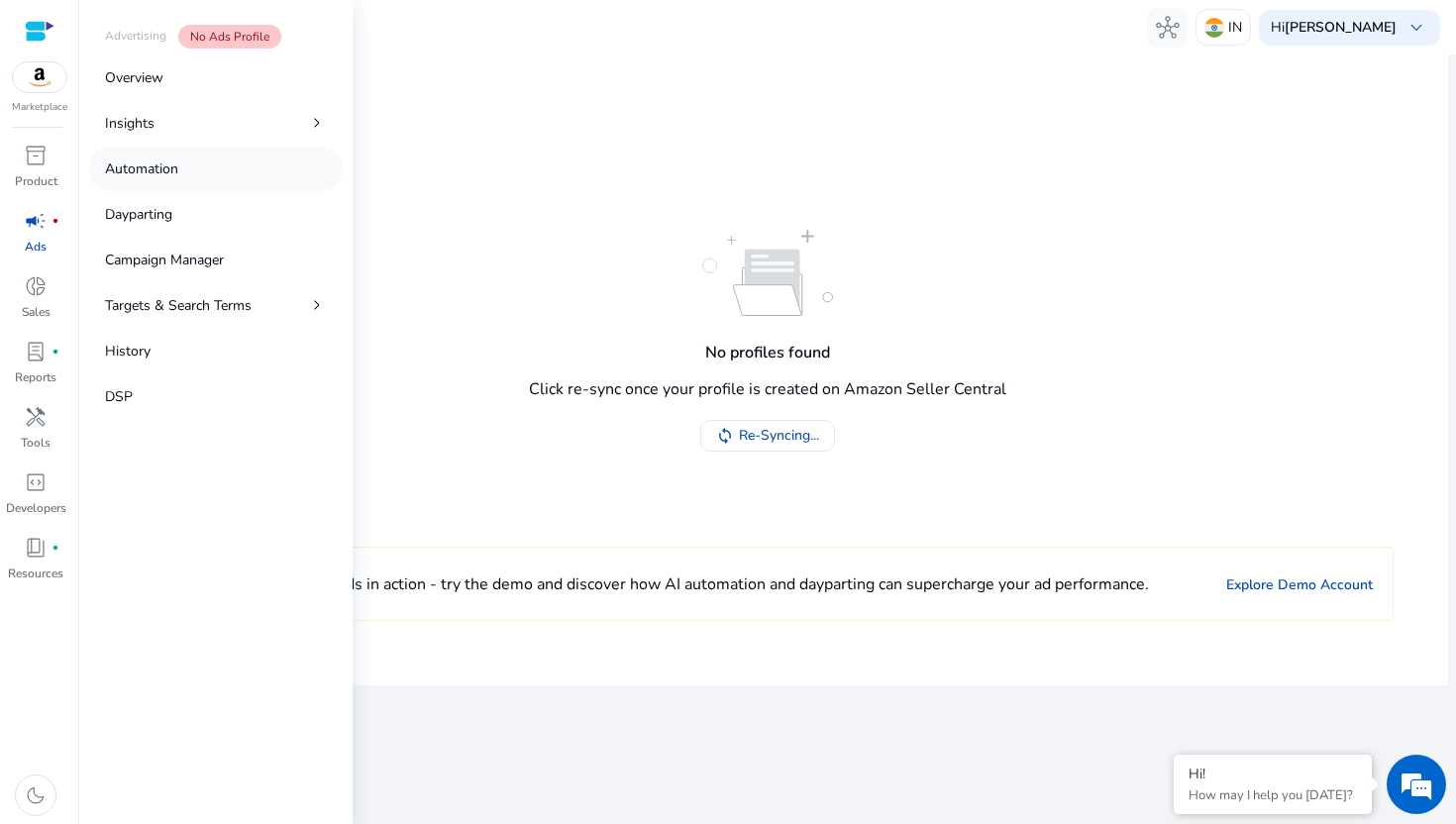click on "Automation" at bounding box center (216, 168) 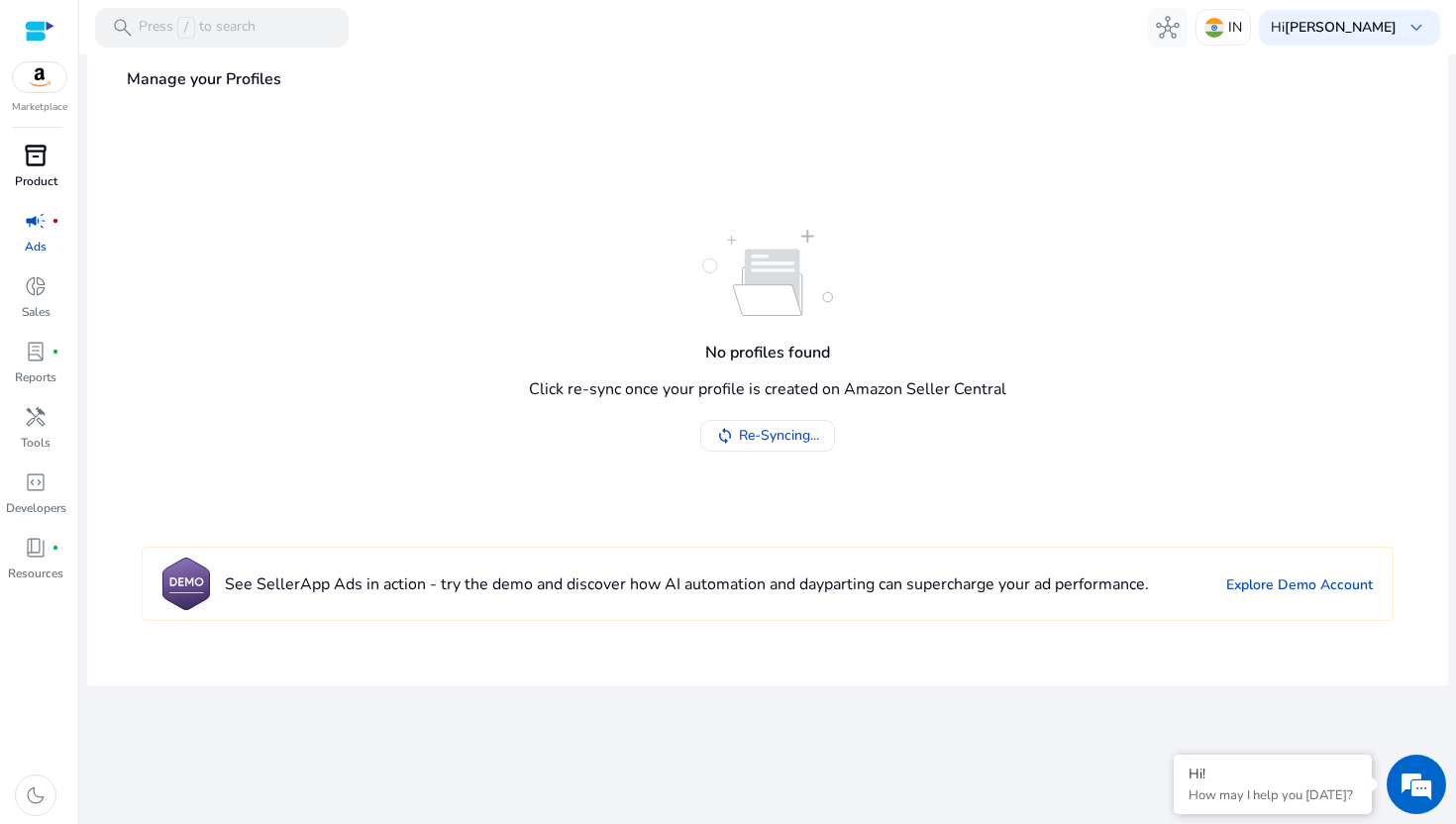 click on "inventory_2" at bounding box center [36, 155] 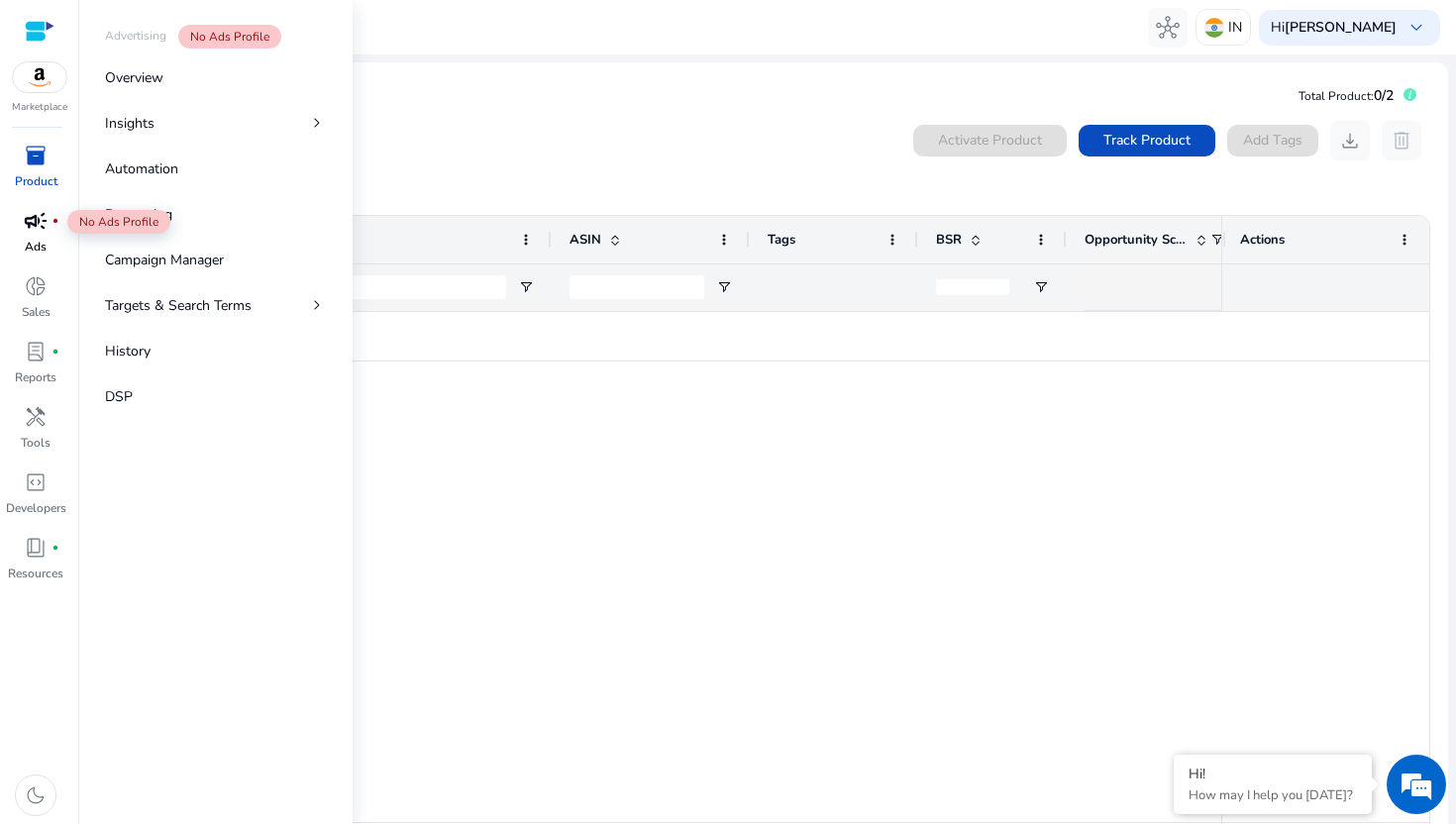 click on "campaign" at bounding box center (36, 221) 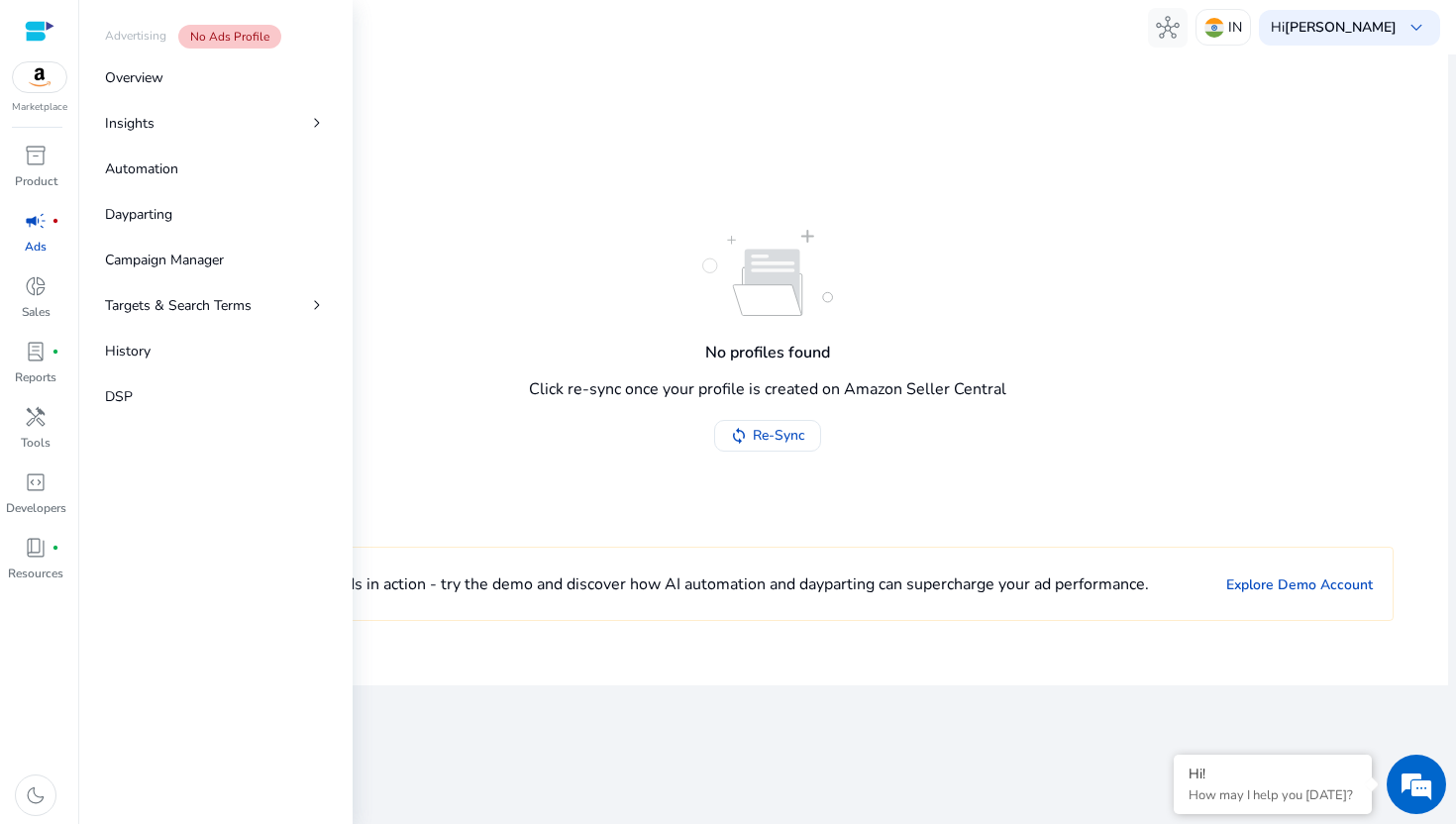 click on "campaign" at bounding box center [36, 221] 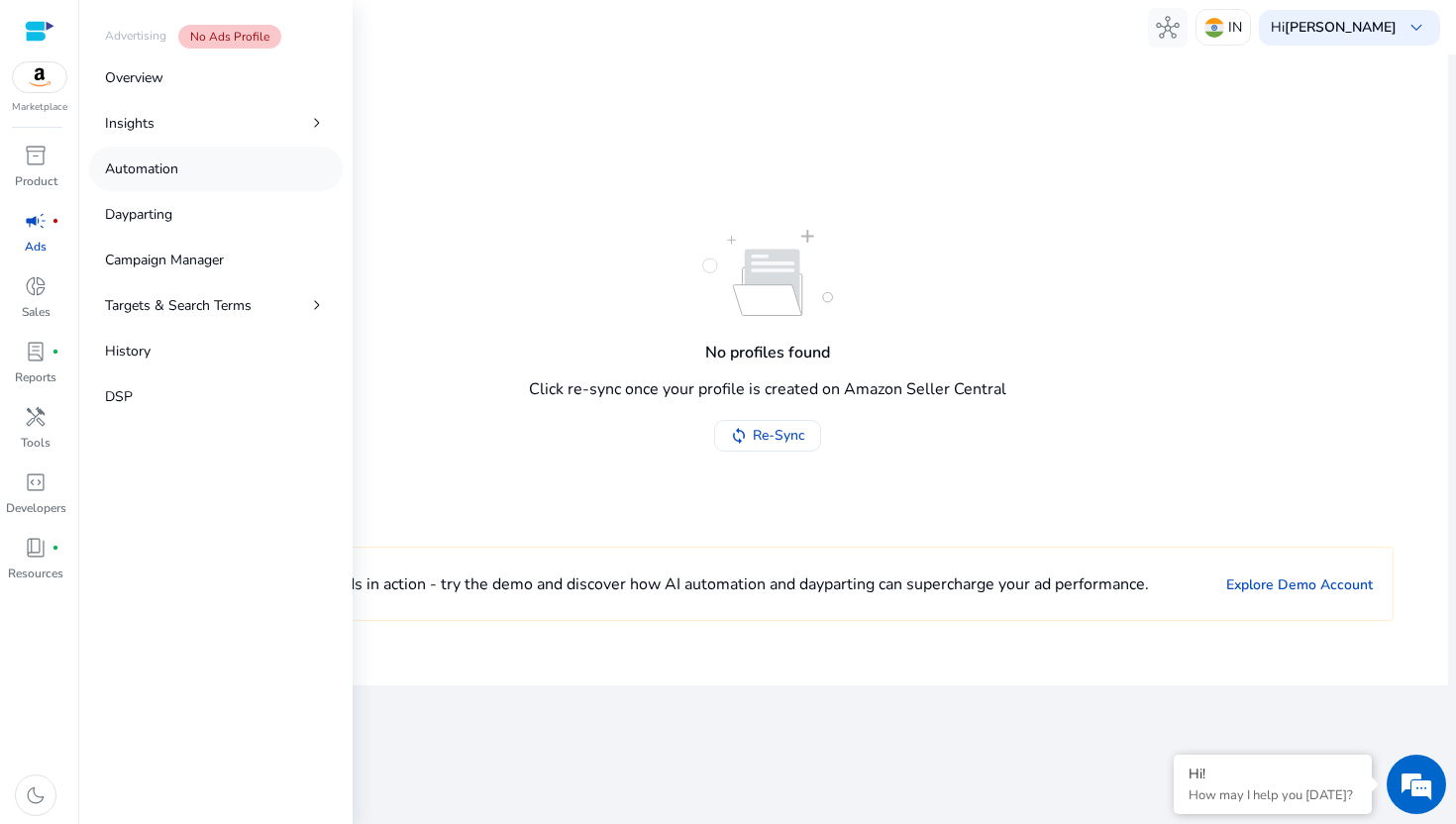 click on "Automation" at bounding box center [216, 168] 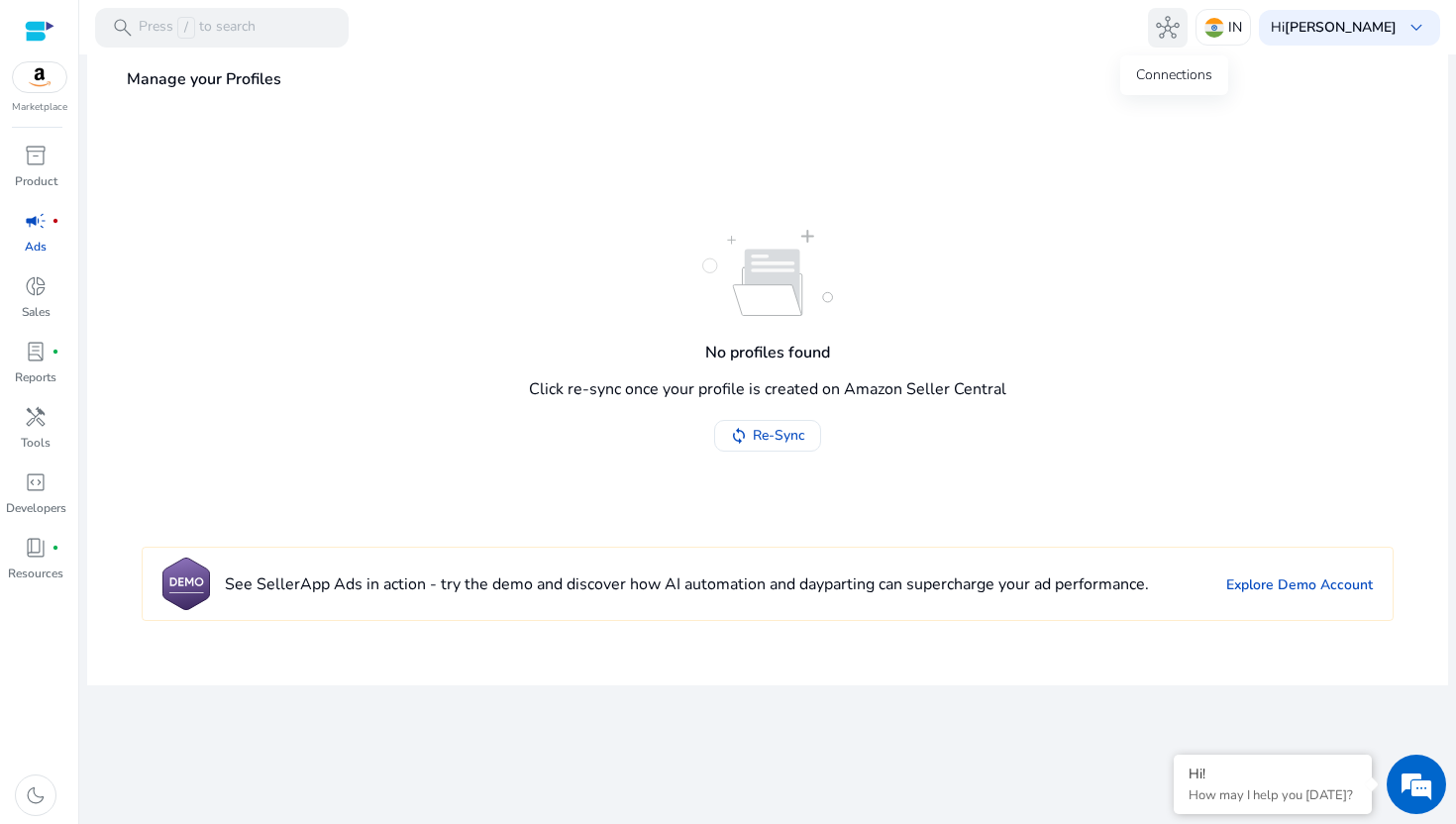 click on "hub" at bounding box center (1168, 28) 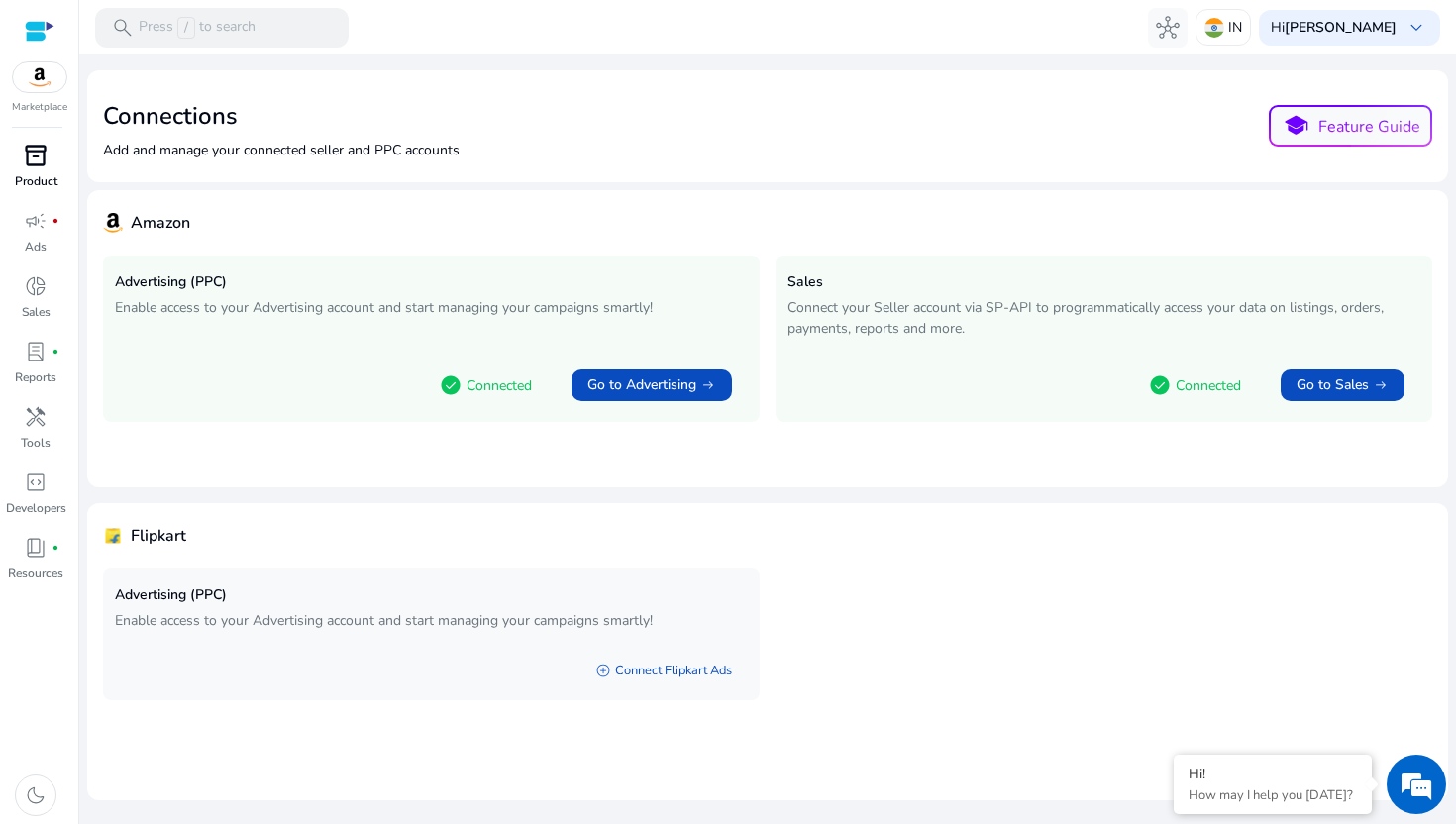 click on "inventory_2" at bounding box center [36, 155] 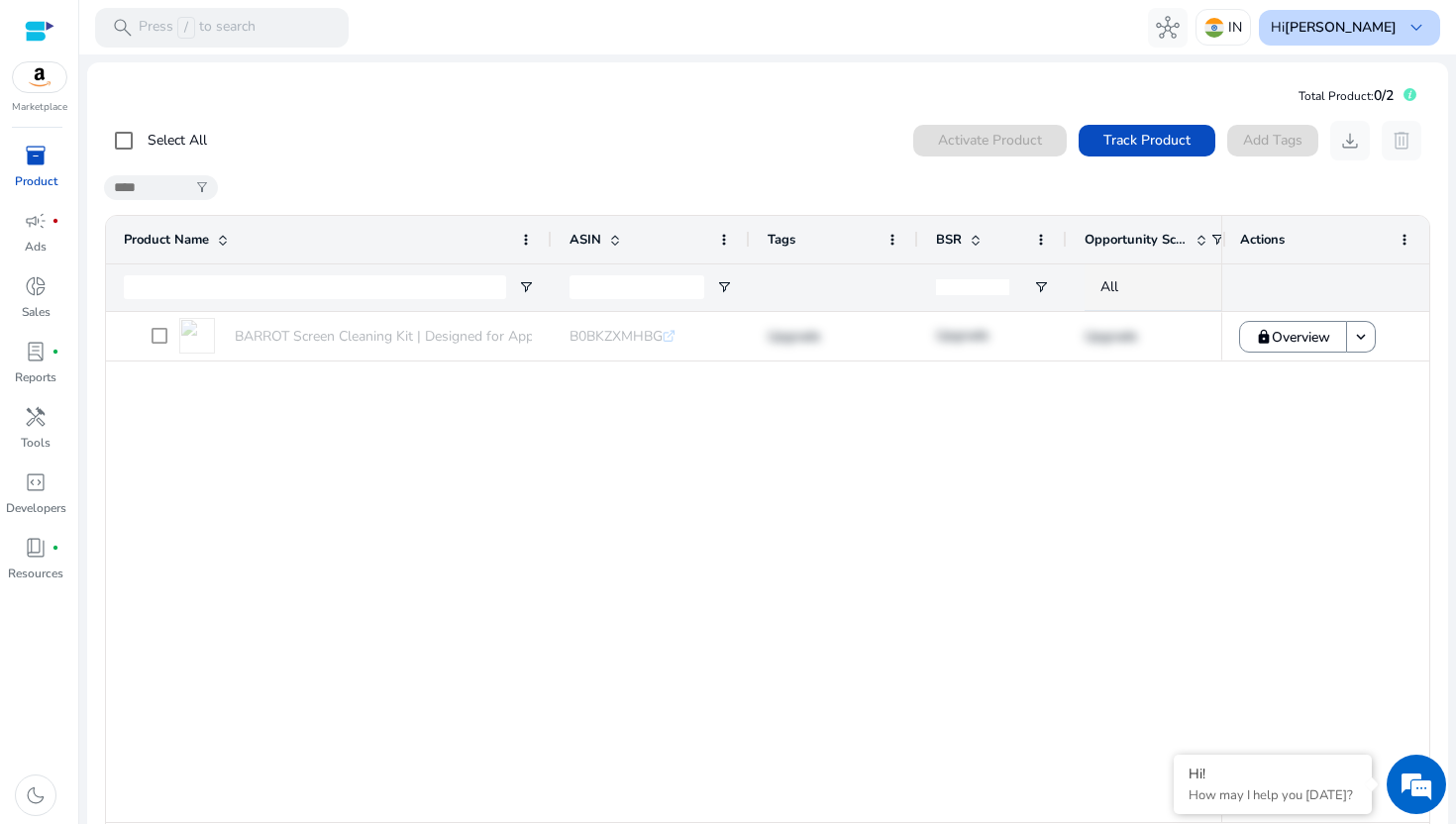 click on "Hi  Sidharth Nayyar  keyboard_arrow_down" at bounding box center (1349, 28) 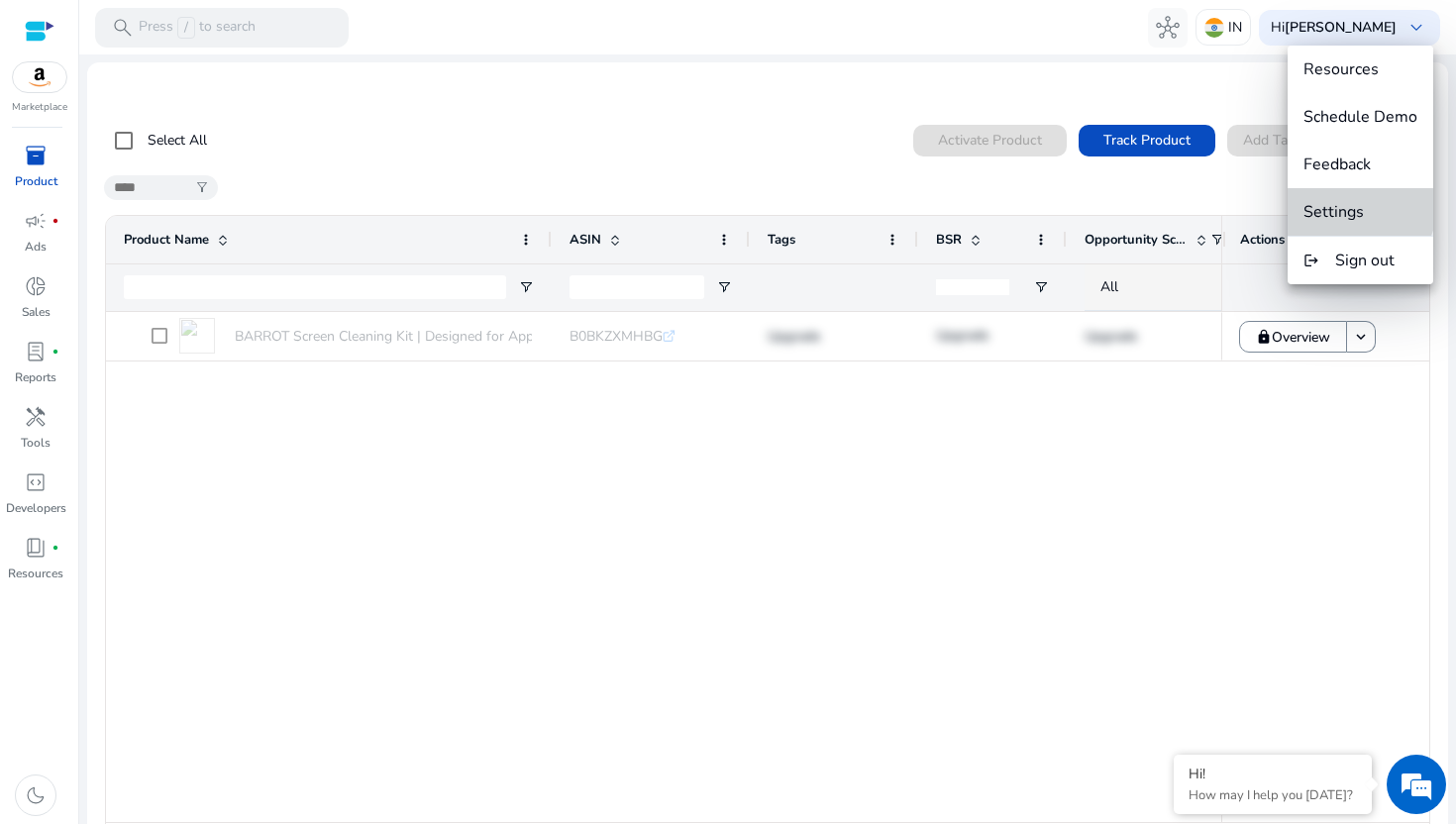 click on "Settings" at bounding box center (1333, 212) 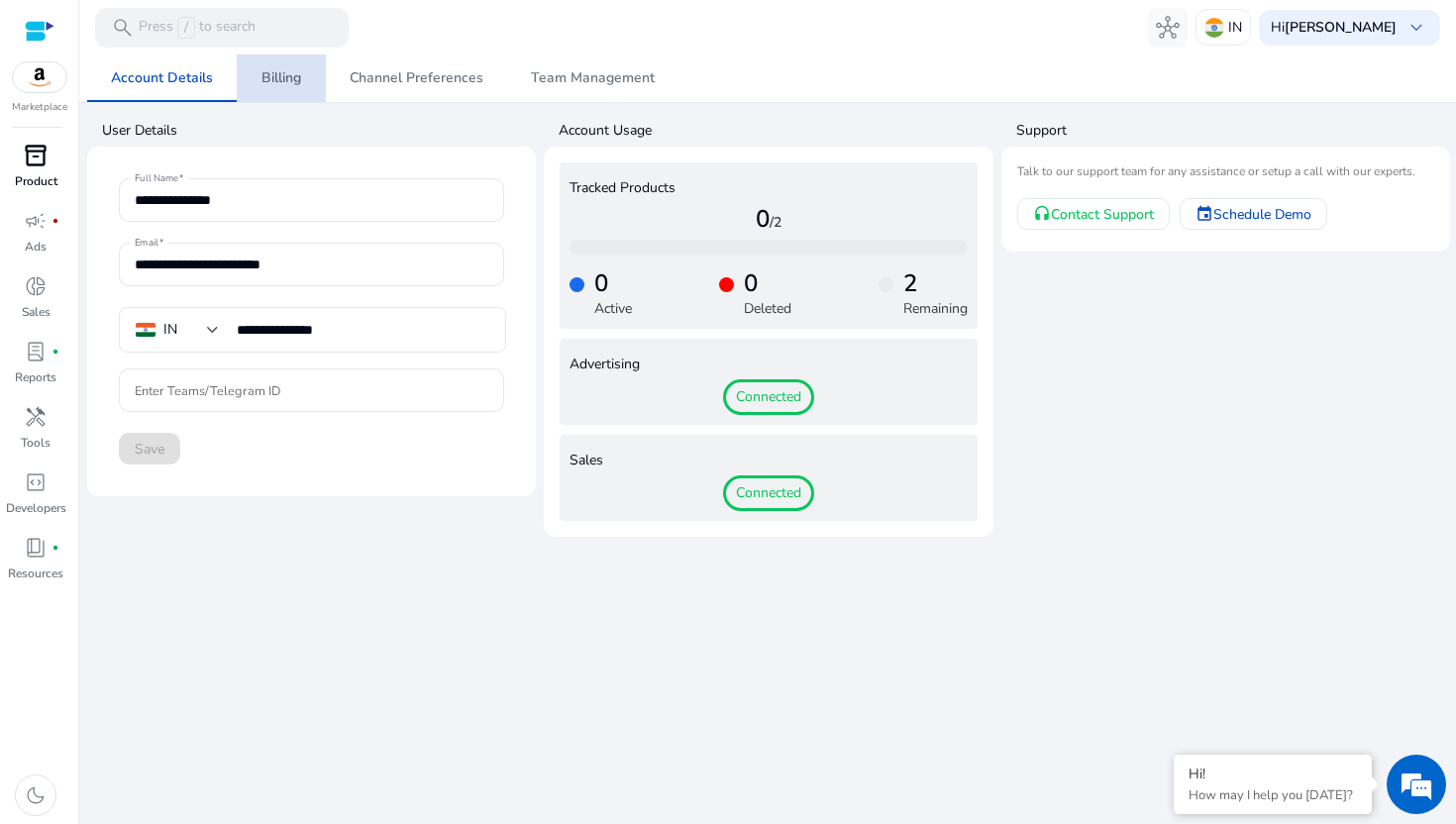 click on "Billing" at bounding box center (281, 78) 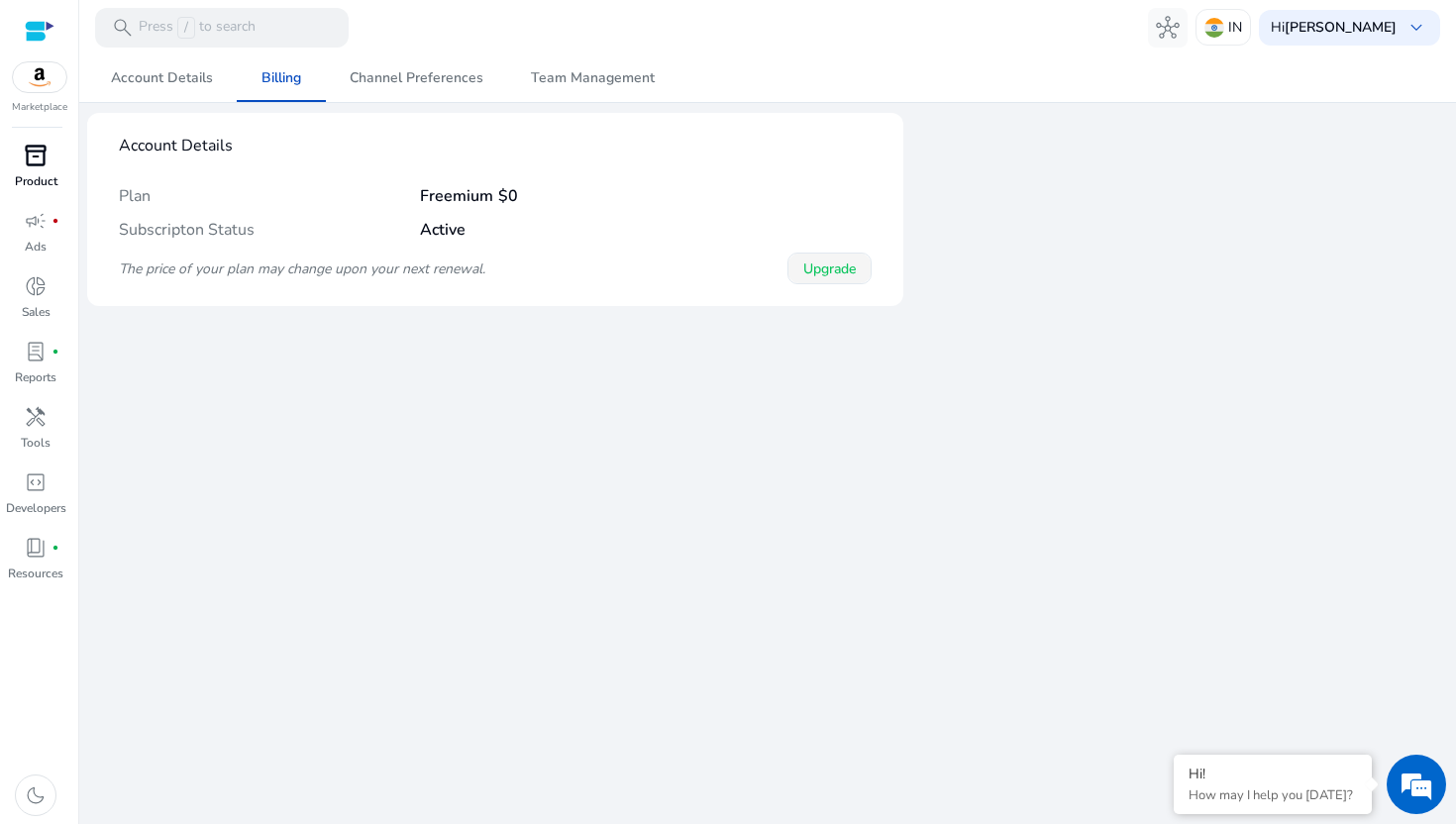 click on "Upgrade" 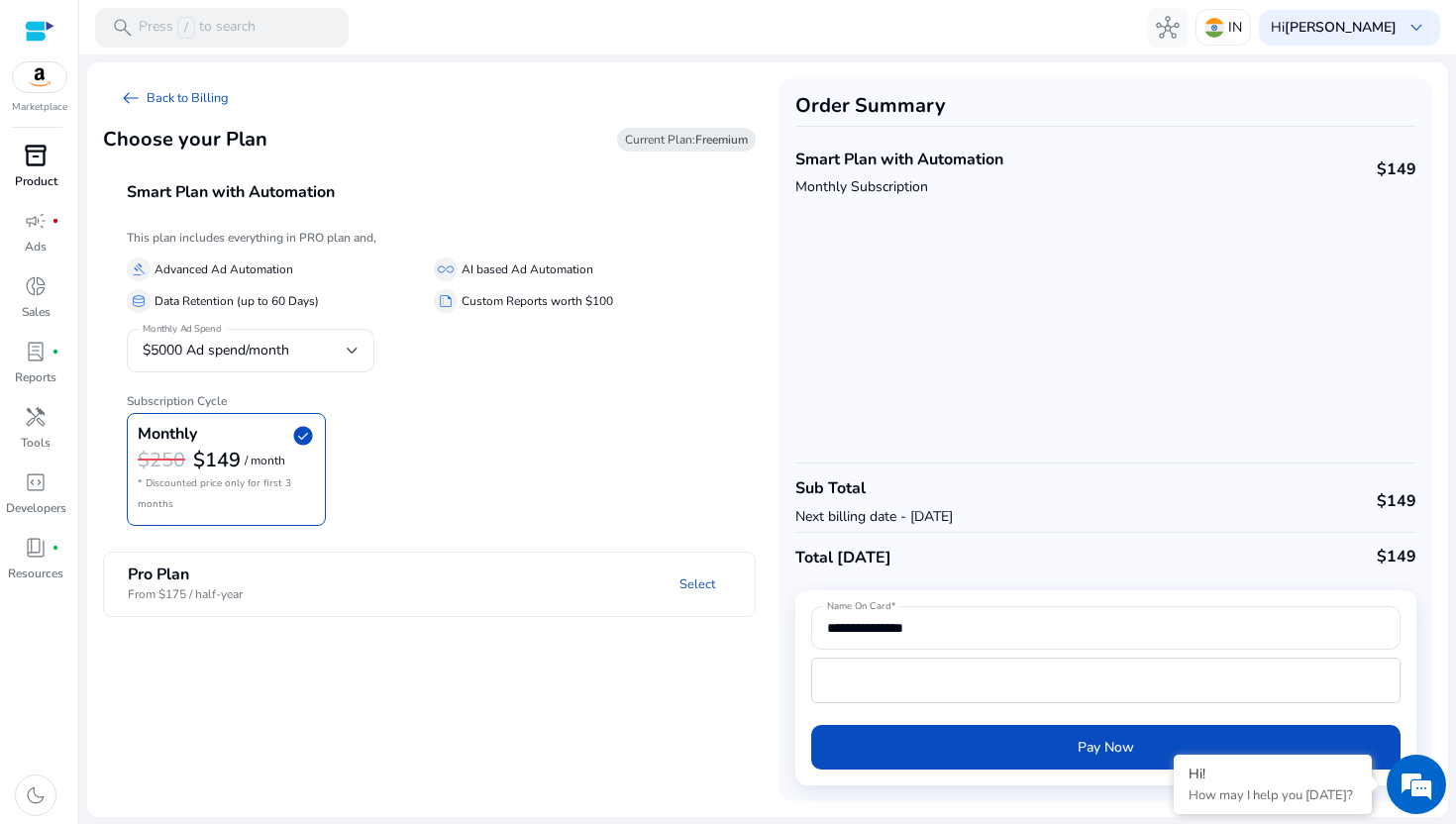 click on "* Discounted price only for first 3 months" 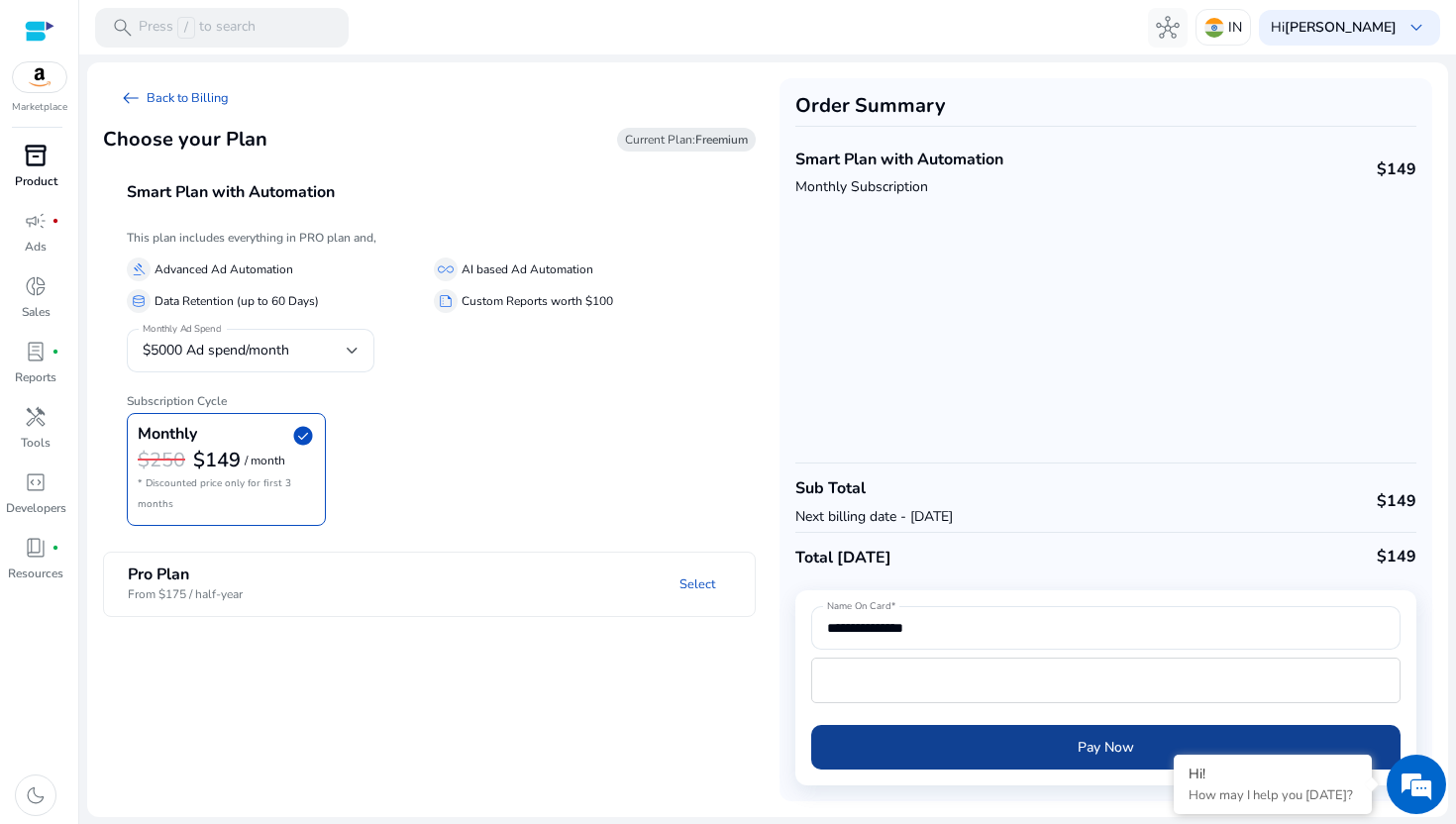 click on "Pay Now" 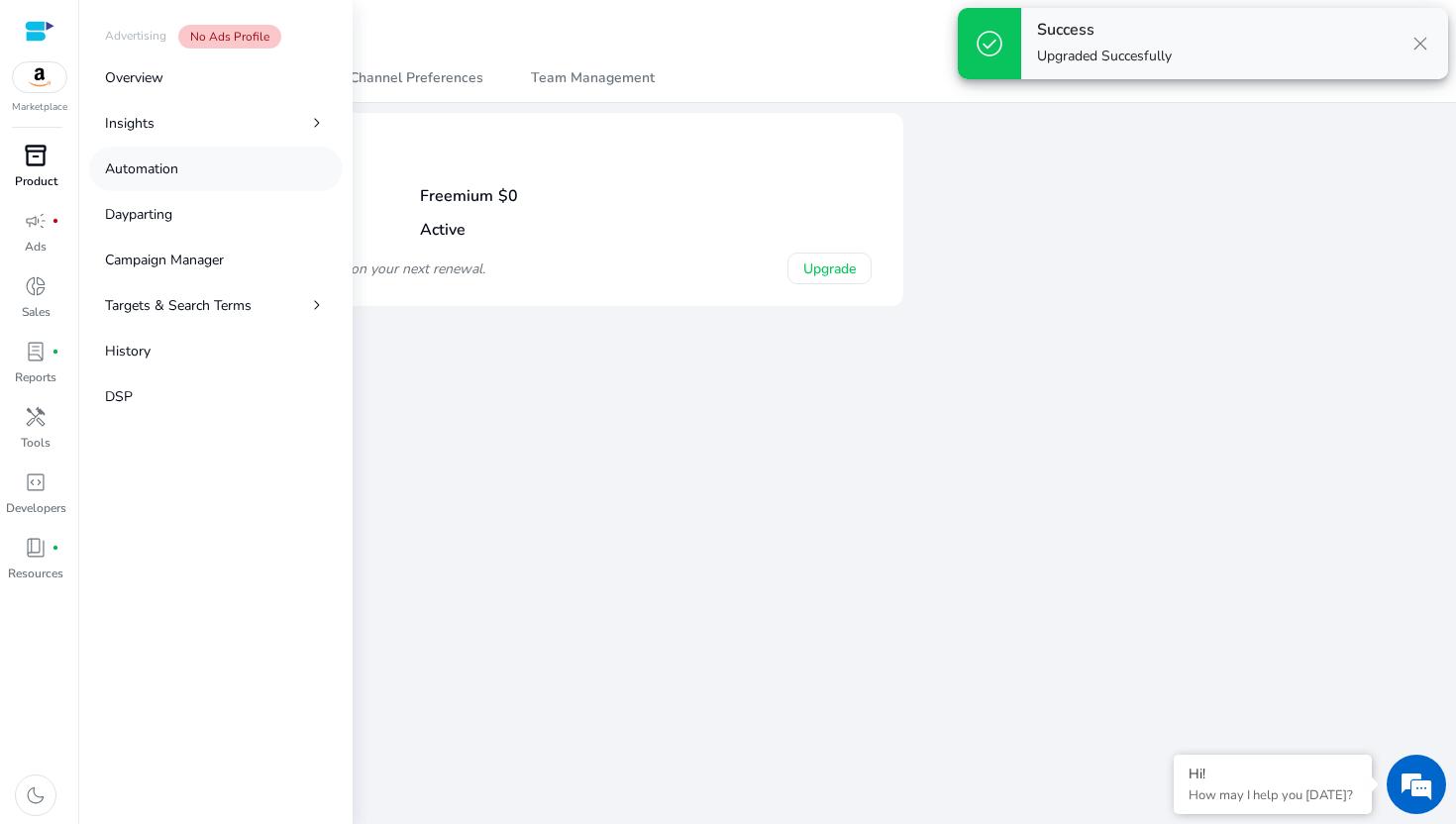 click on "Automation" at bounding box center [216, 168] 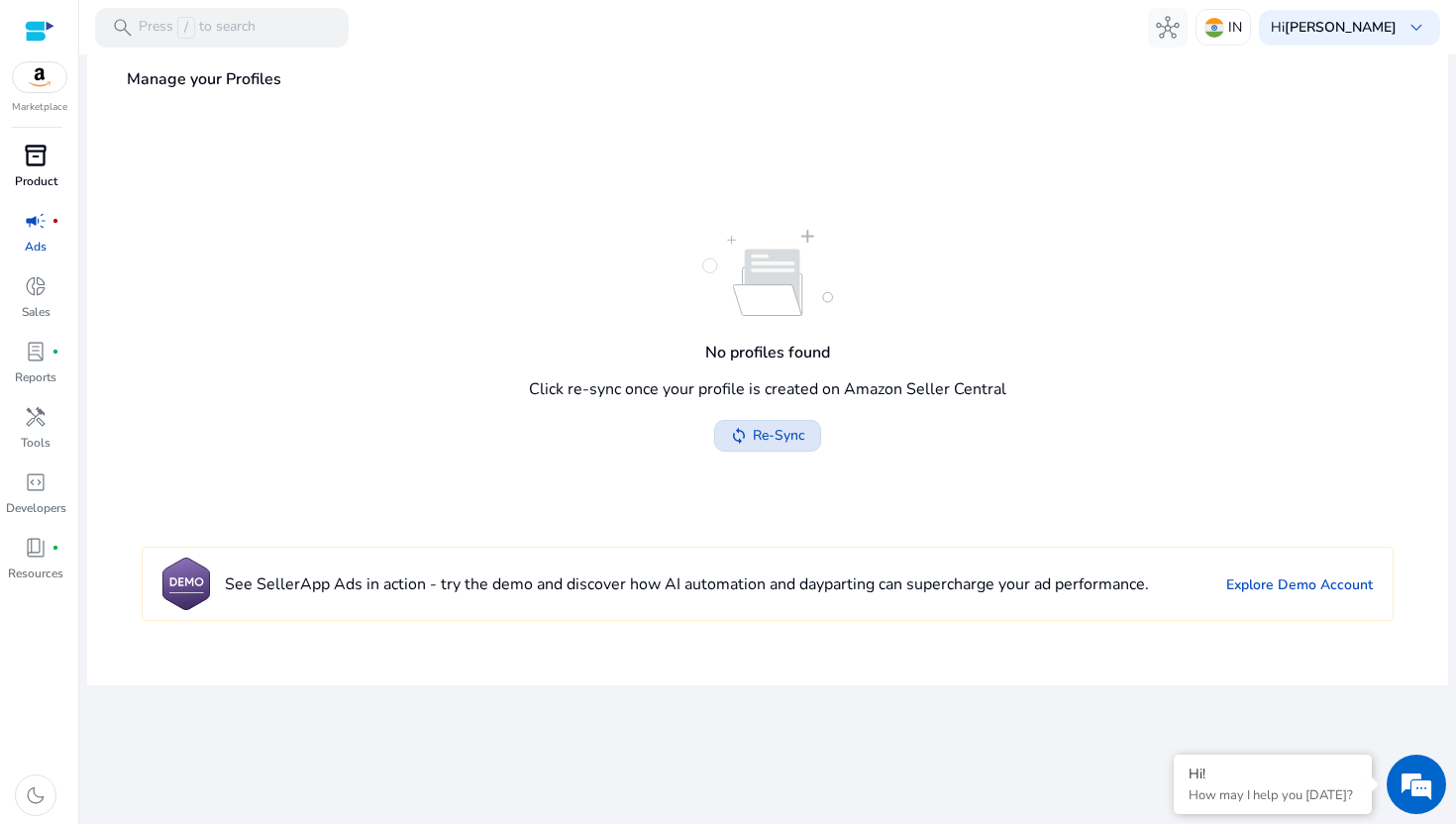 click 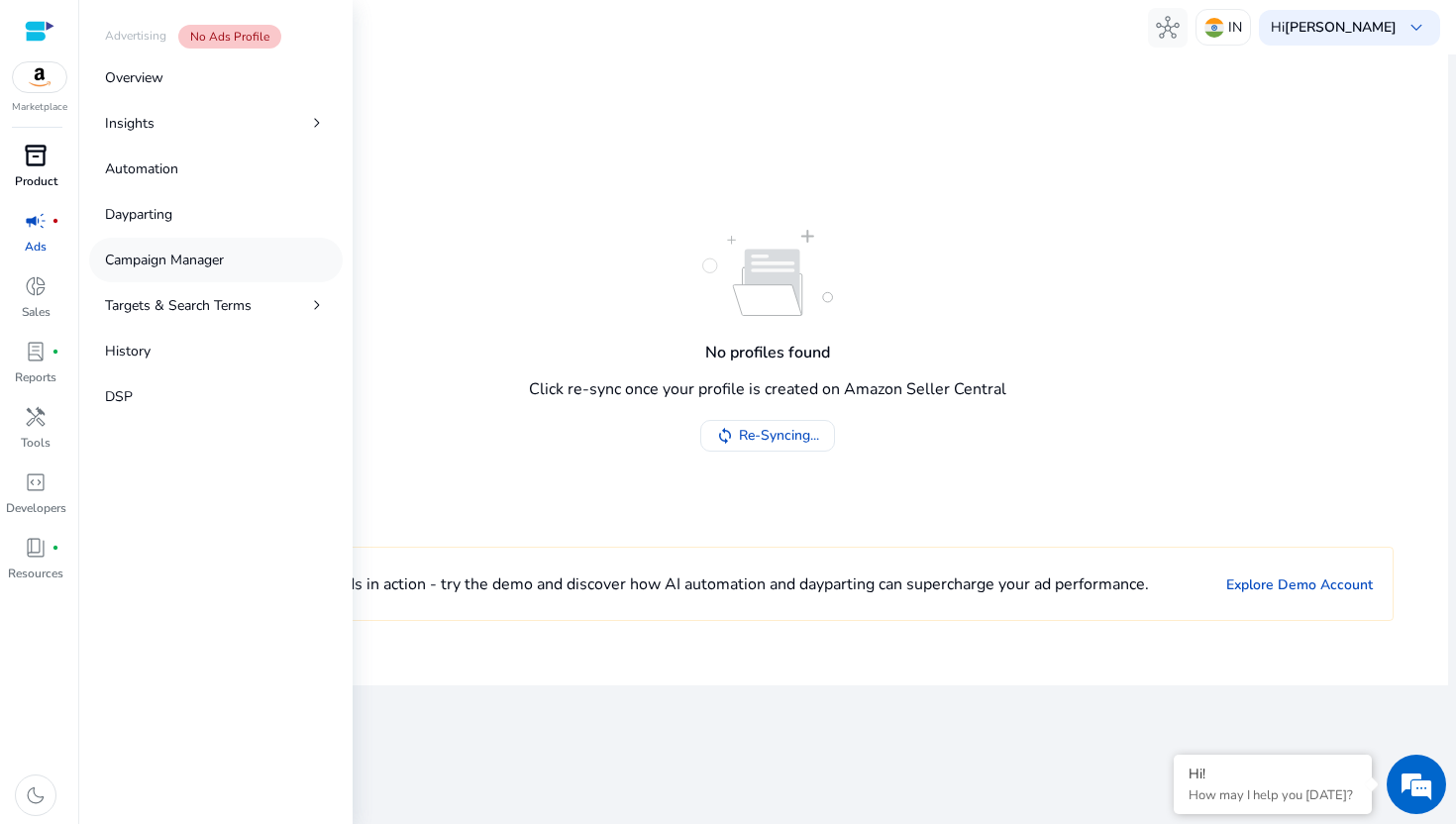 click on "Campaign Manager" at bounding box center [164, 259] 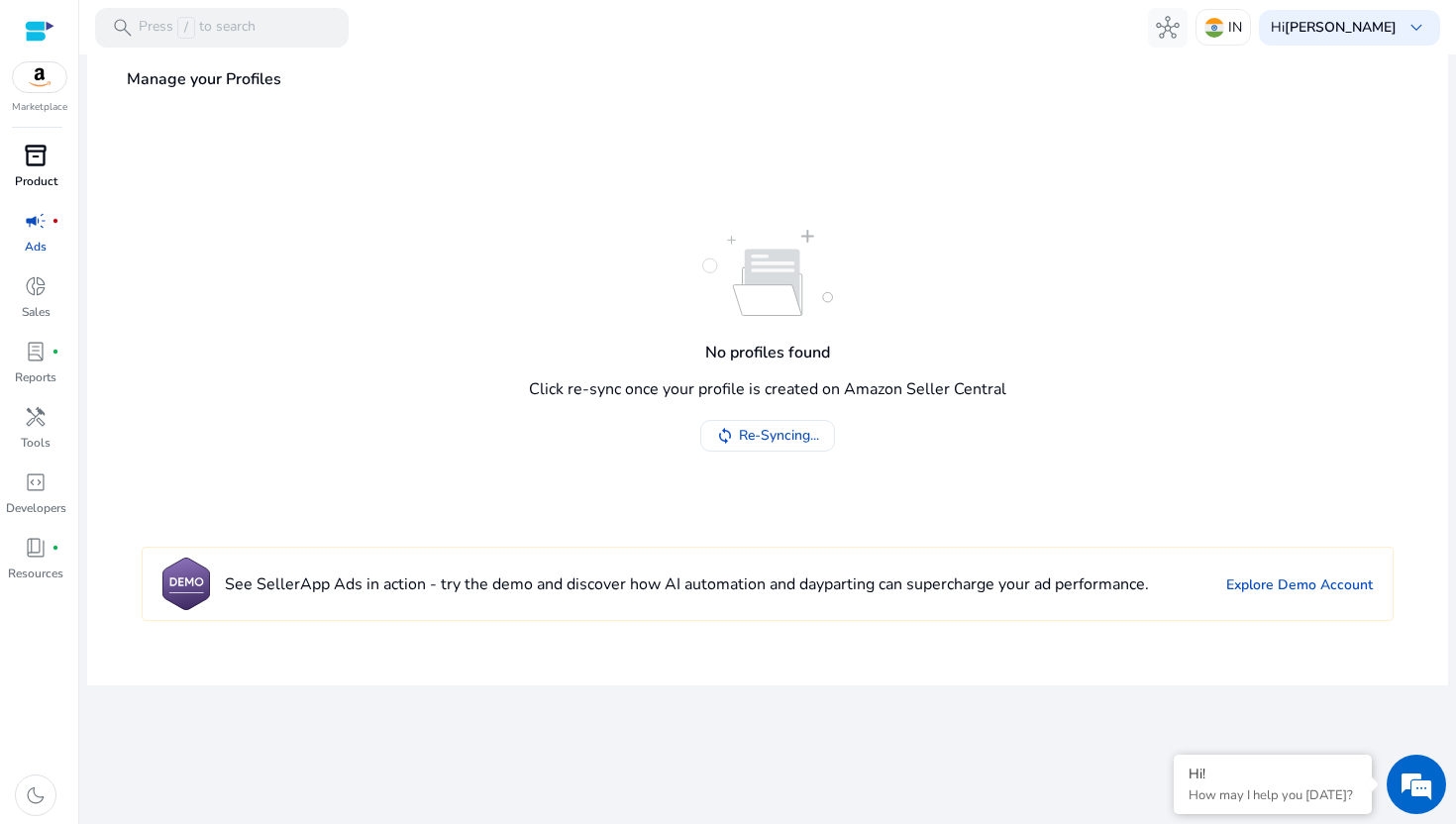 click at bounding box center [40, 77] 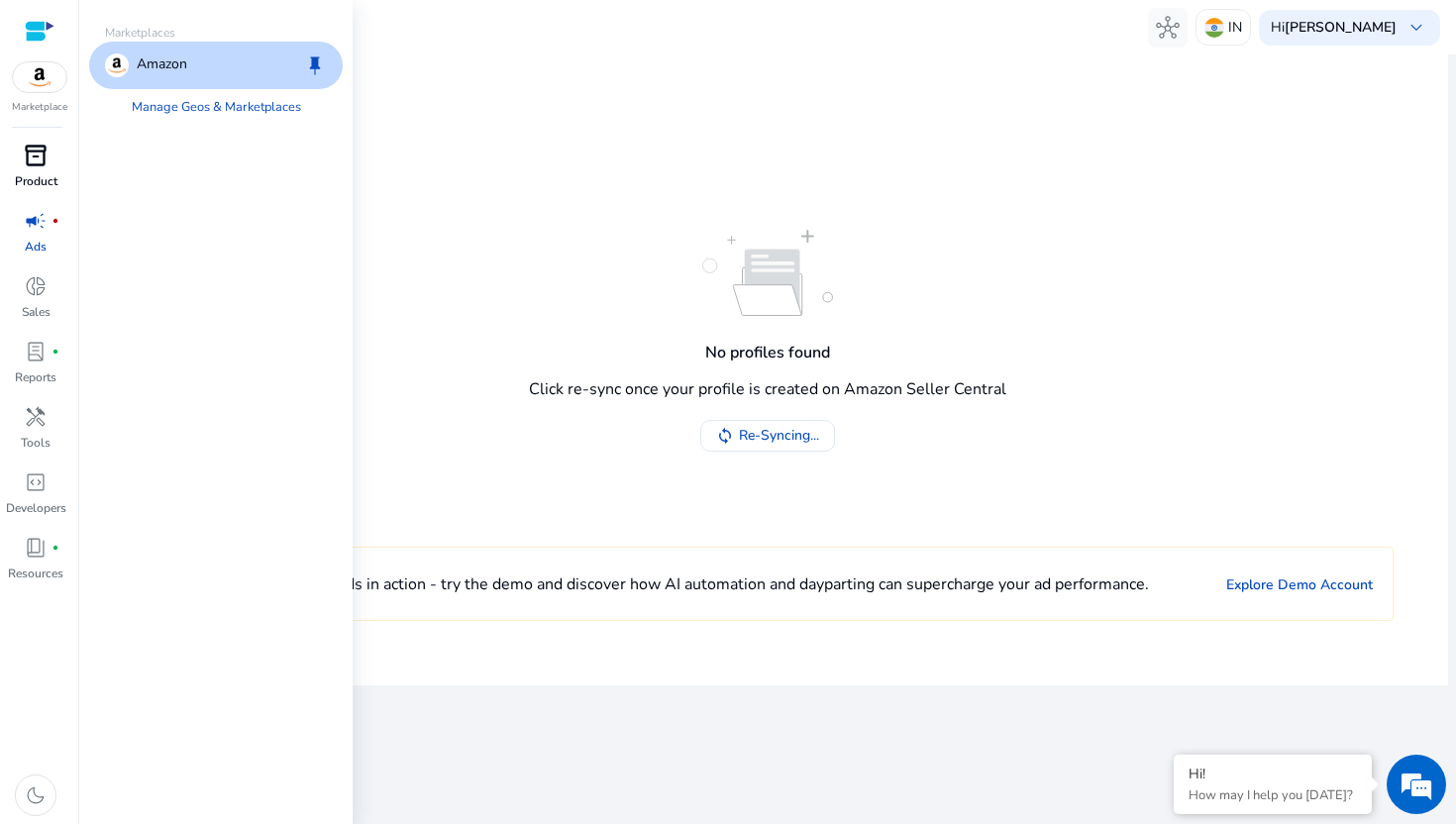 click on "inventory_2" at bounding box center (36, 155) 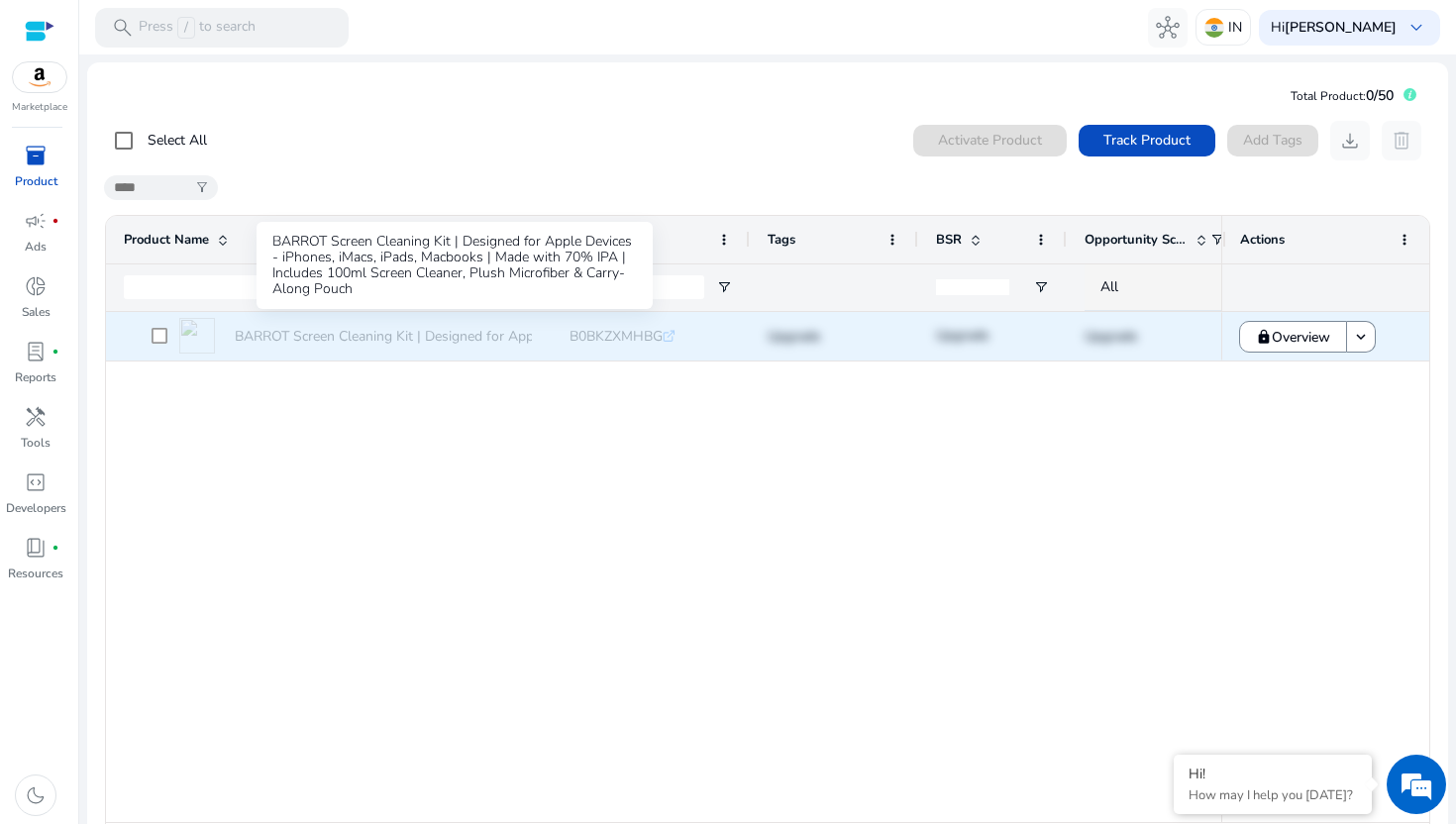 click on "BARROT Screen Cleaning Kit | Designed for Apple Devices - iPhones,..." 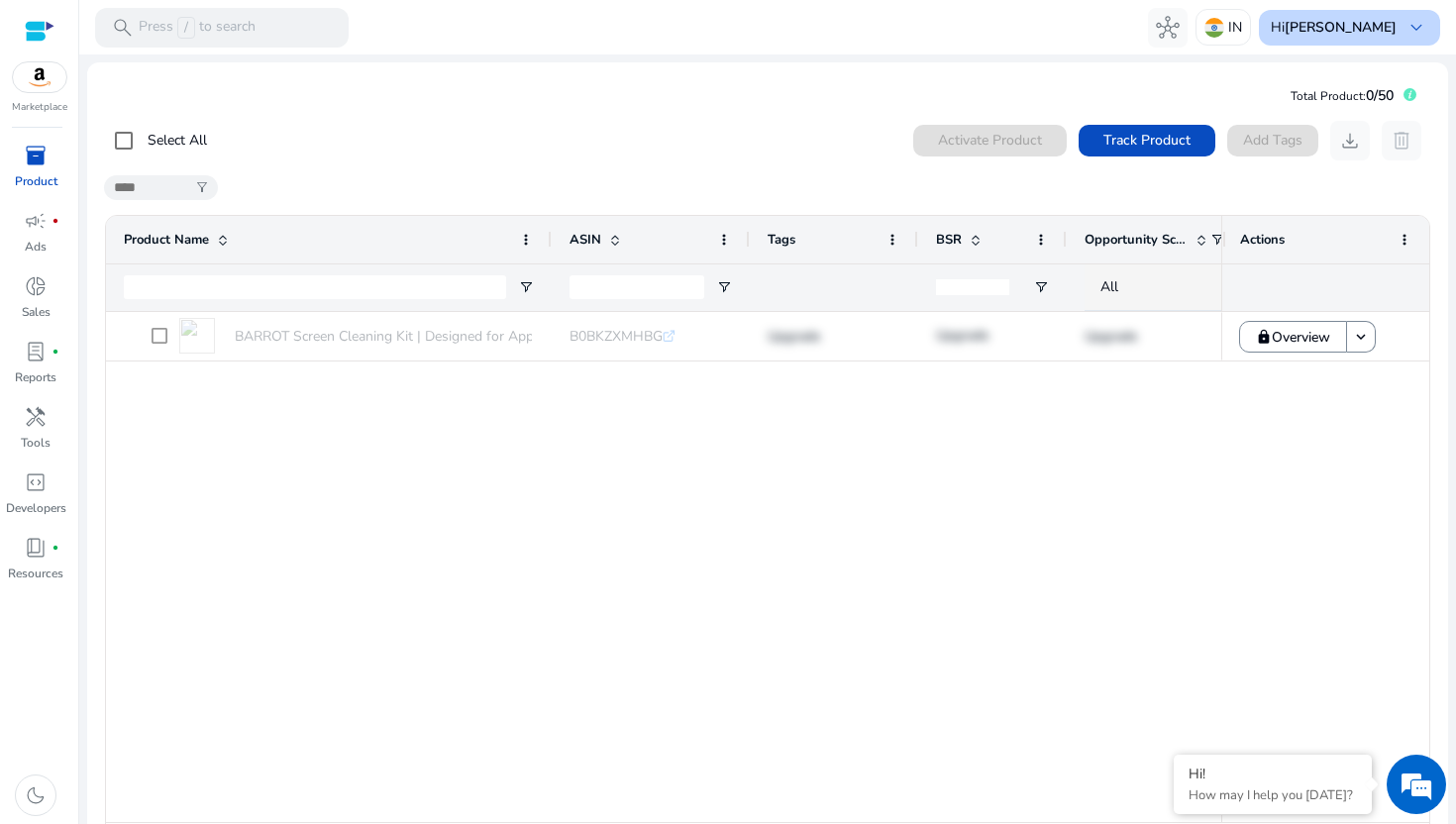 click on "keyboard_arrow_down" at bounding box center [1416, 28] 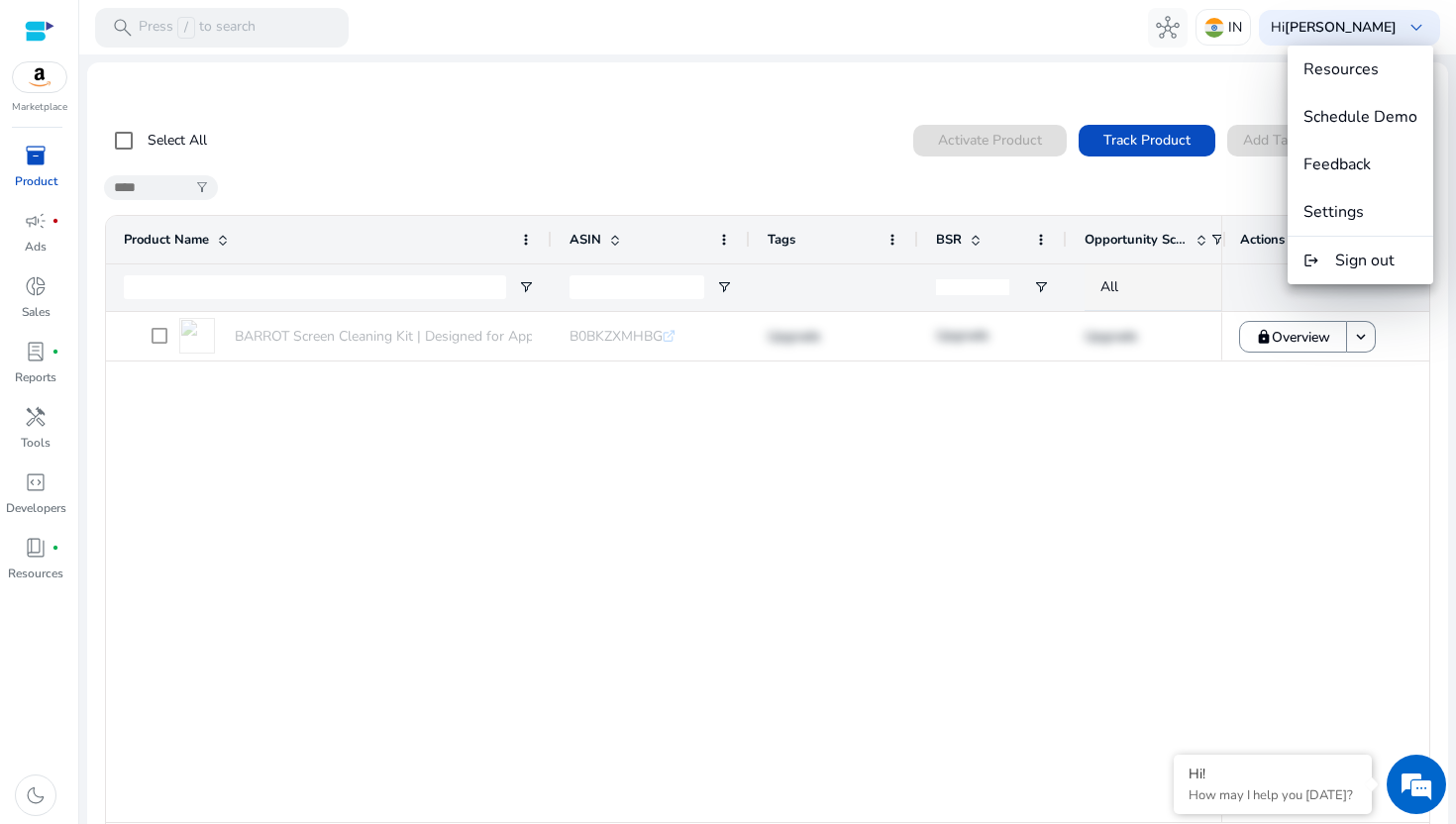click at bounding box center (728, 412) 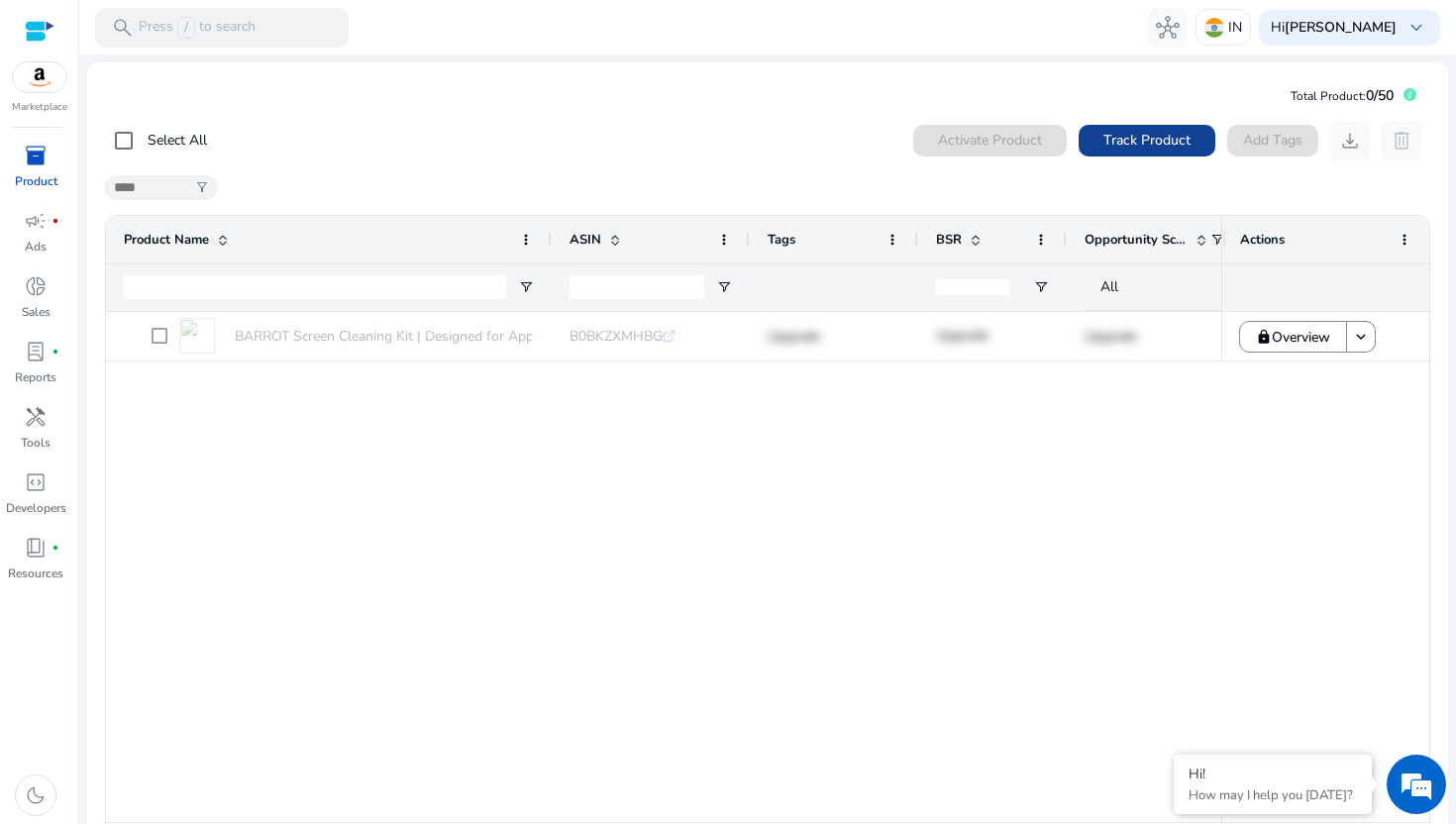 click 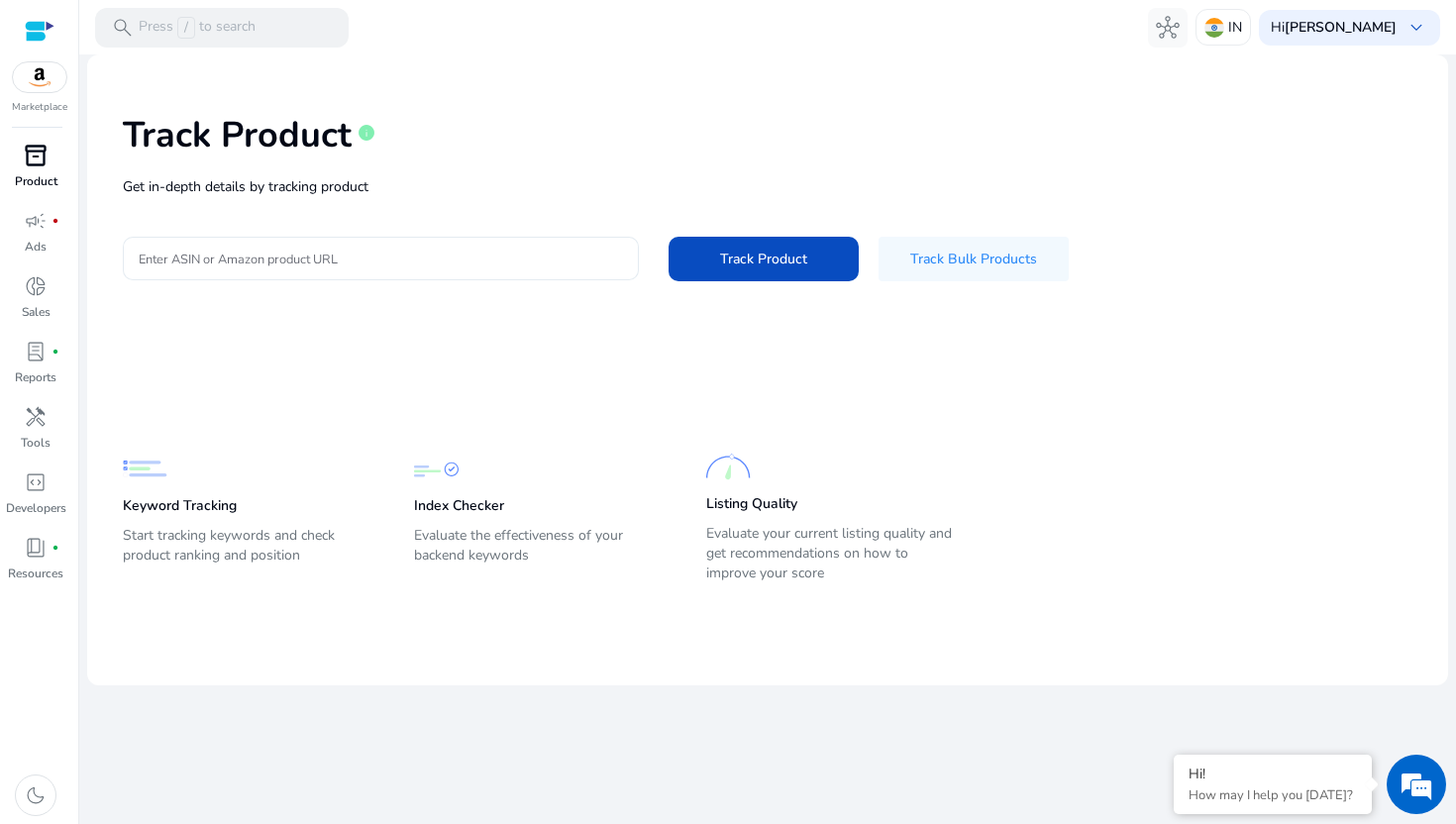 click on "Enter ASIN or Amazon product URL" at bounding box center (380, 258) 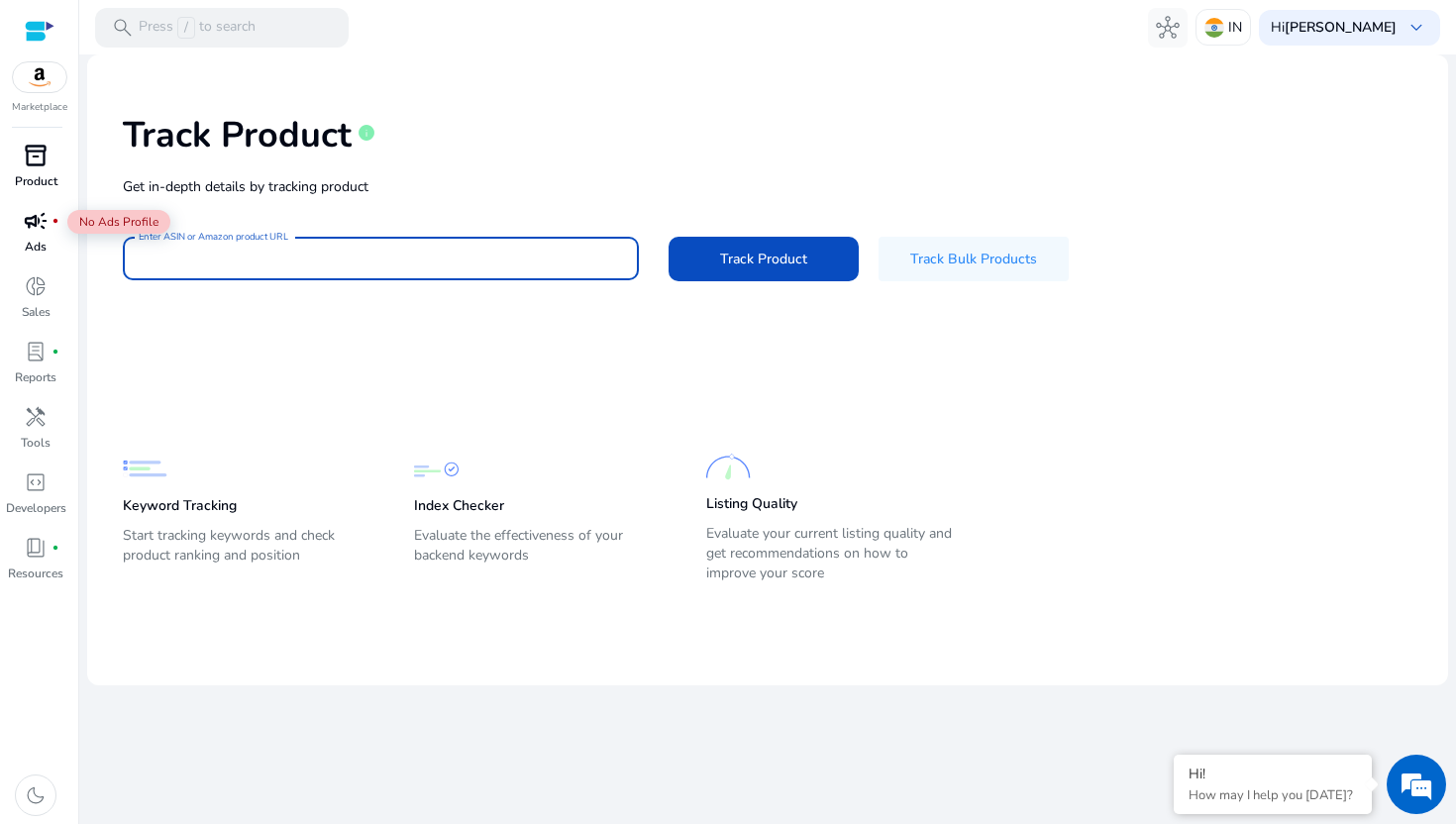 click on "campaign" at bounding box center (36, 221) 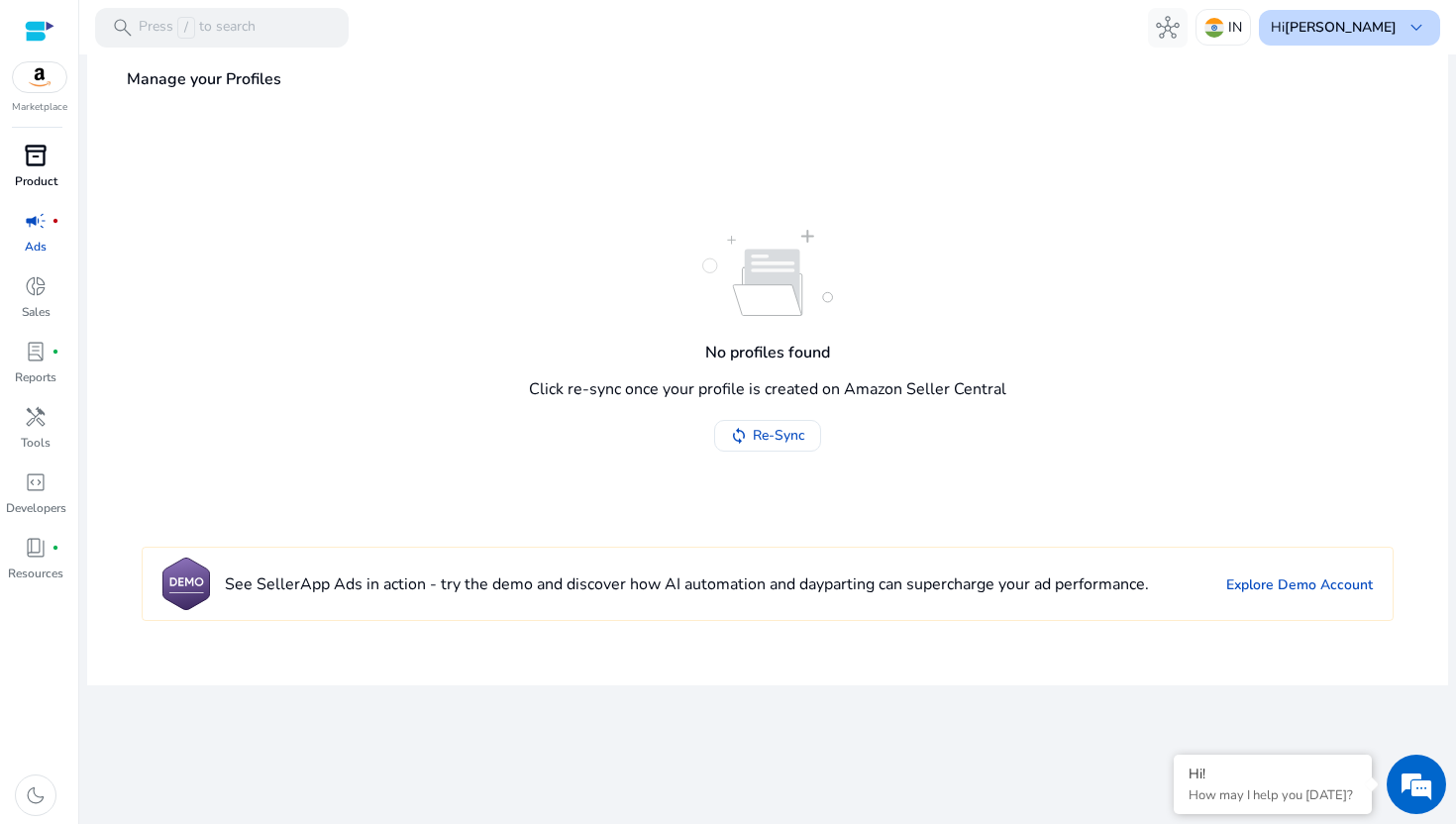 click on "Hi  Sidharth Nayyar  keyboard_arrow_down" at bounding box center (1349, 28) 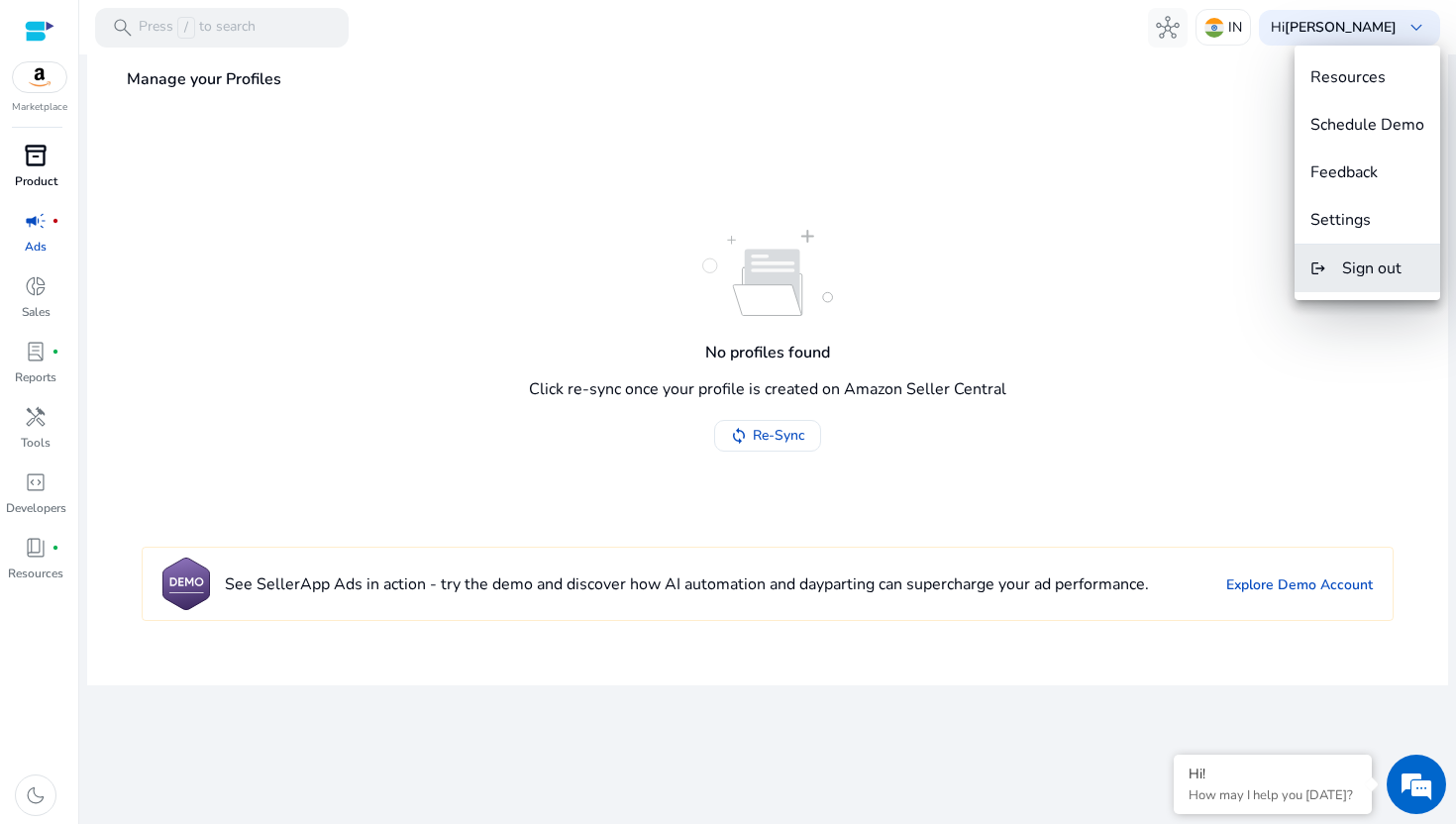 click on "Sign out" at bounding box center [1372, 268] 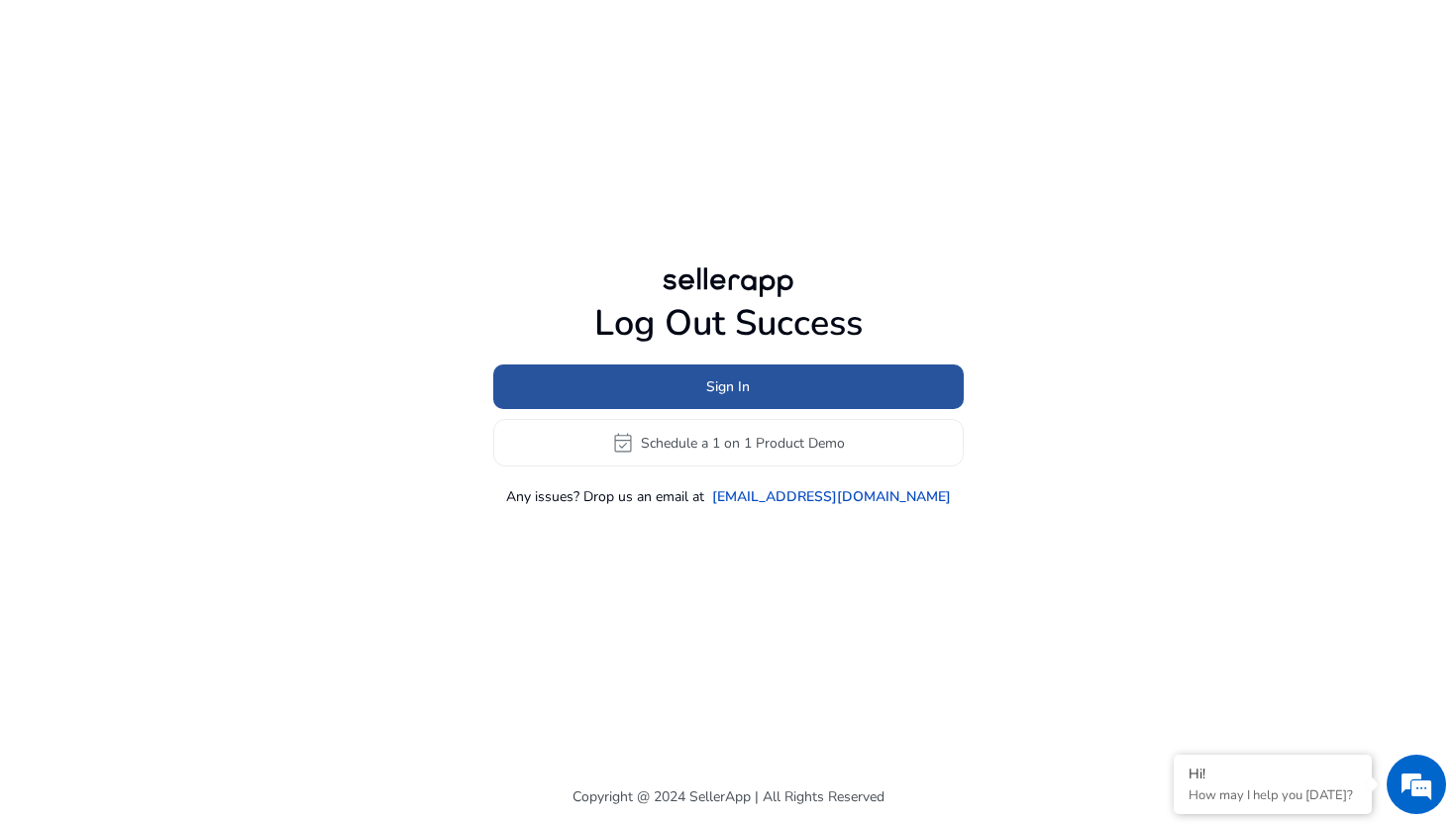 click 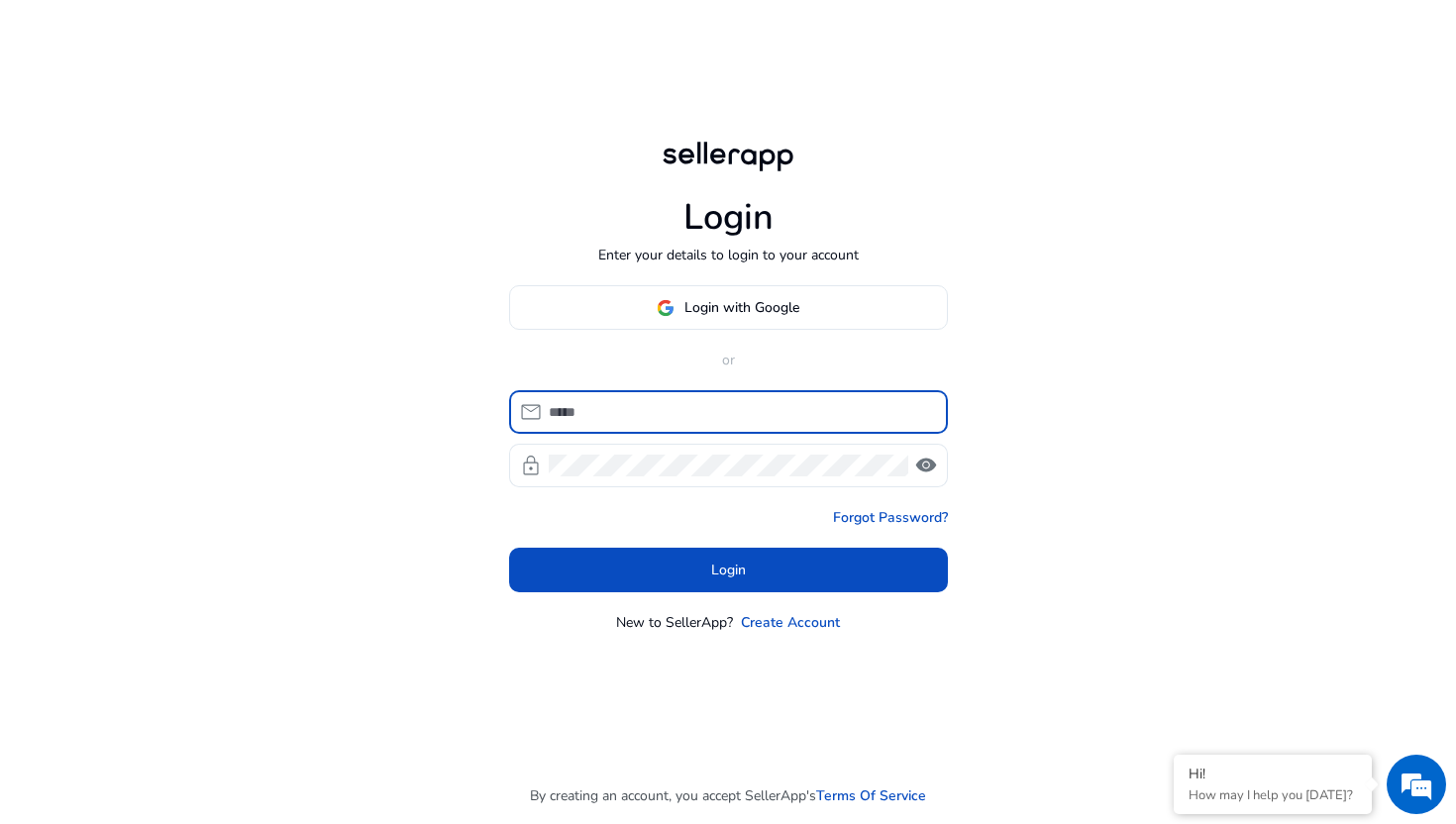 click at bounding box center (740, 412) 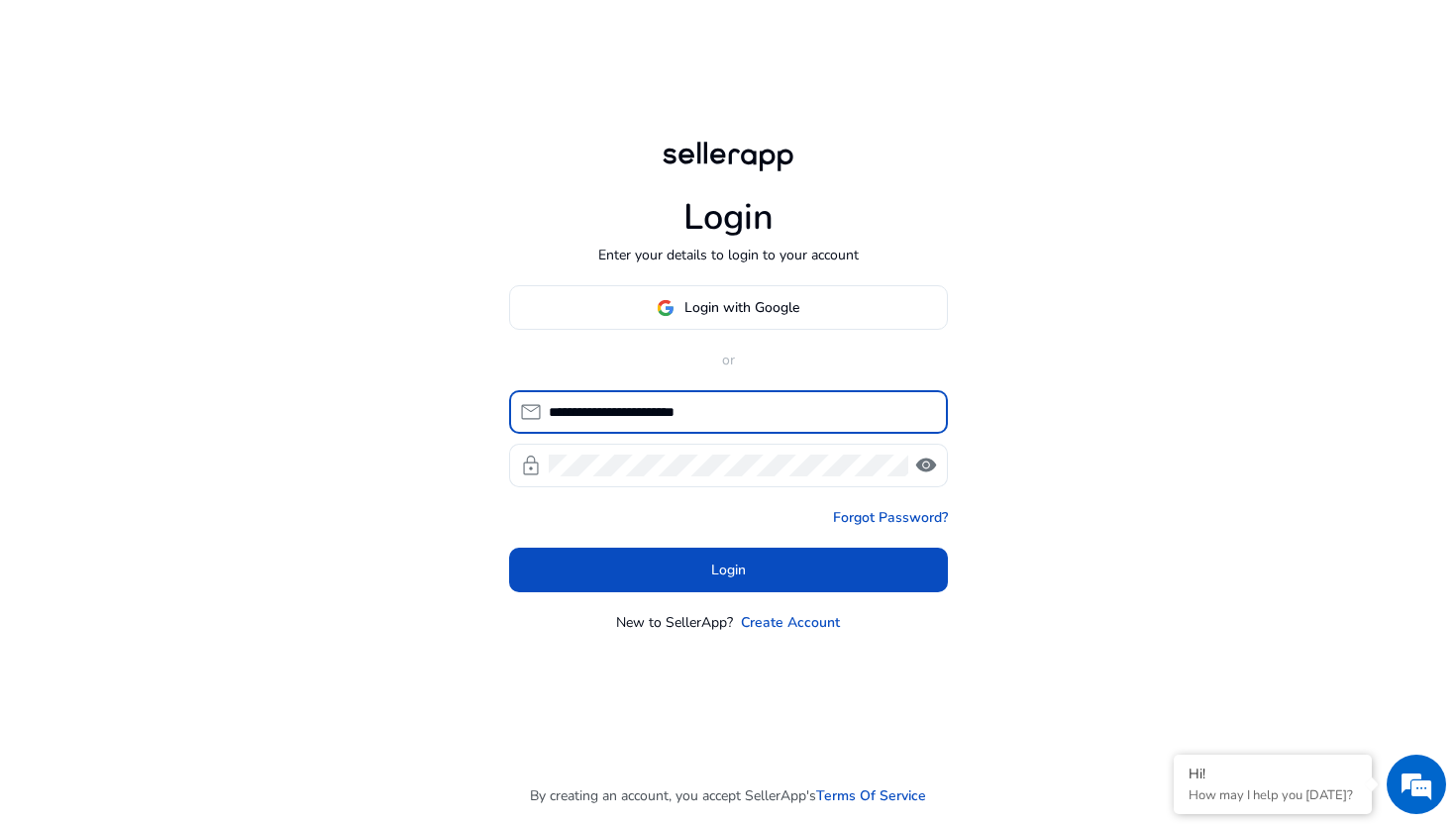 type on "**********" 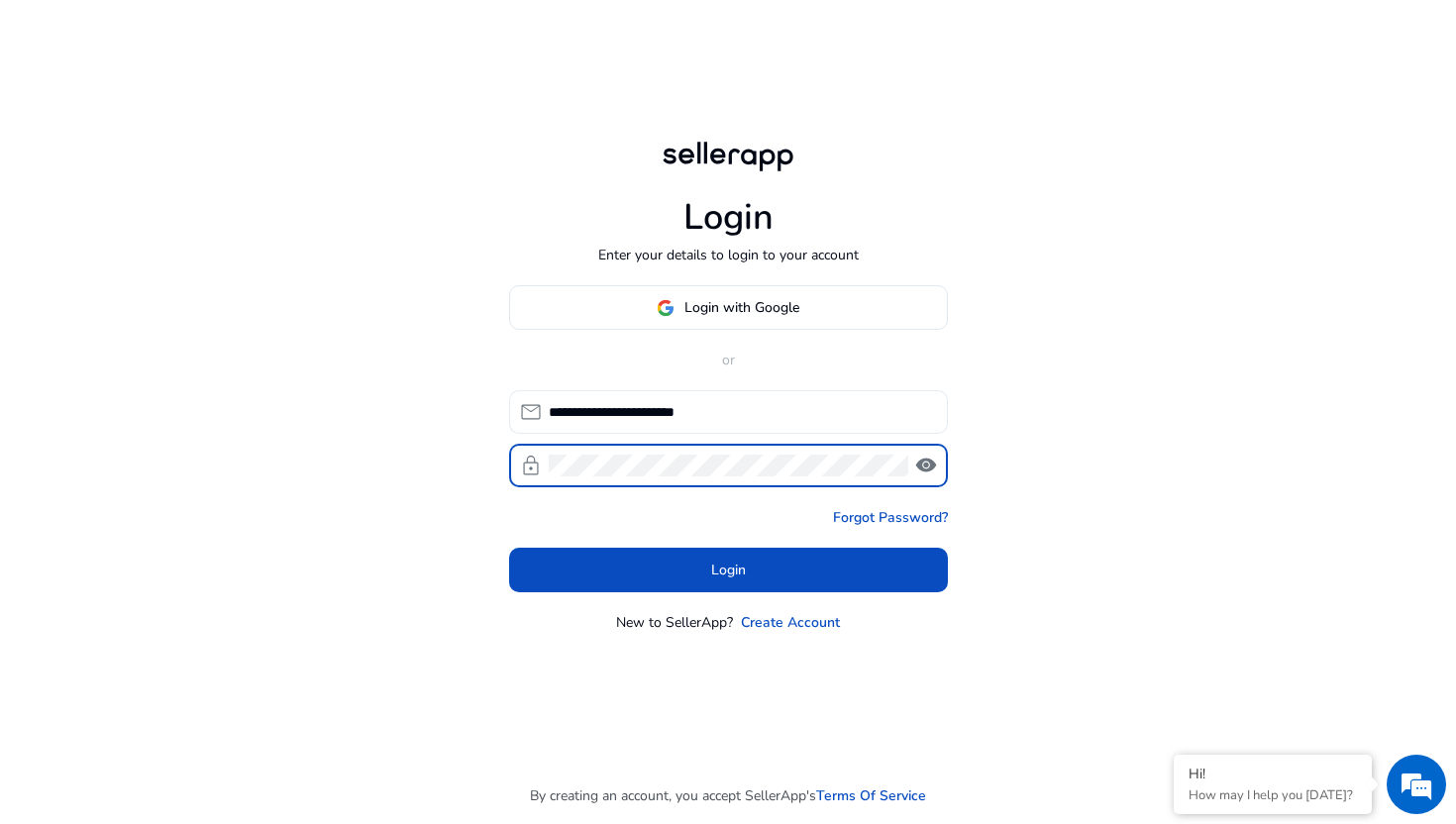 click on "Login" at bounding box center [728, 569] 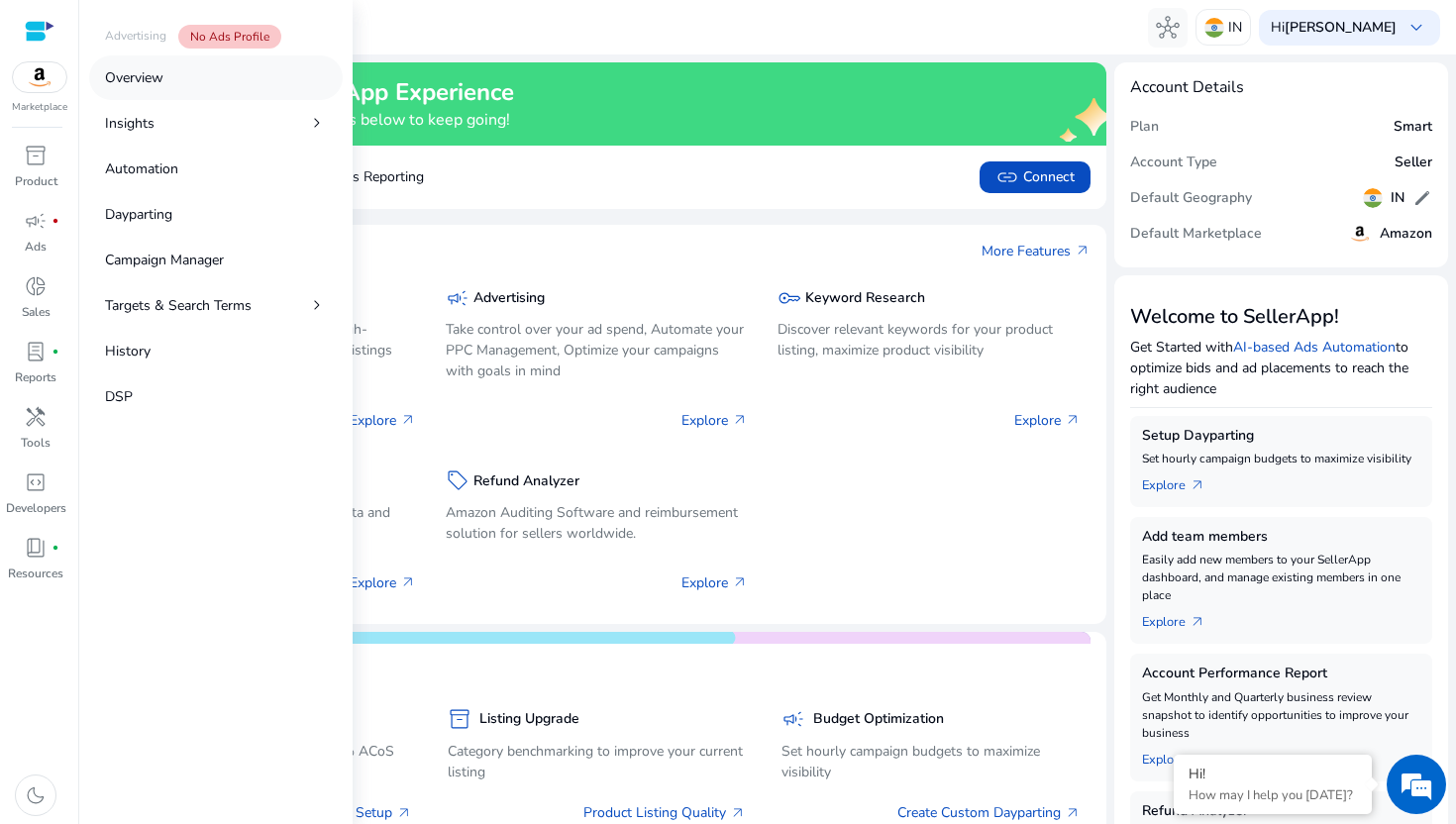 click on "Overview" at bounding box center [134, 77] 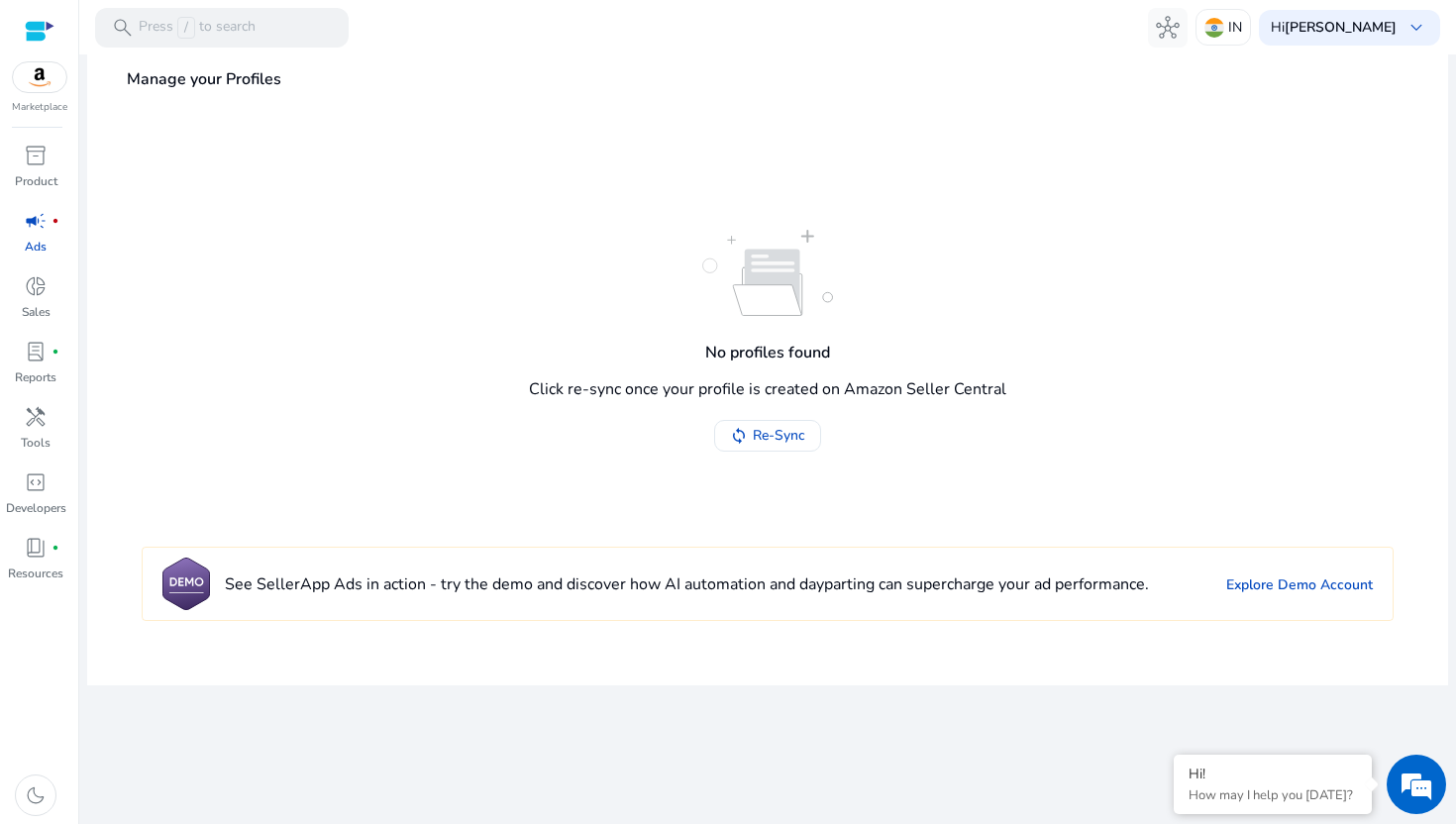click at bounding box center (40, 77) 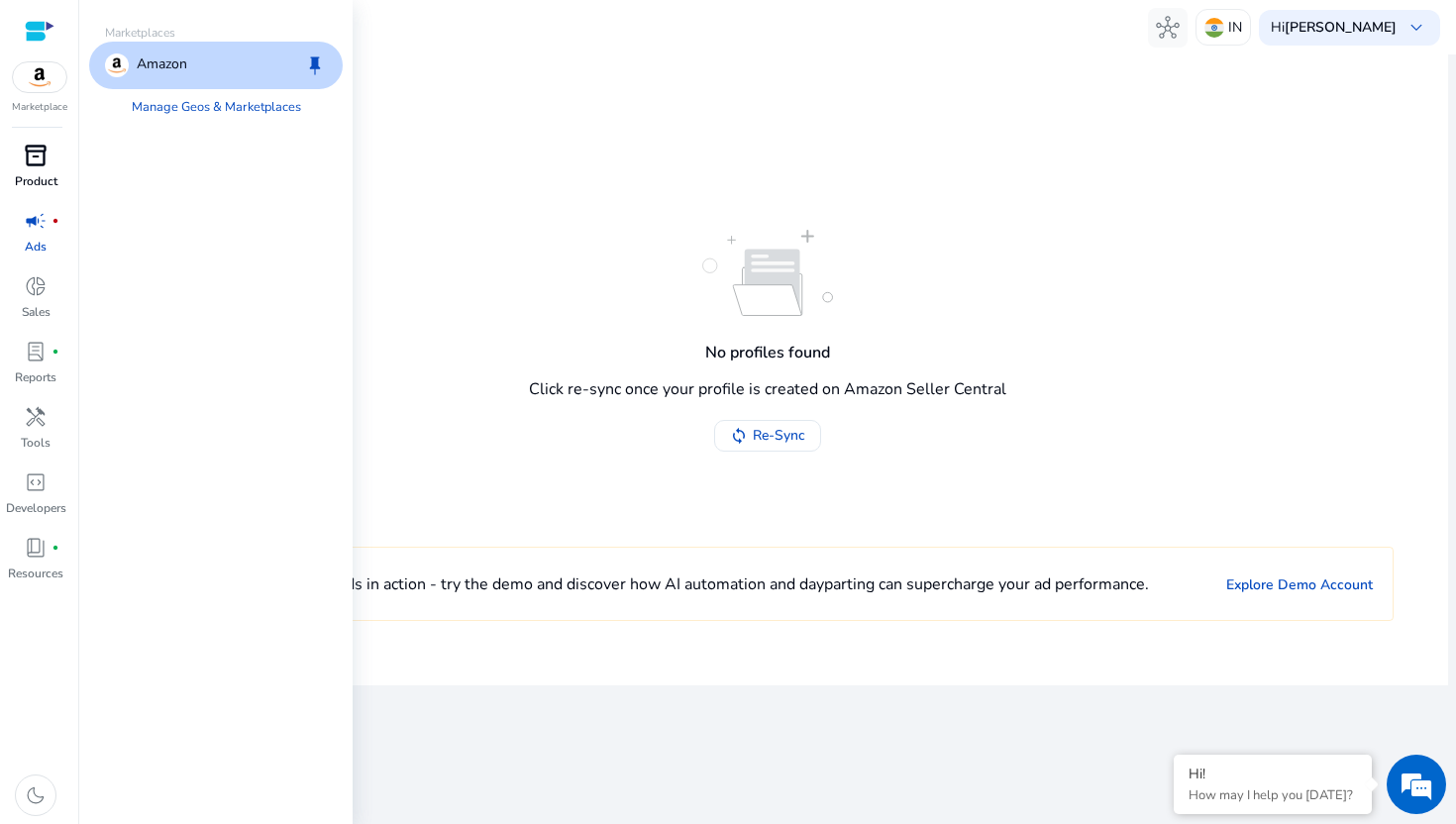 click on "inventory_2" at bounding box center (36, 155) 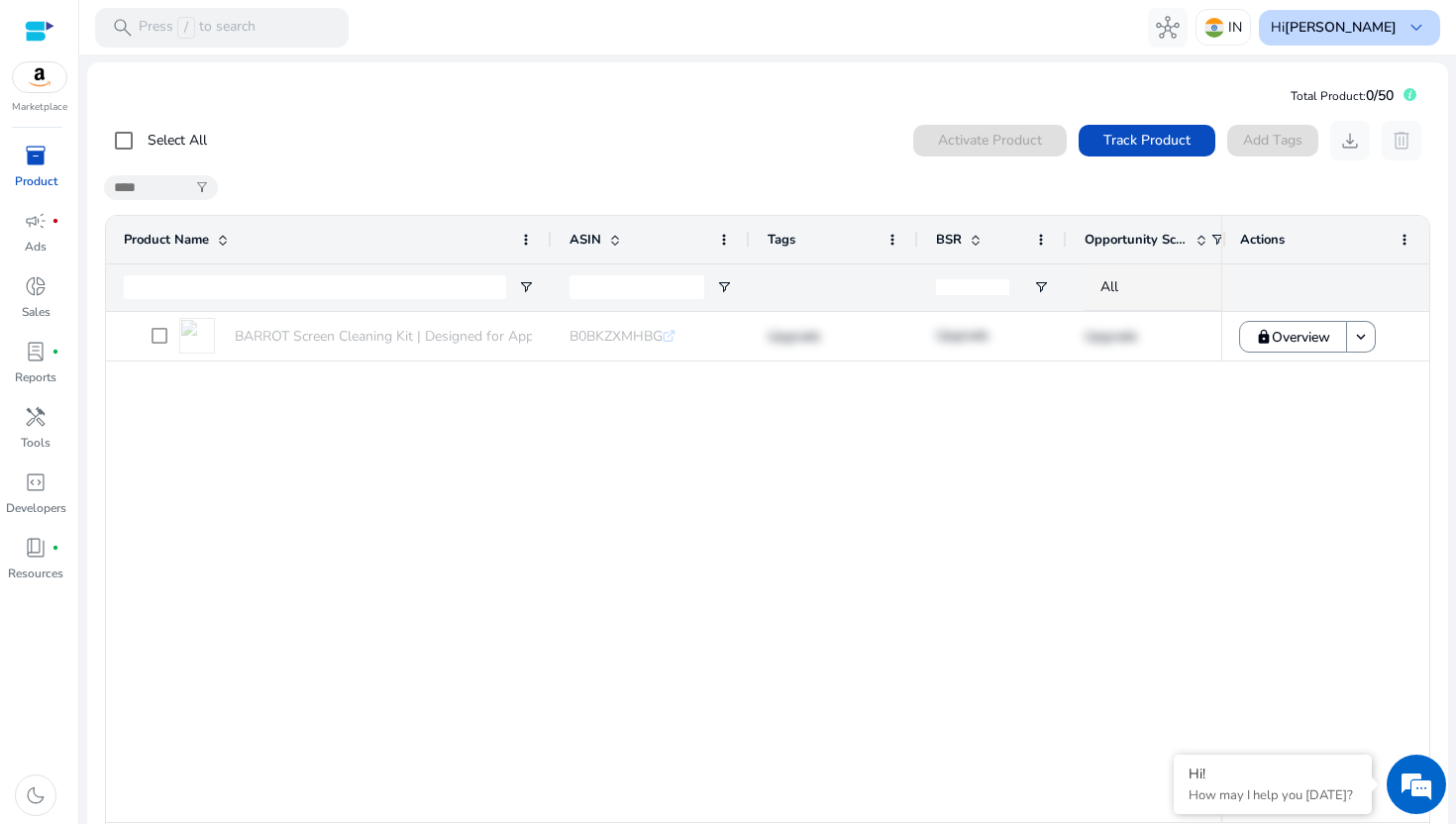click on "[PERSON_NAME]" at bounding box center (1340, 27) 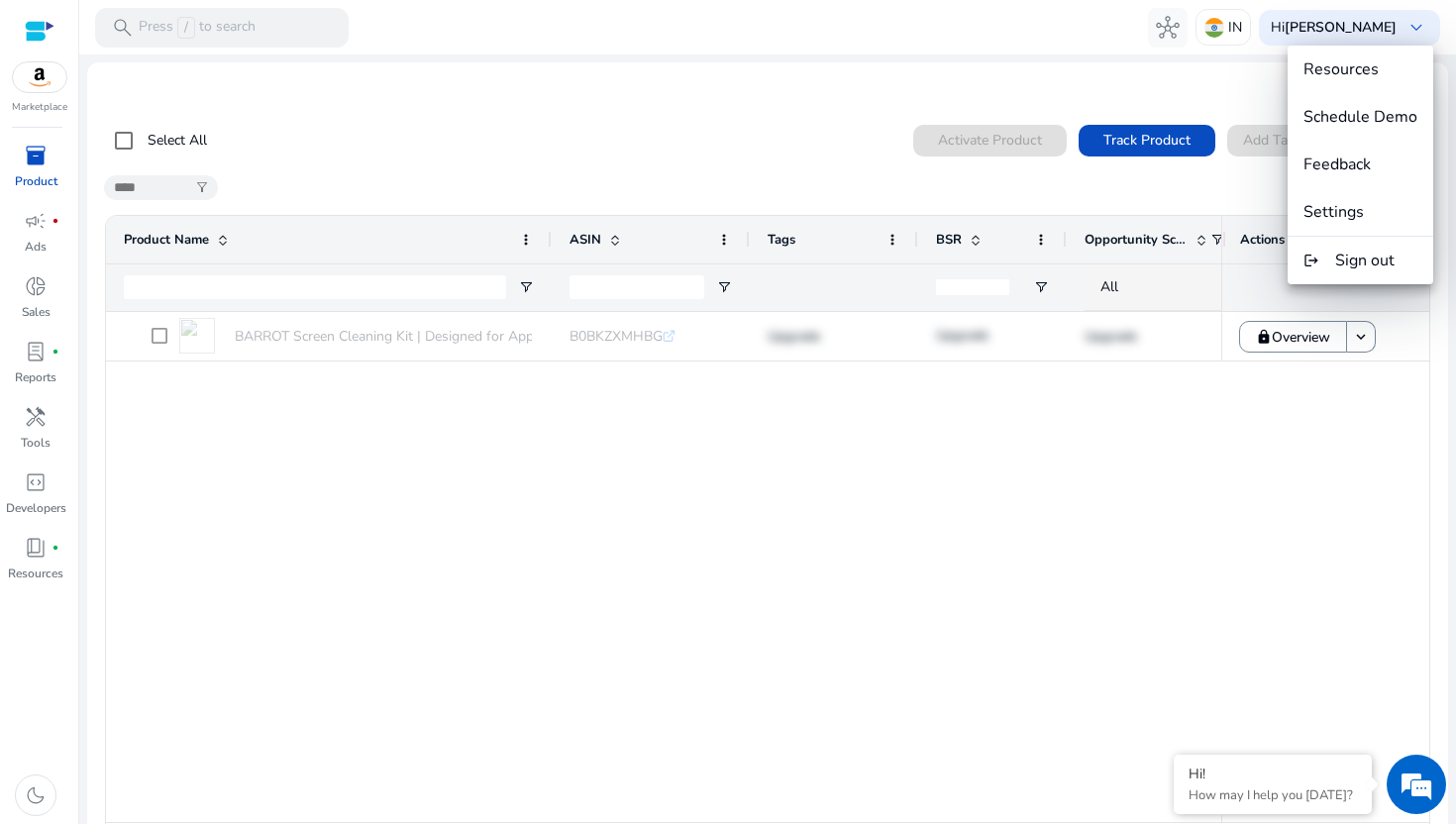 click at bounding box center [728, 412] 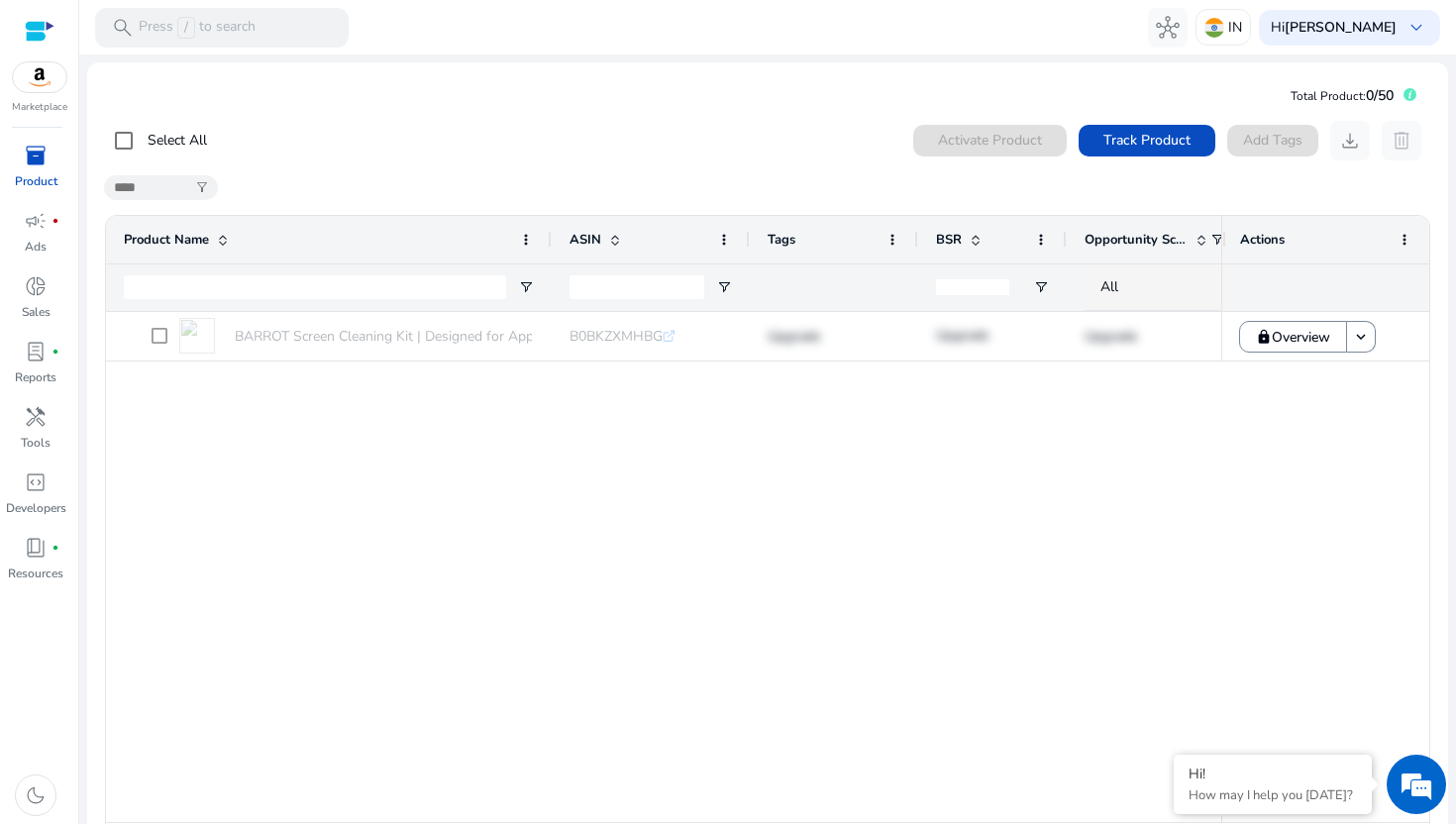 click at bounding box center [40, 31] 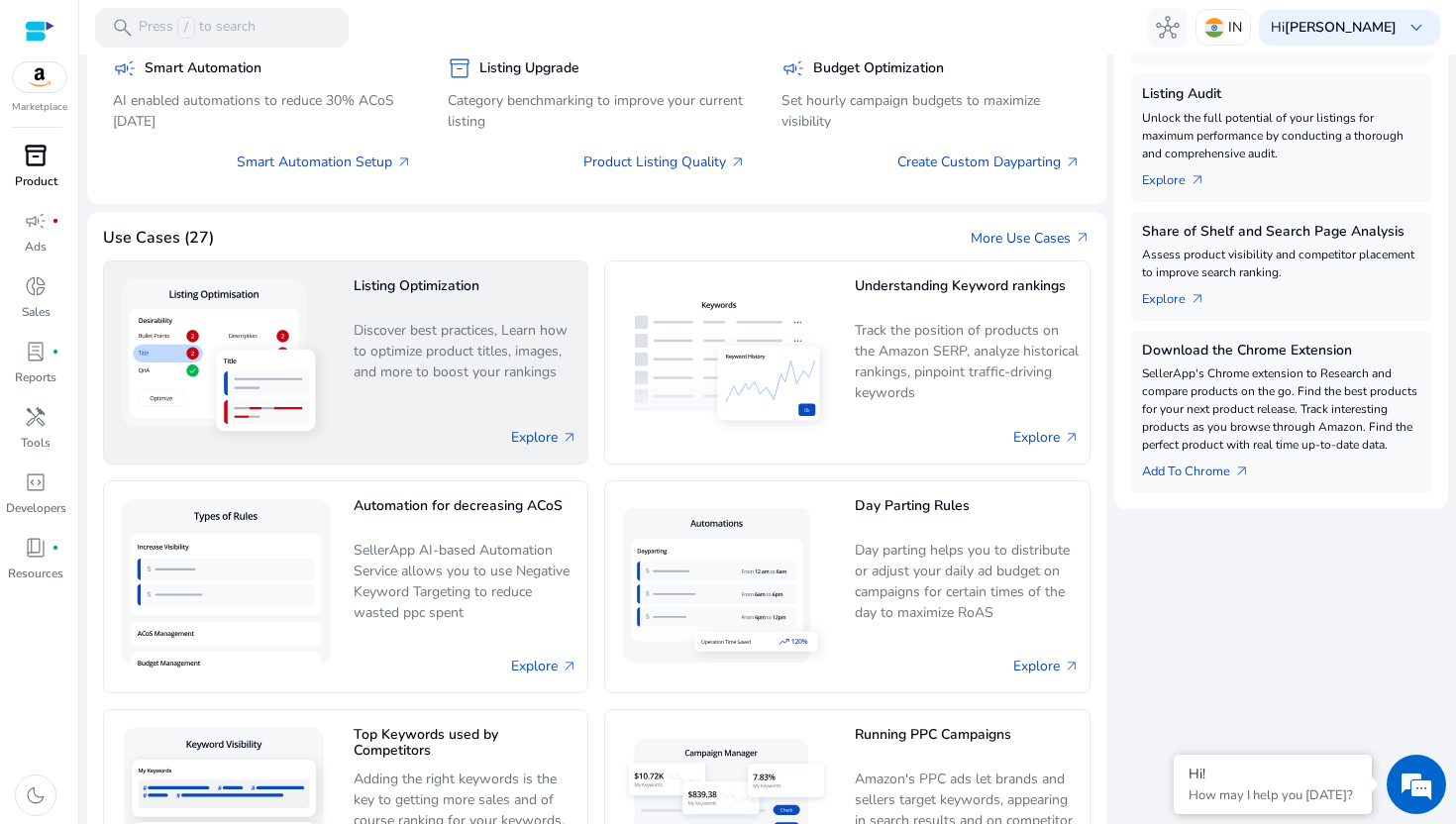 scroll, scrollTop: 0, scrollLeft: 0, axis: both 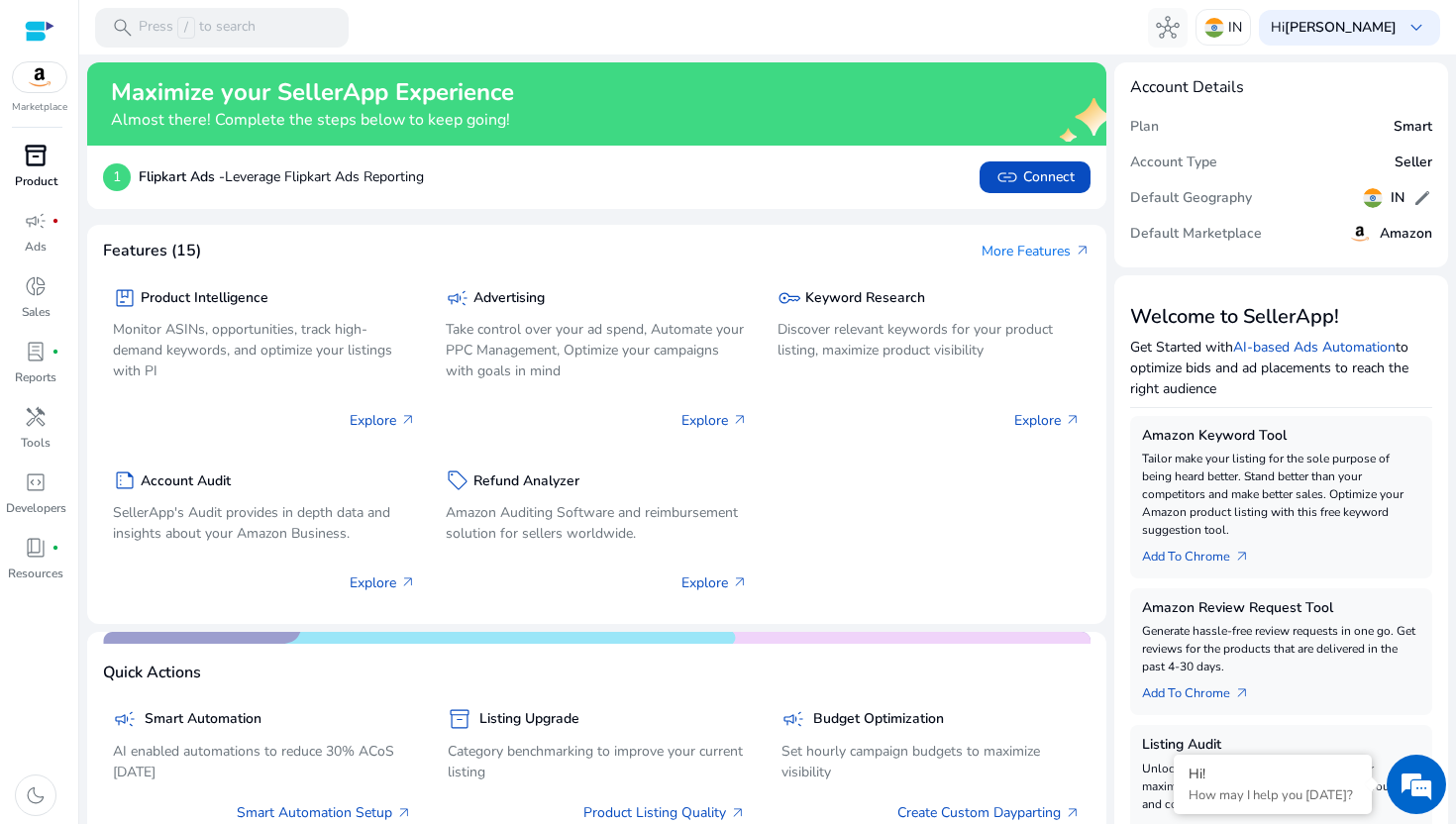 click on "Features (15) More Features   arrow_outward   package  Product Intelligence Monitor ASINs, opportunities, track high-demand keywords, and optimize your listings with PI  Explore   arrow_outward   campaign  Advertising Take control over your ad spend, Automate your PPC Management, Optimize your campaigns with goals in mind  Explore   arrow_outward   key  Keyword Research Discover relevant keywords for your product listing, maximize product visibility  Explore   arrow_outward   summarize  Account Audit SellerApp's Audit provides in depth data and insights about your Amazon Business.  Explore   arrow_outward   sell  Refund Analyzer Amazon Auditing Software and reimbursement solution for sellers worldwide.  Explore   arrow_outward" 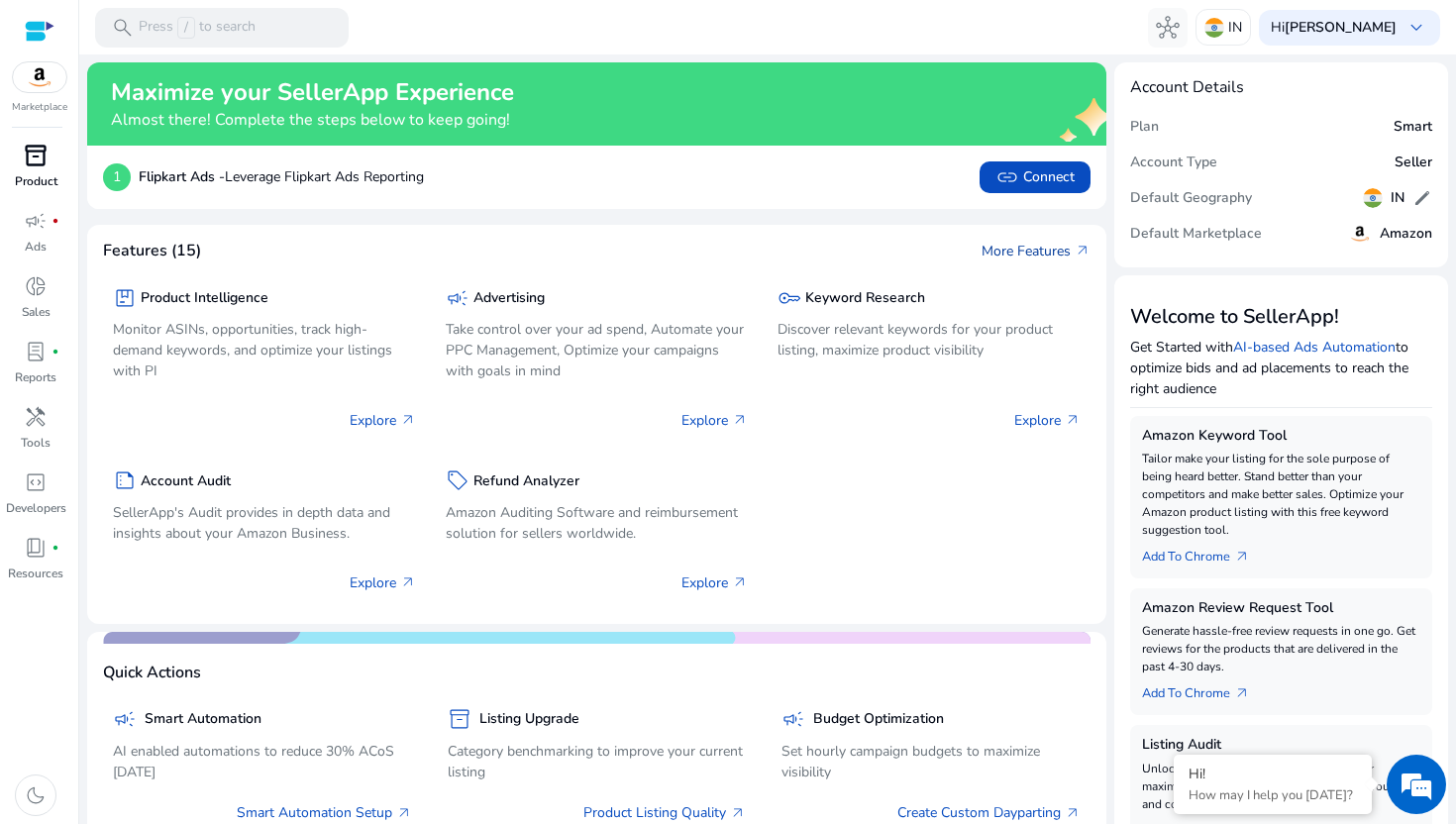 click on "More Features   arrow_outward" 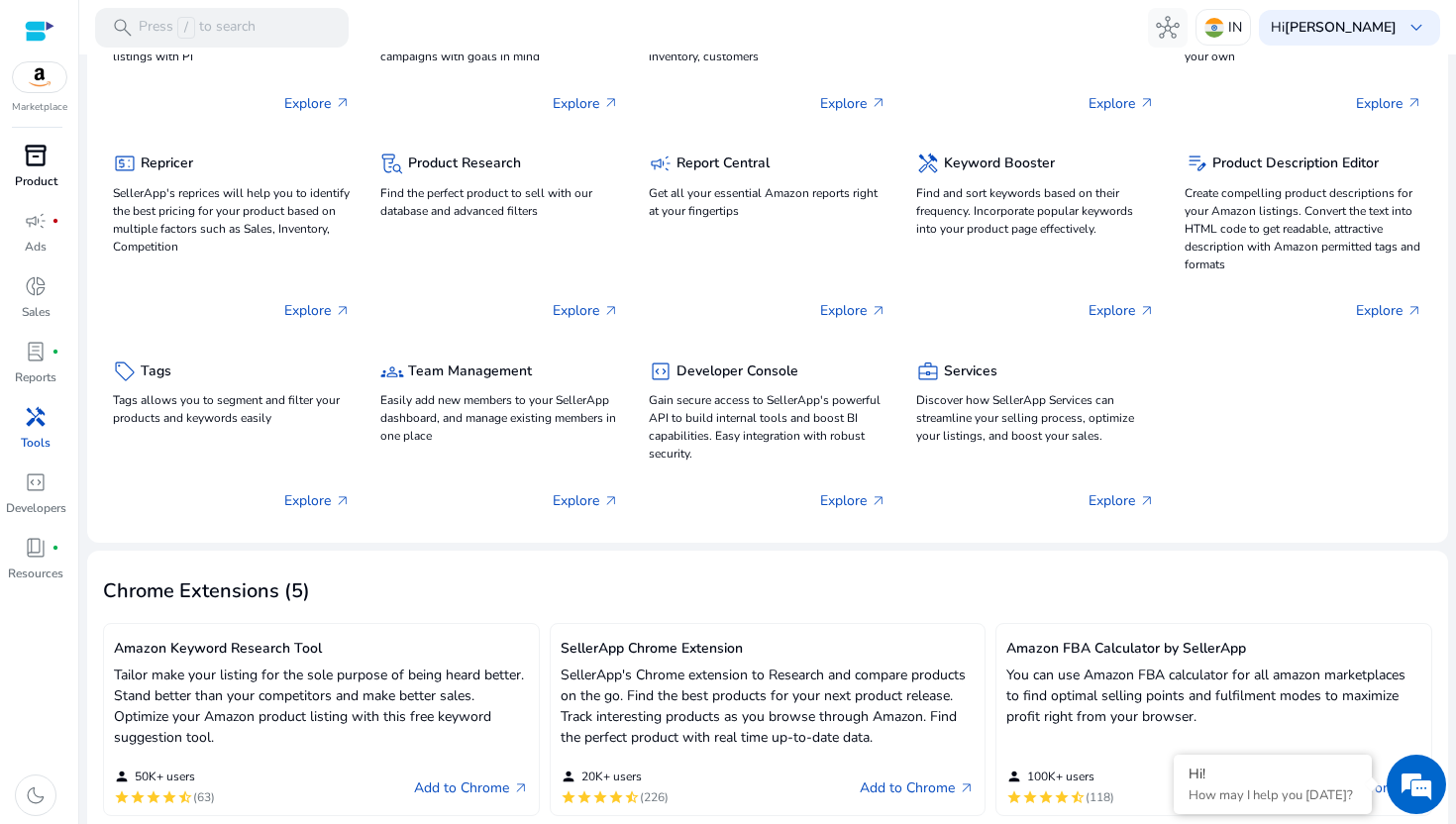 scroll, scrollTop: 0, scrollLeft: 0, axis: both 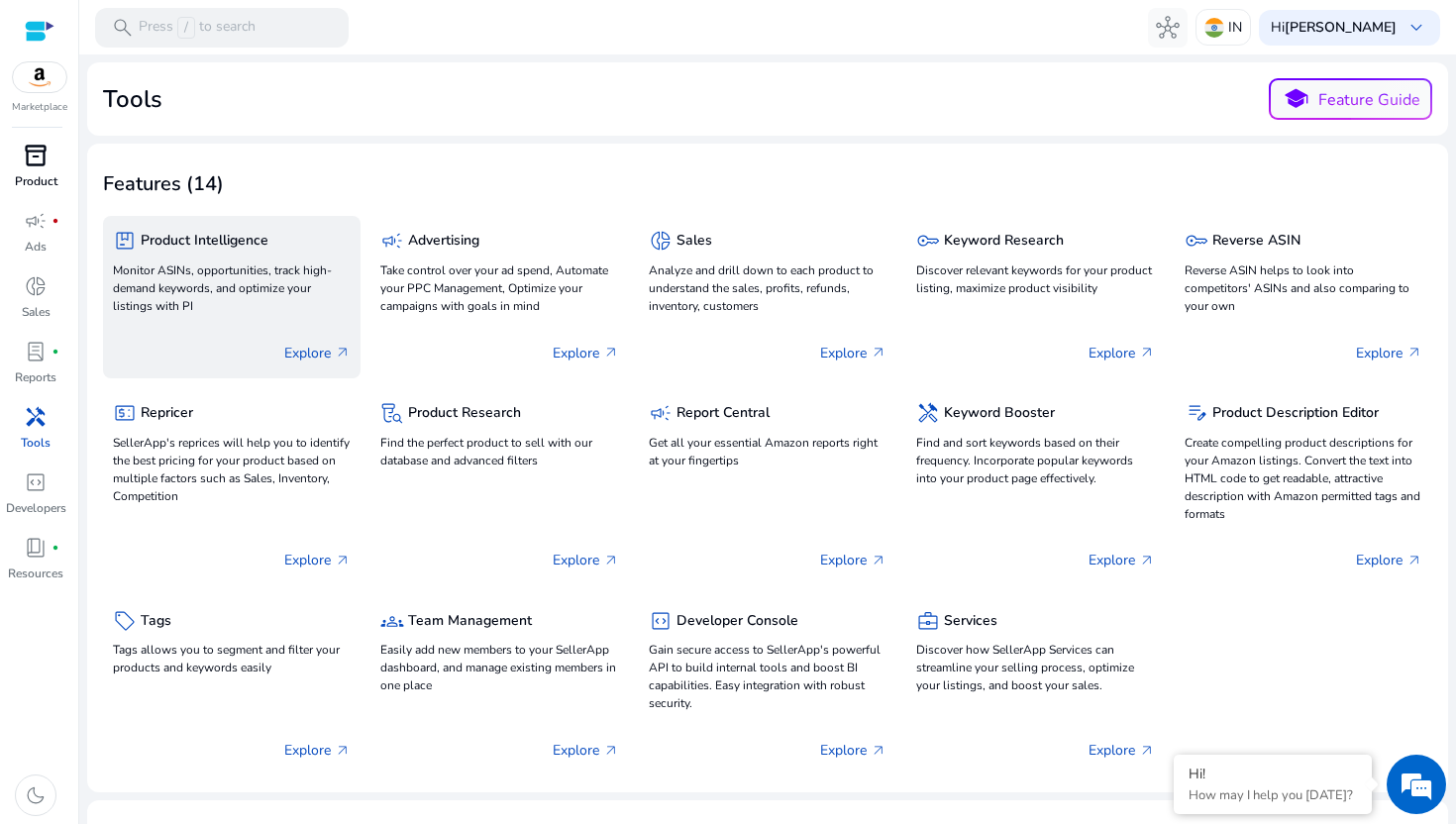 click on "Explore   arrow_outward" 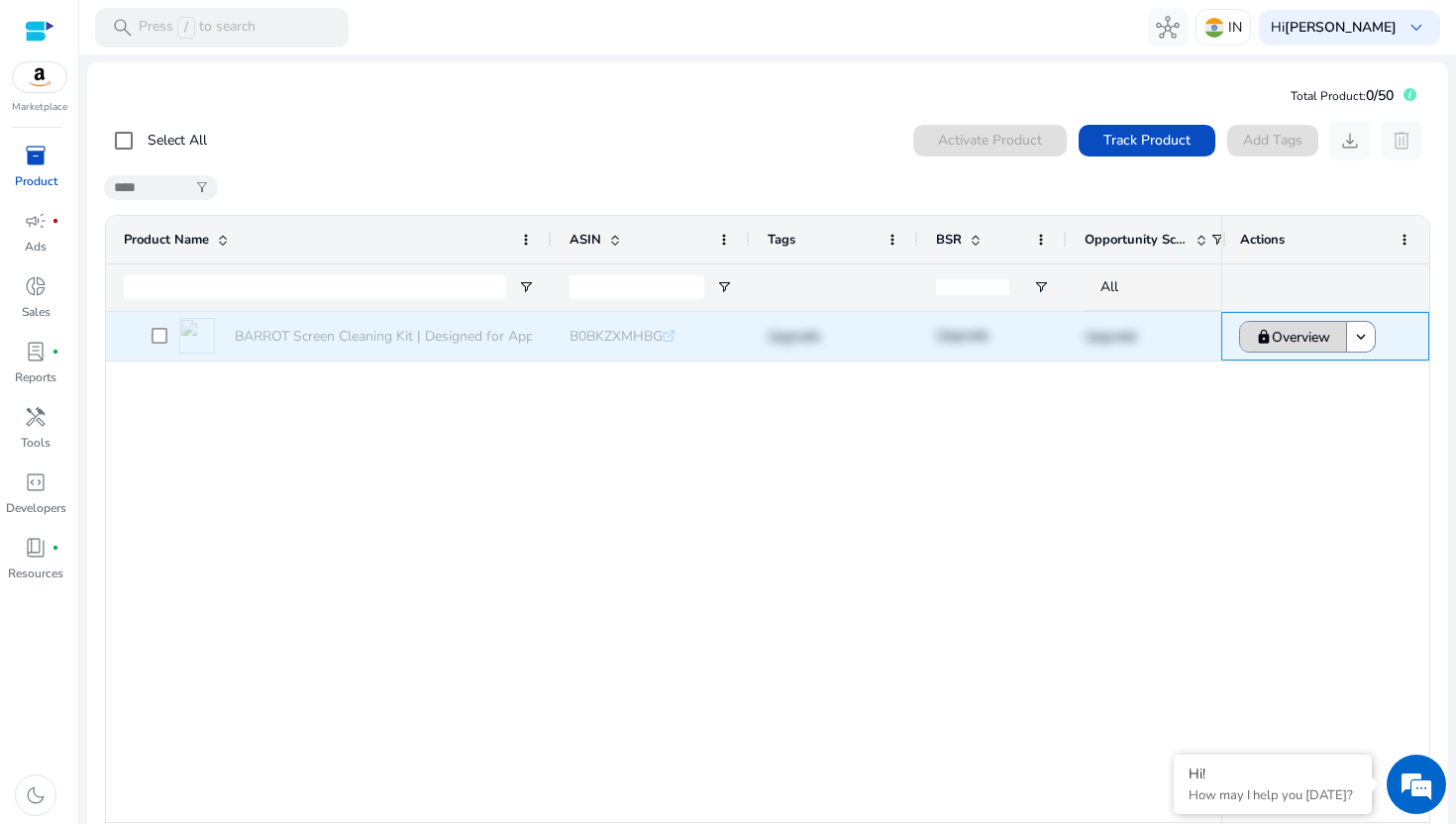 click on "Overview" 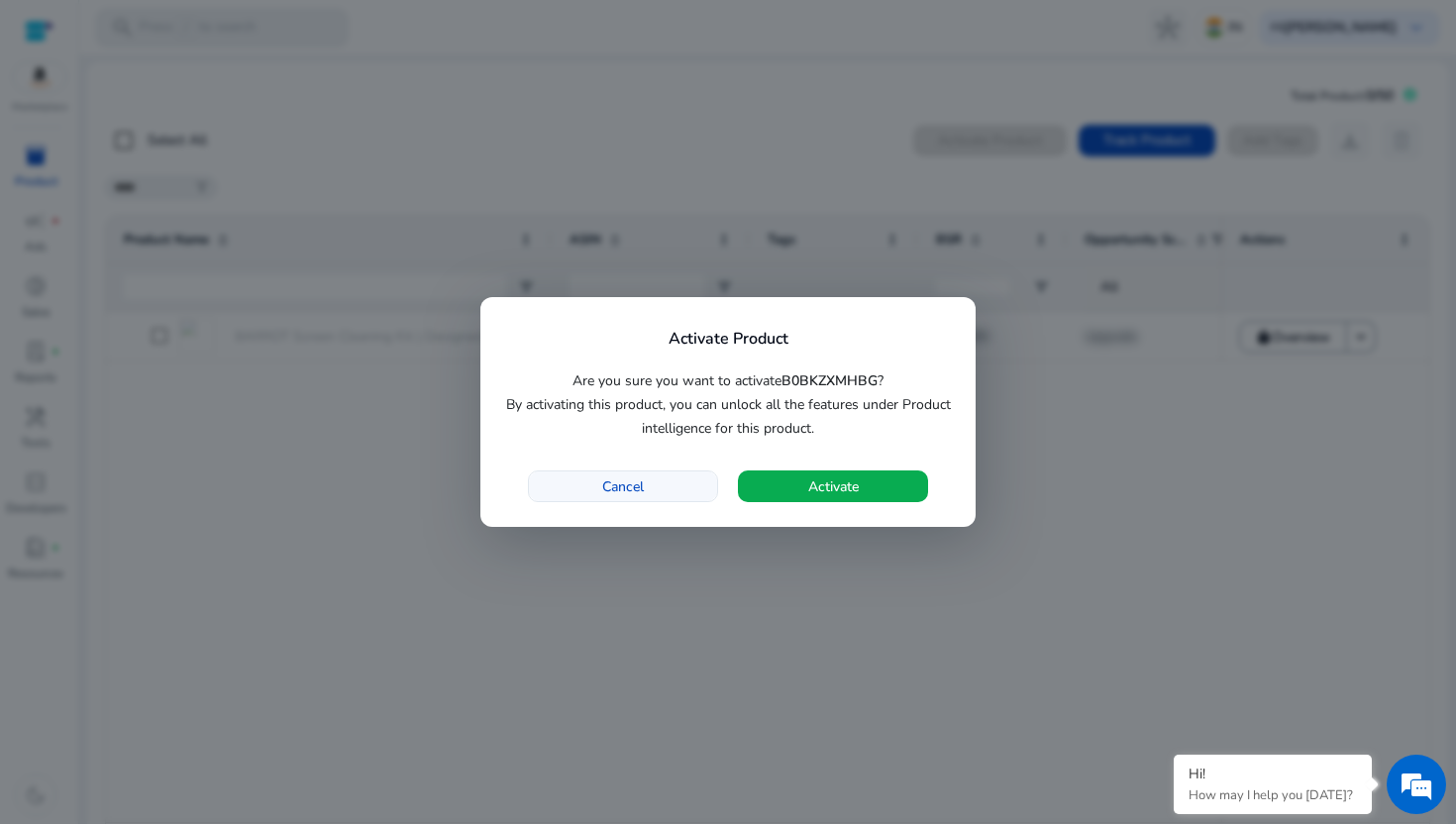 click on "Cancel" at bounding box center [623, 486] 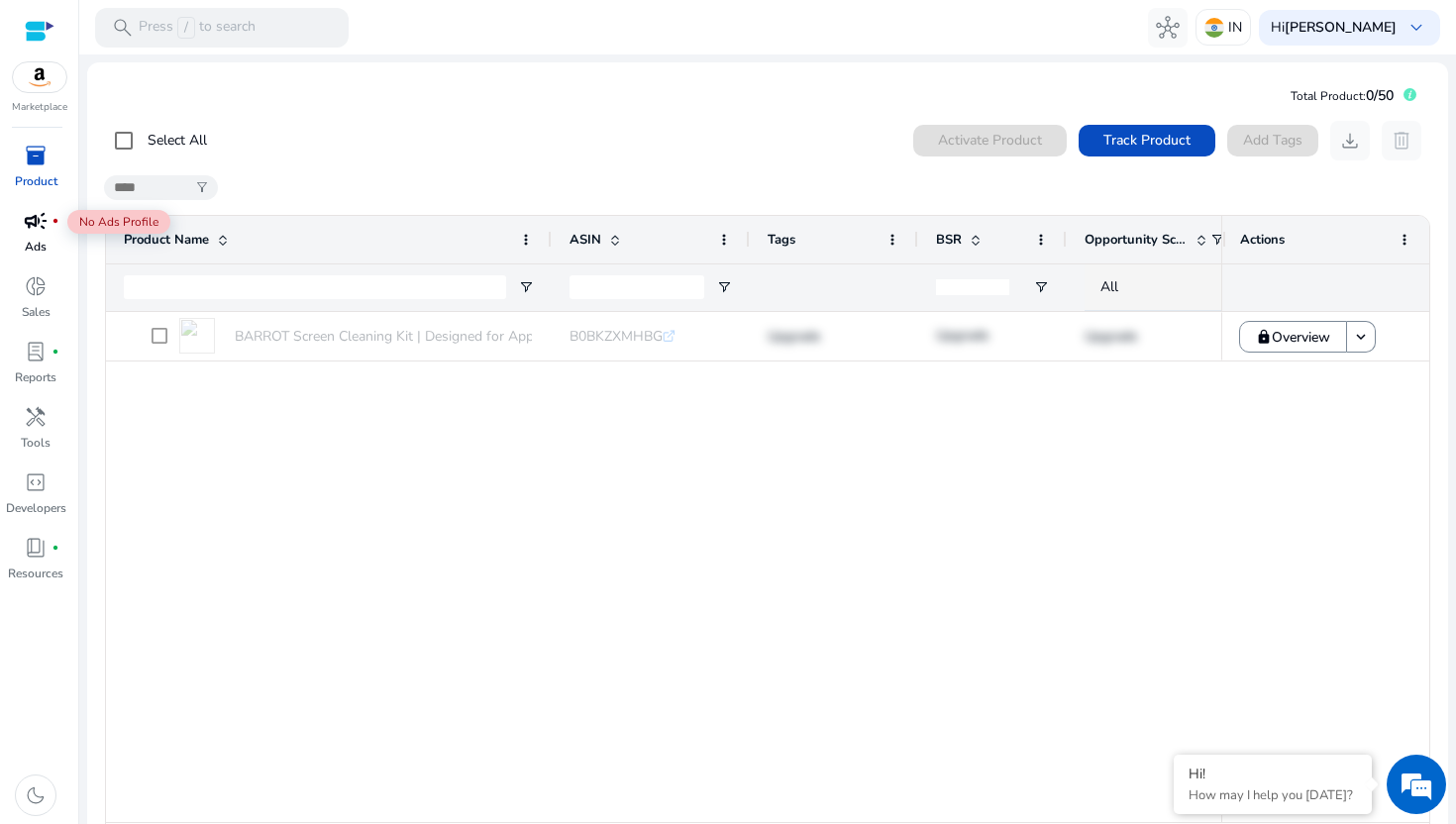 click on "campaign   fiber_manual_record" at bounding box center [36, 221] 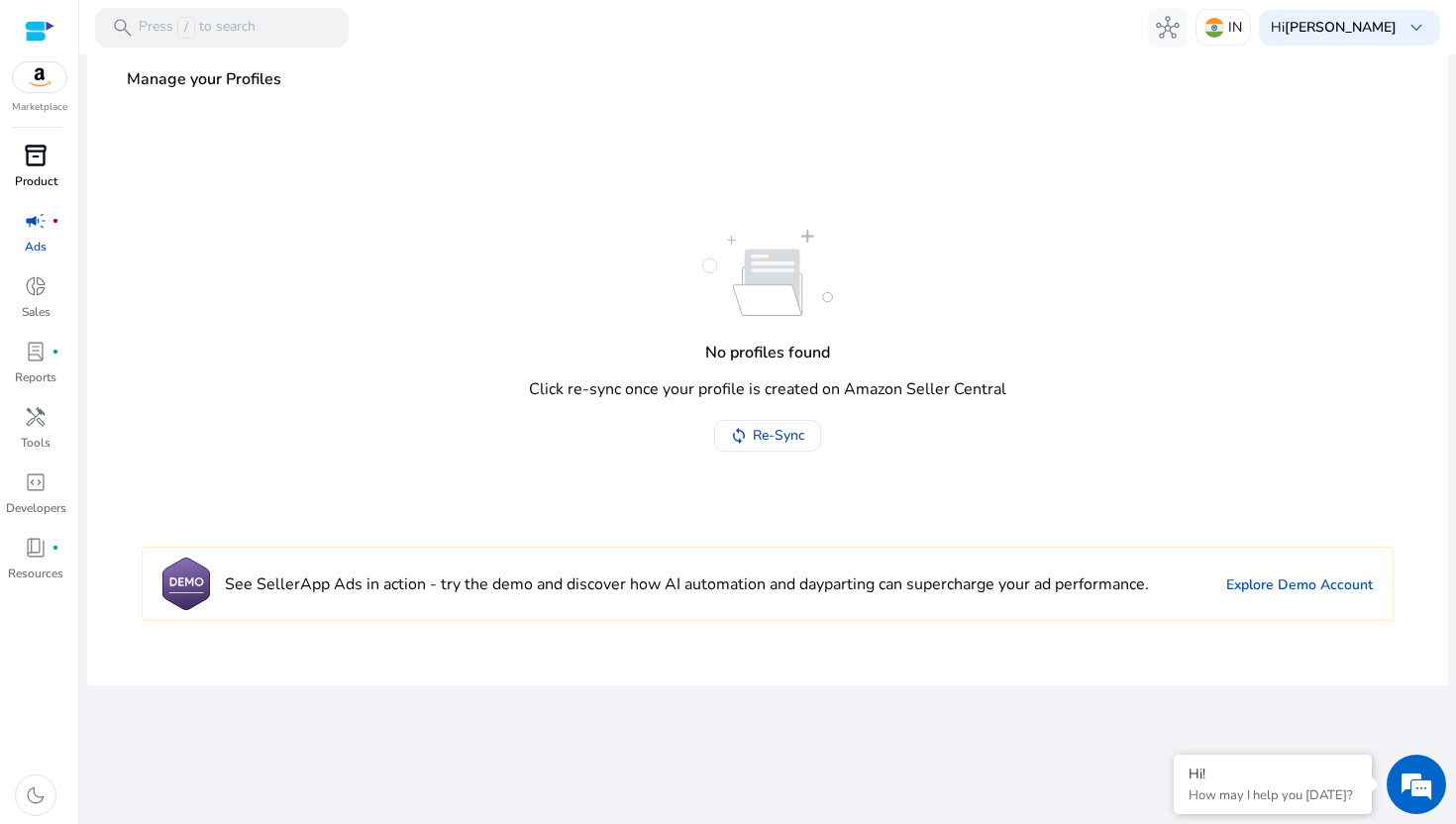 click at bounding box center [40, 31] 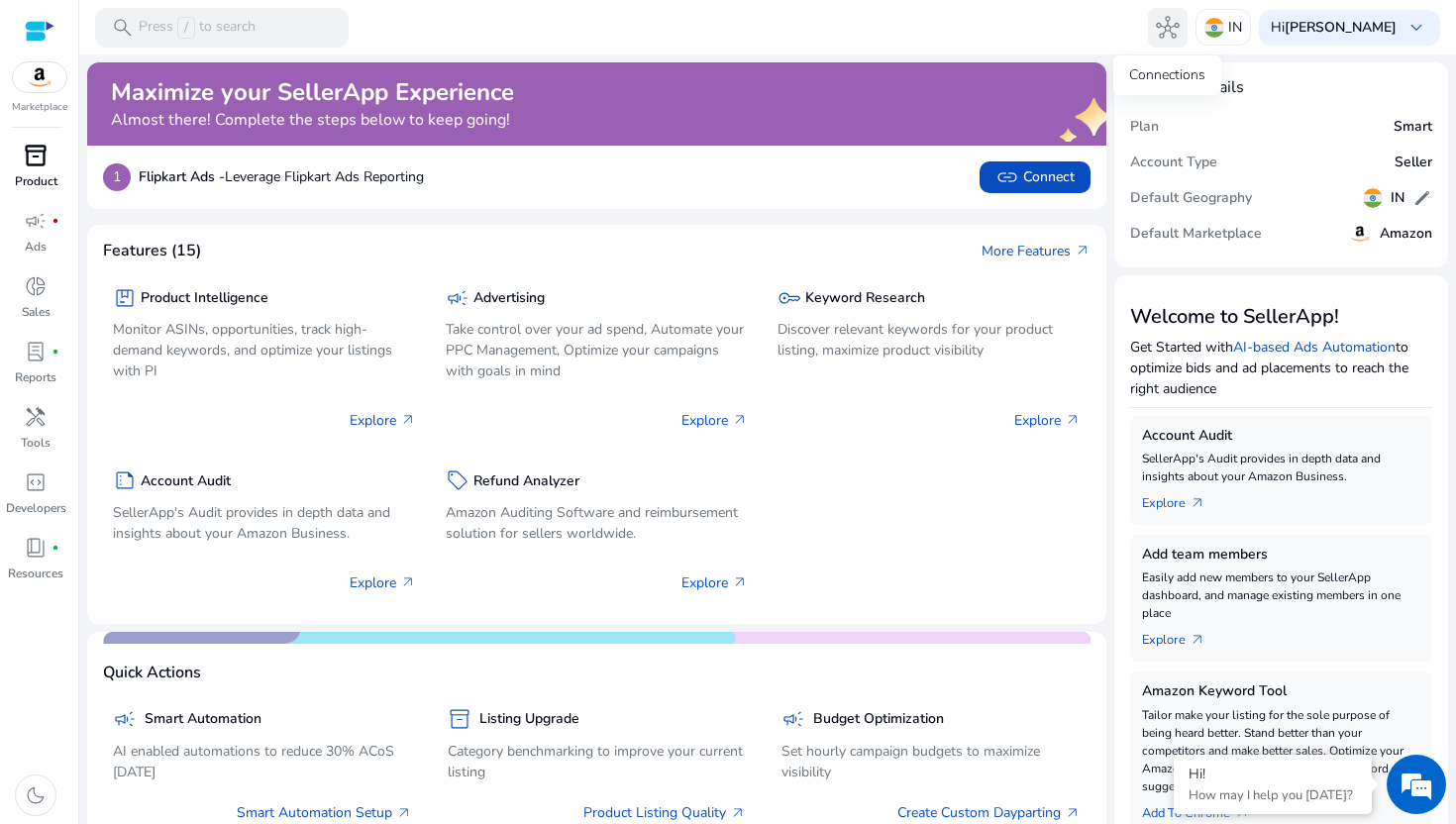 click on "hub" at bounding box center [1168, 28] 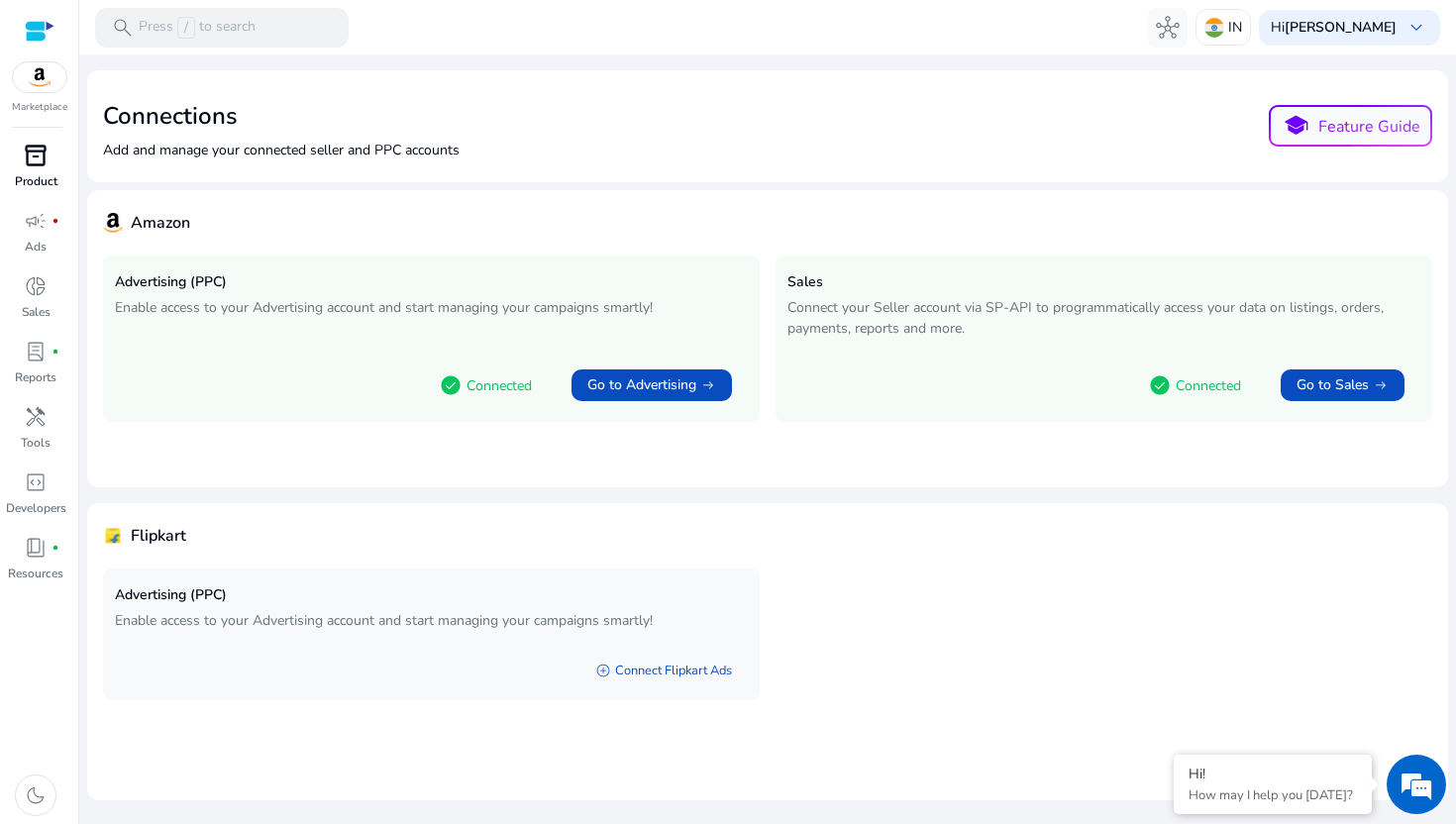 click on "check_circle  Connected  Go to Sales   arrow_right_alt" 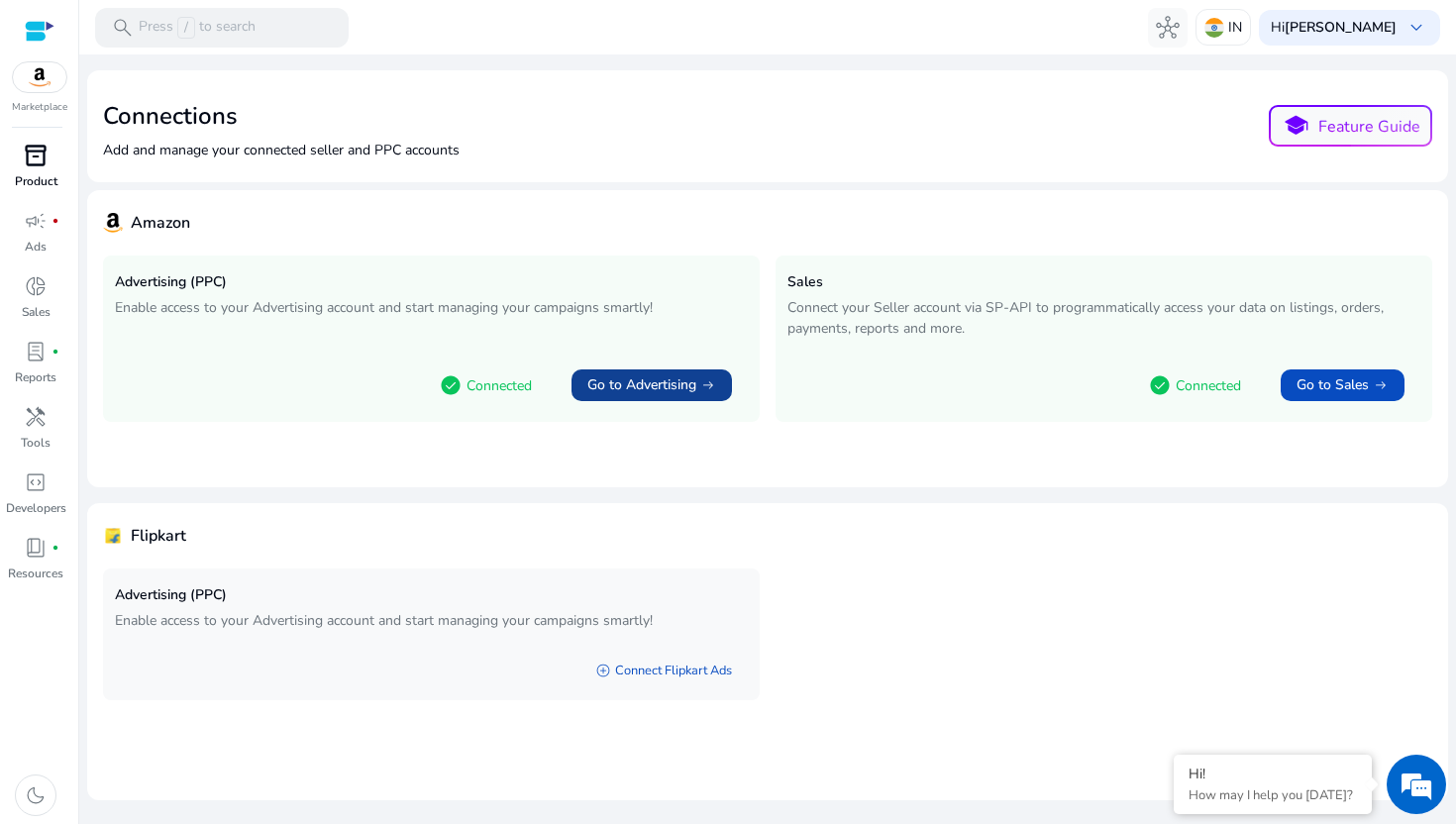 click on "Go to Advertising" 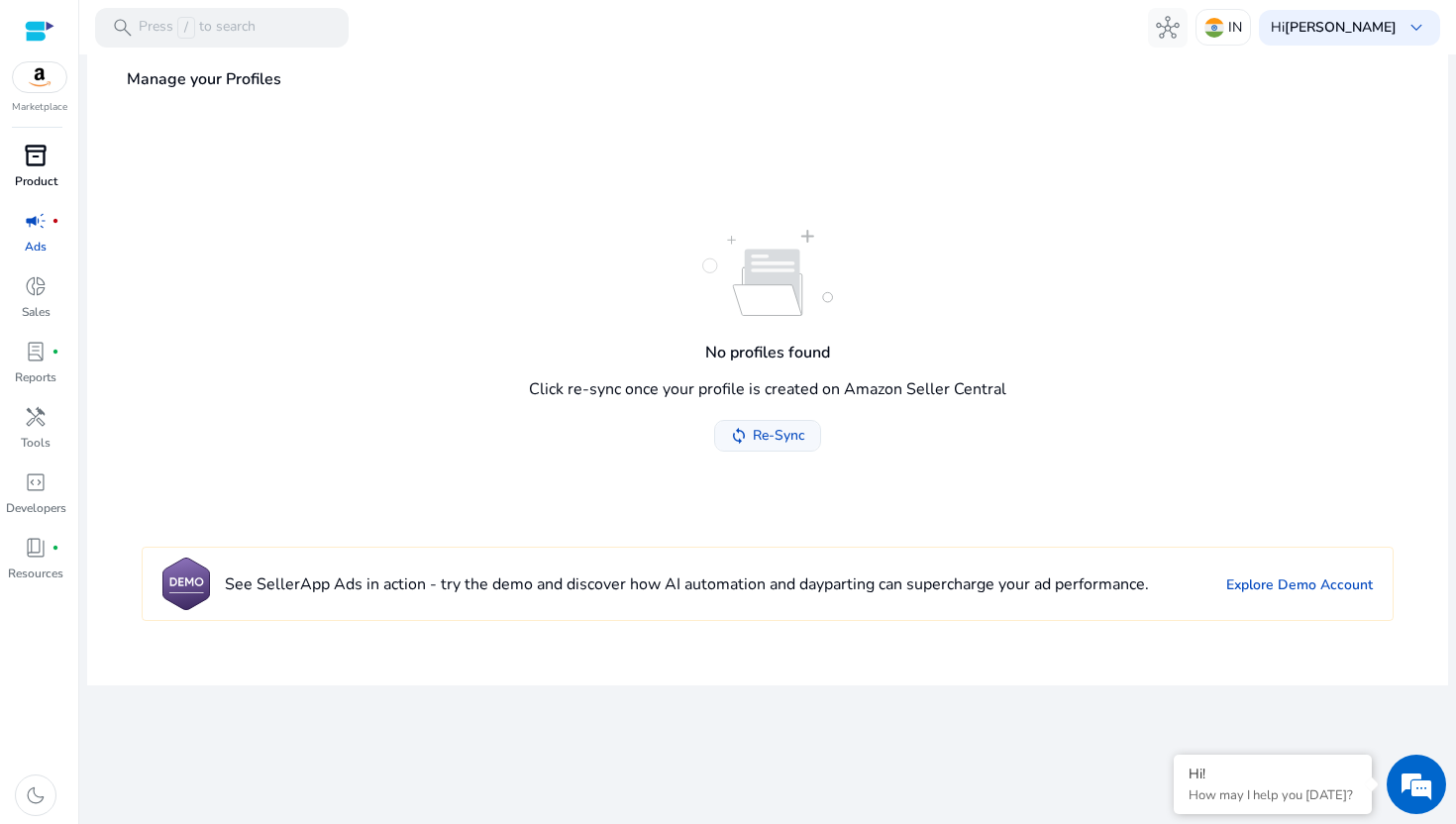 click 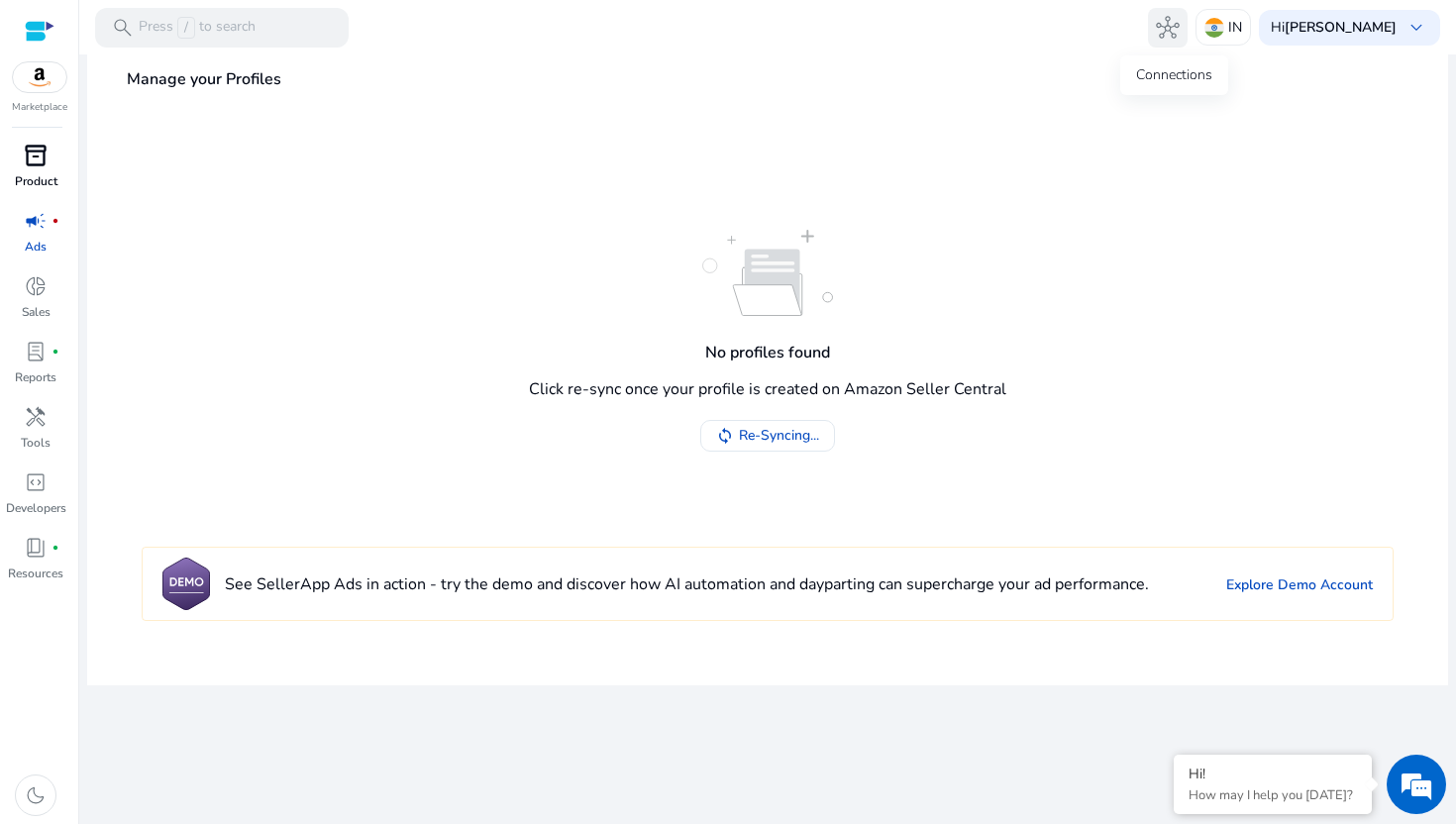 click on "hub" at bounding box center [1168, 28] 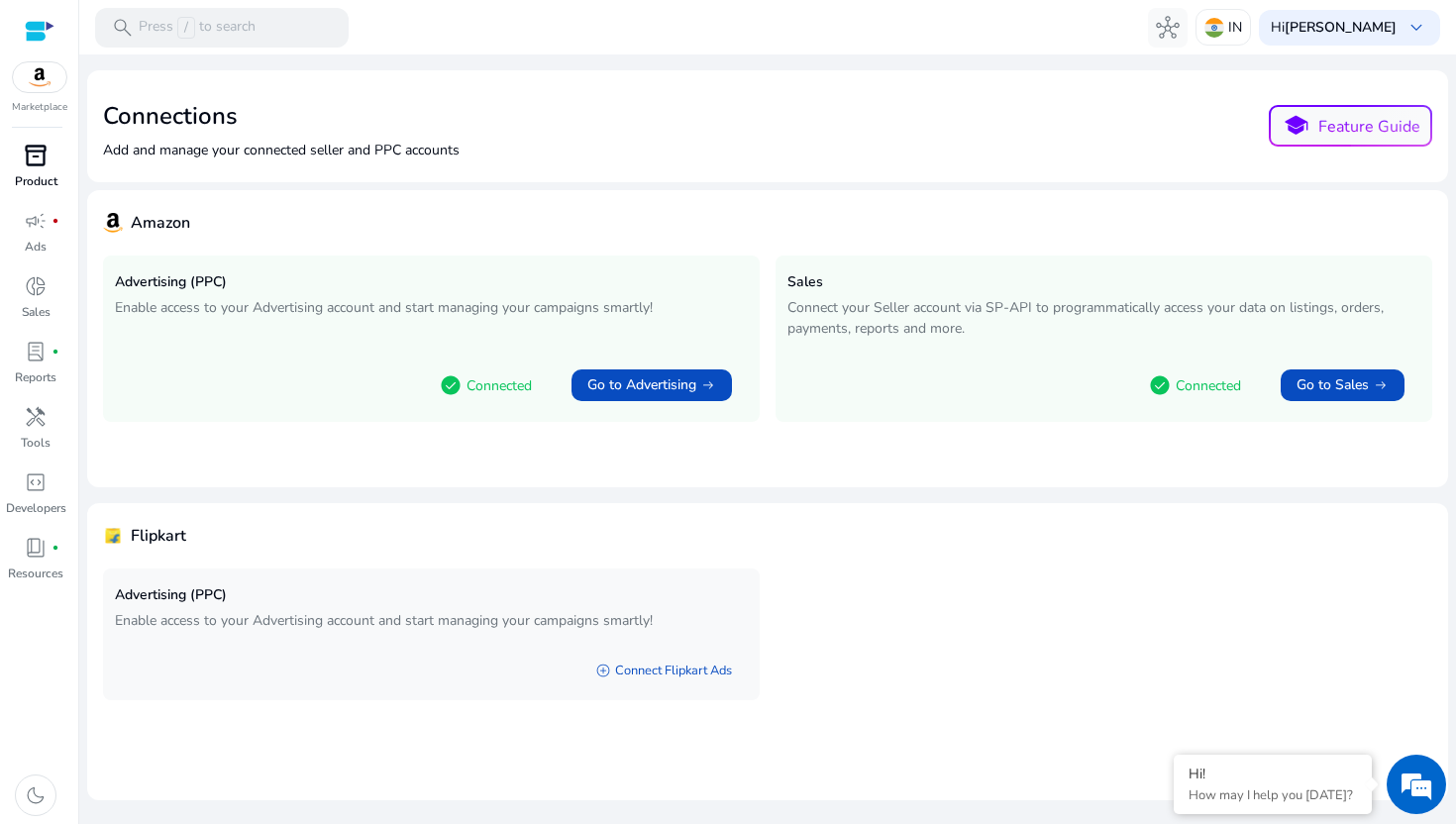 type 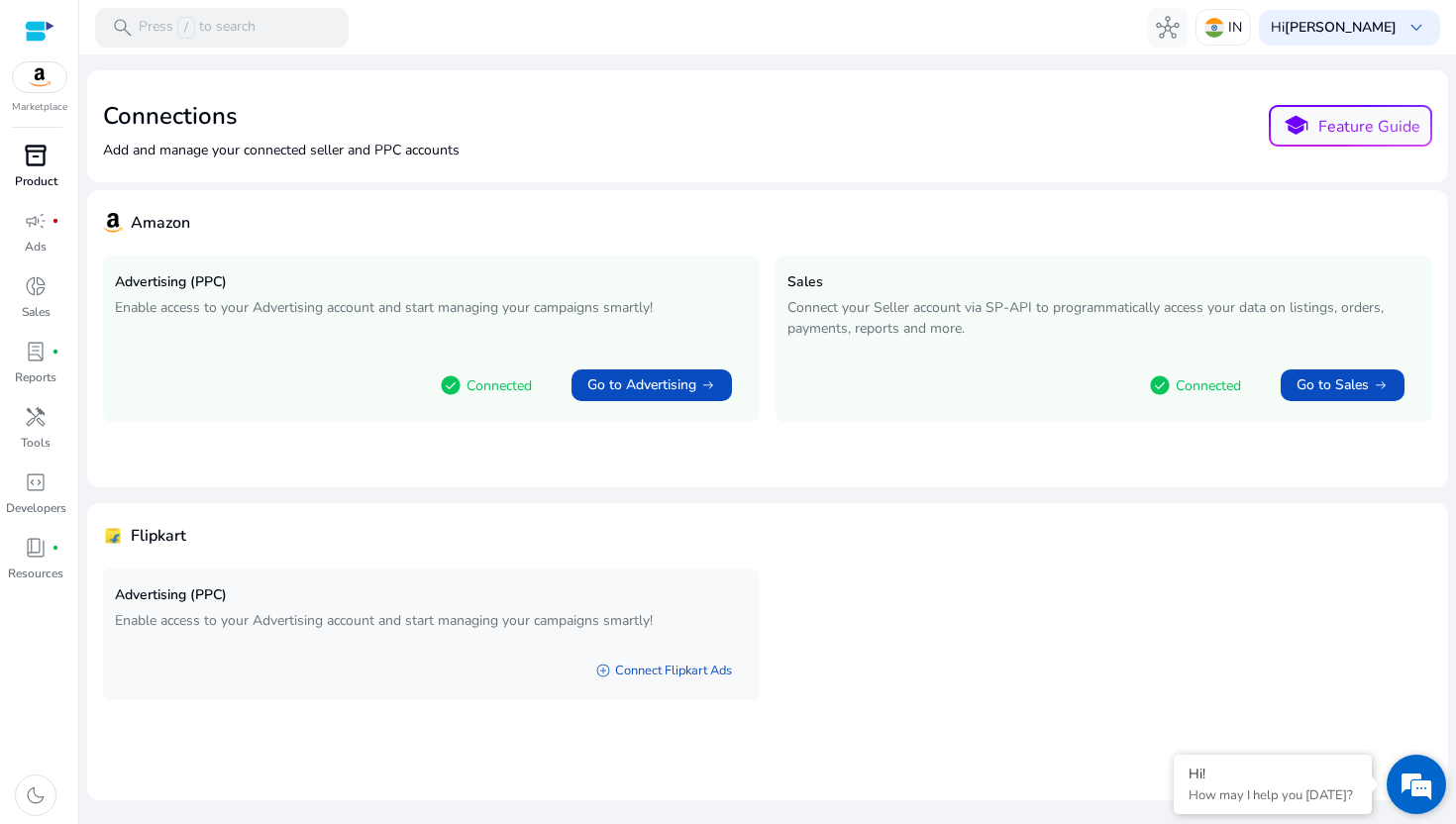 click at bounding box center [1416, 784] 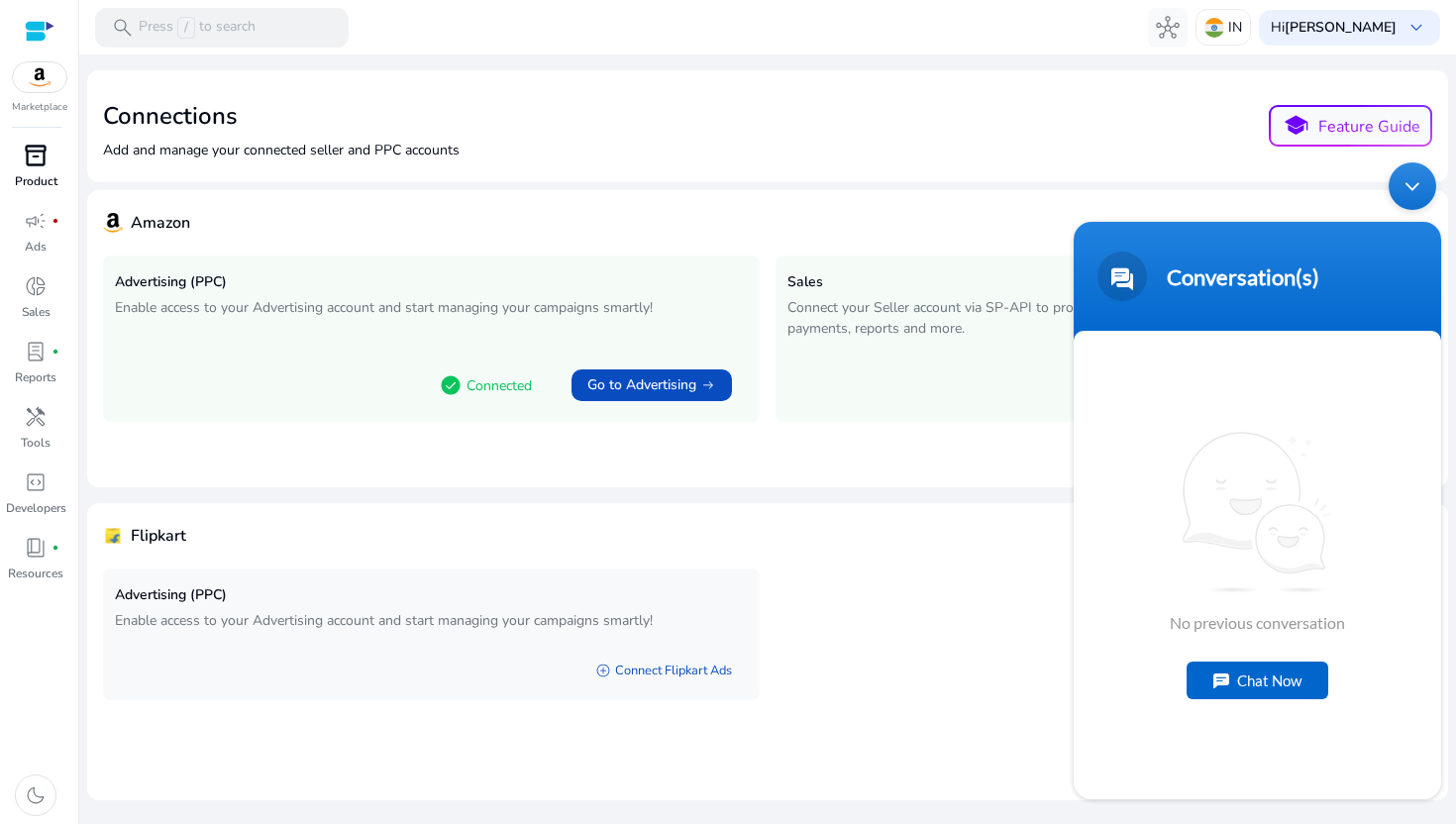 click on "No previous conversation Chat Now" at bounding box center (1257, 565) 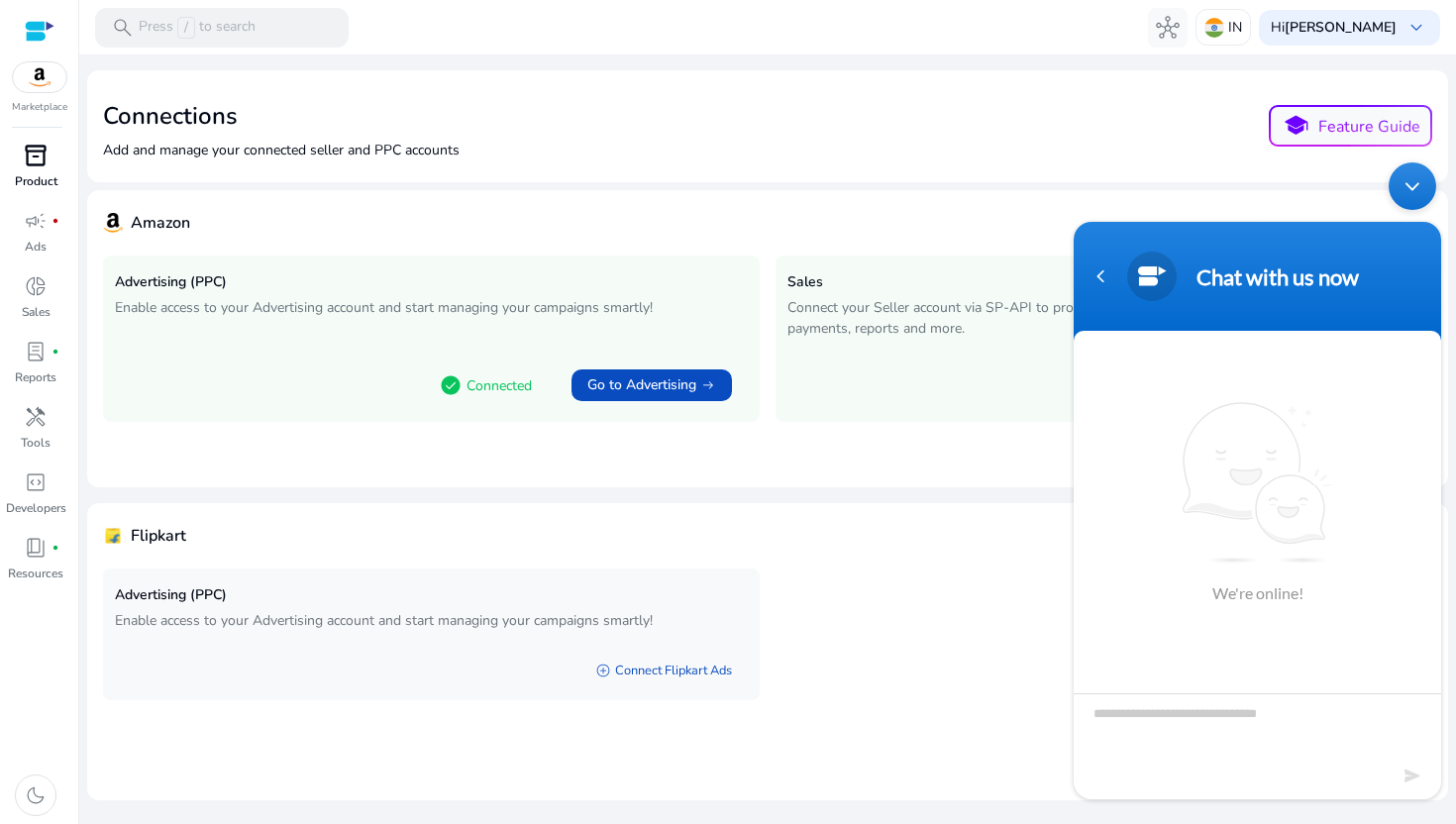 click at bounding box center (1257, 728) 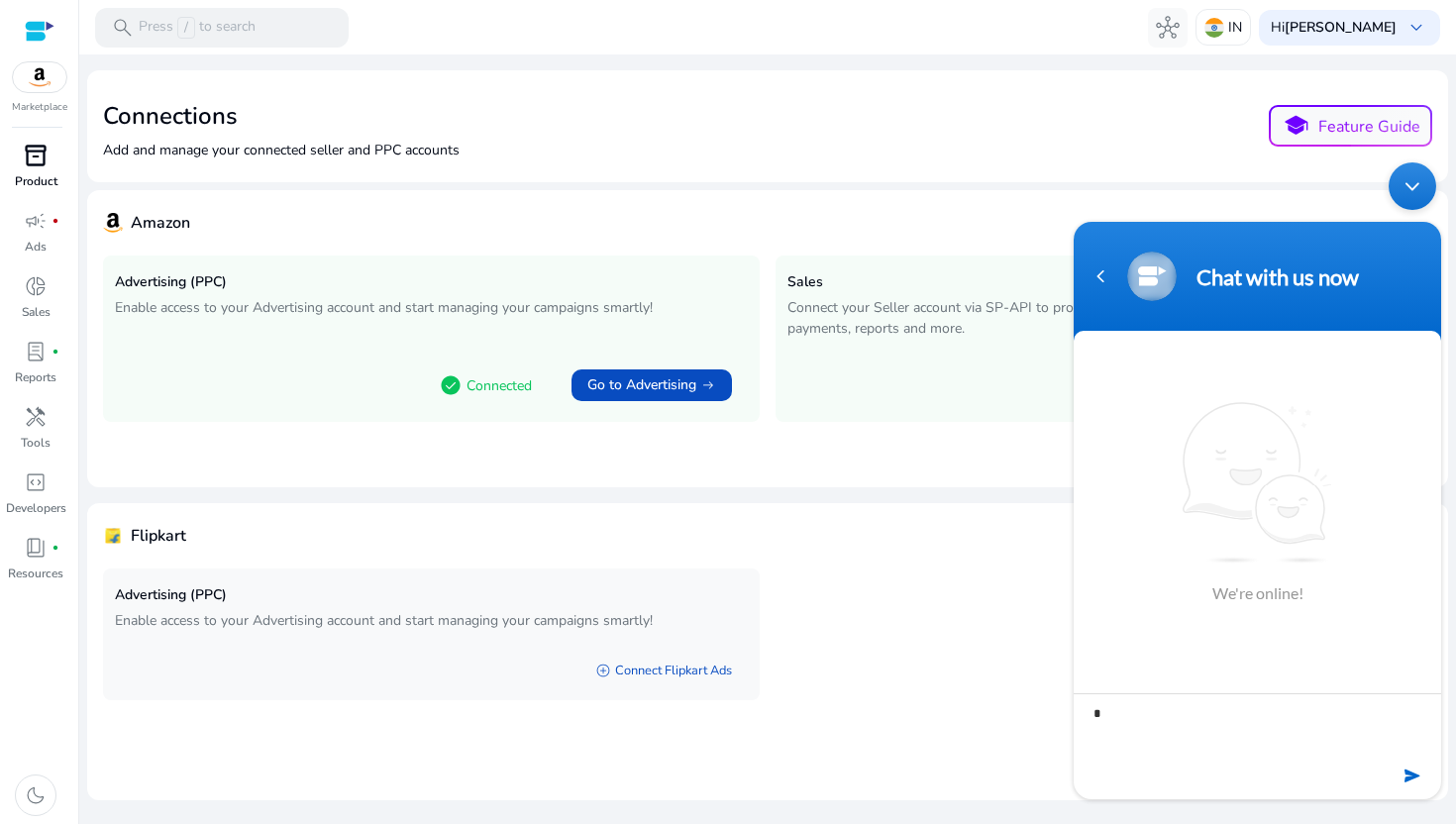 type on "**" 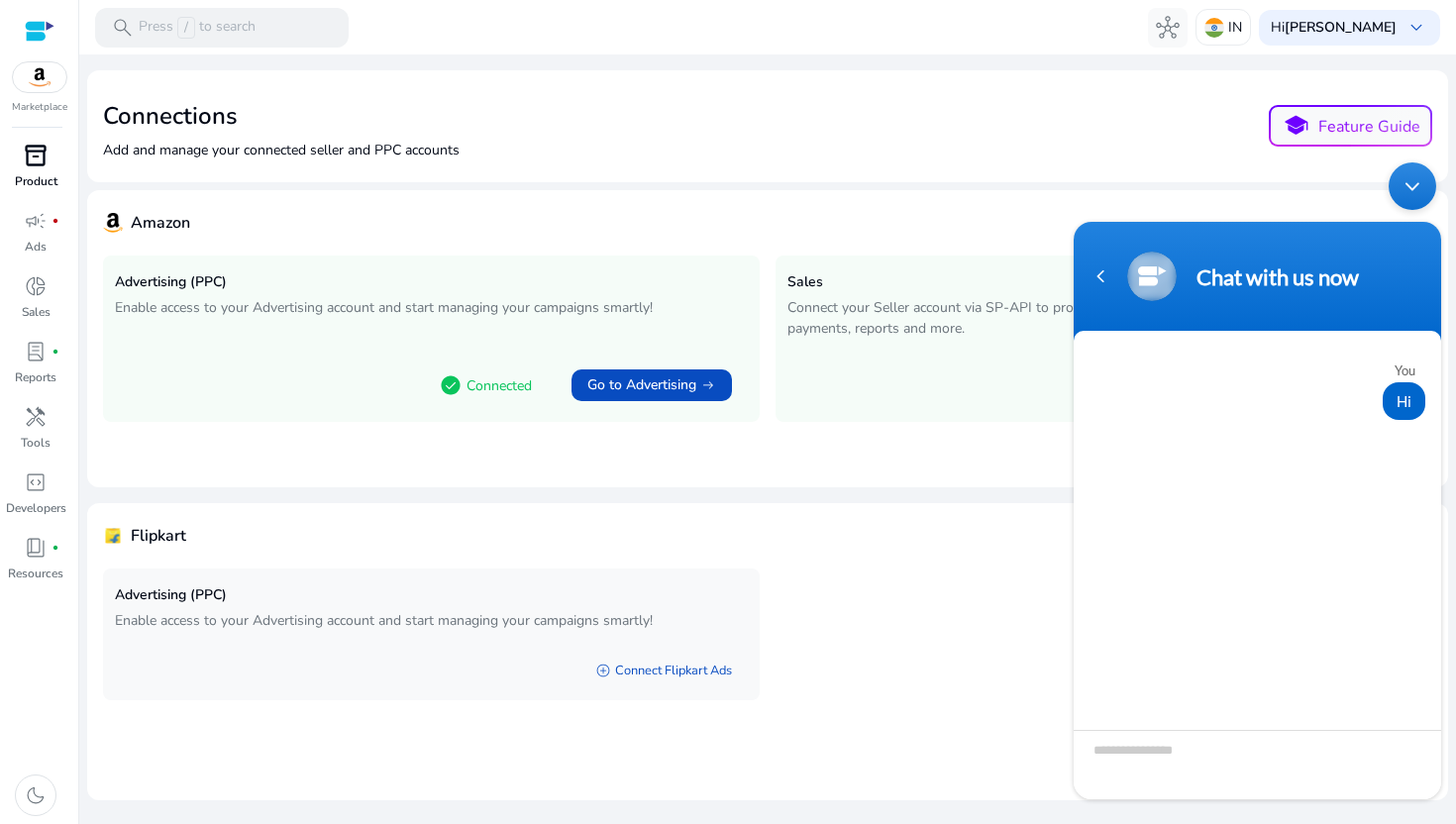 scroll, scrollTop: 90, scrollLeft: 0, axis: vertical 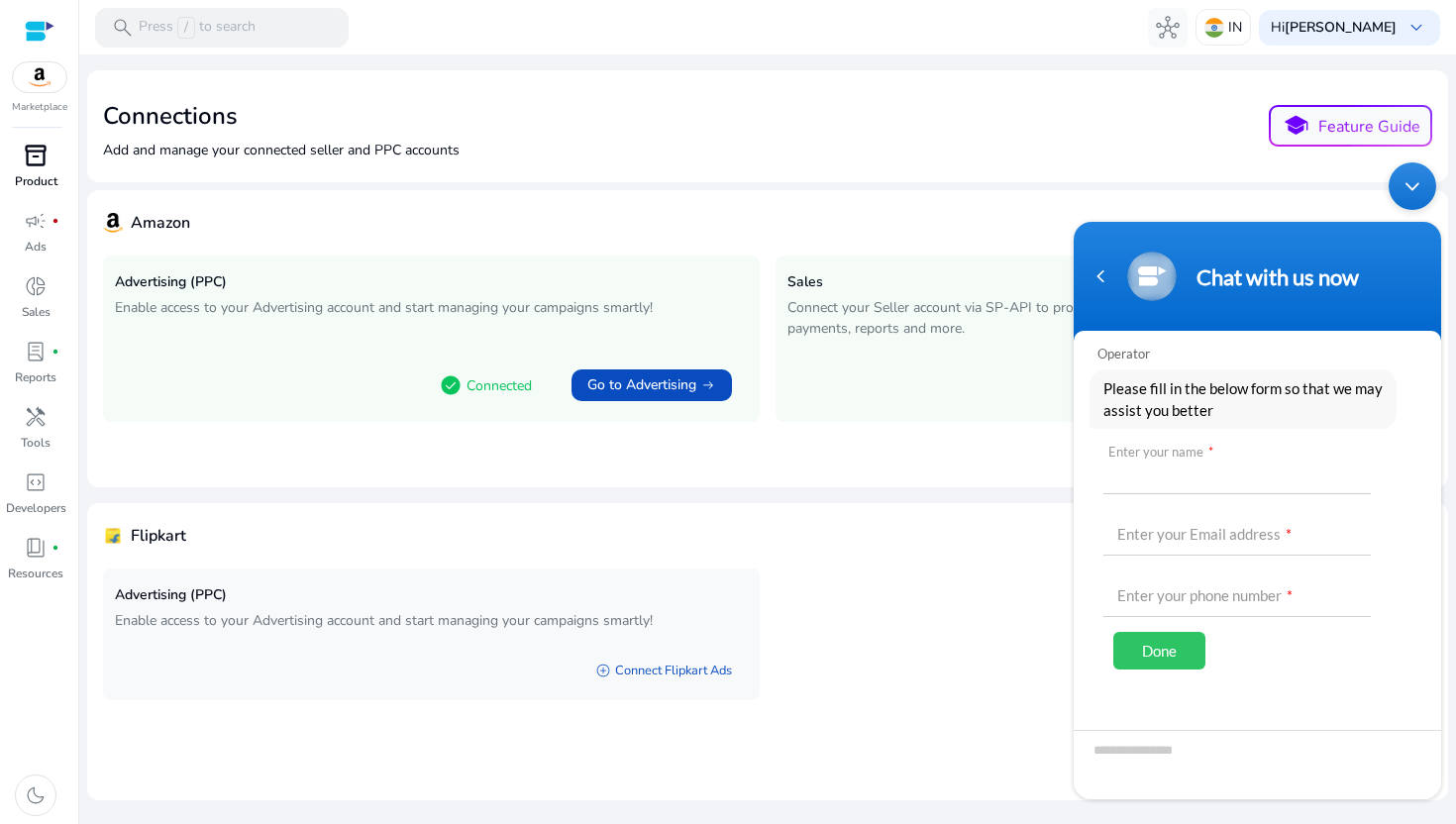 click at bounding box center (1237, 470) 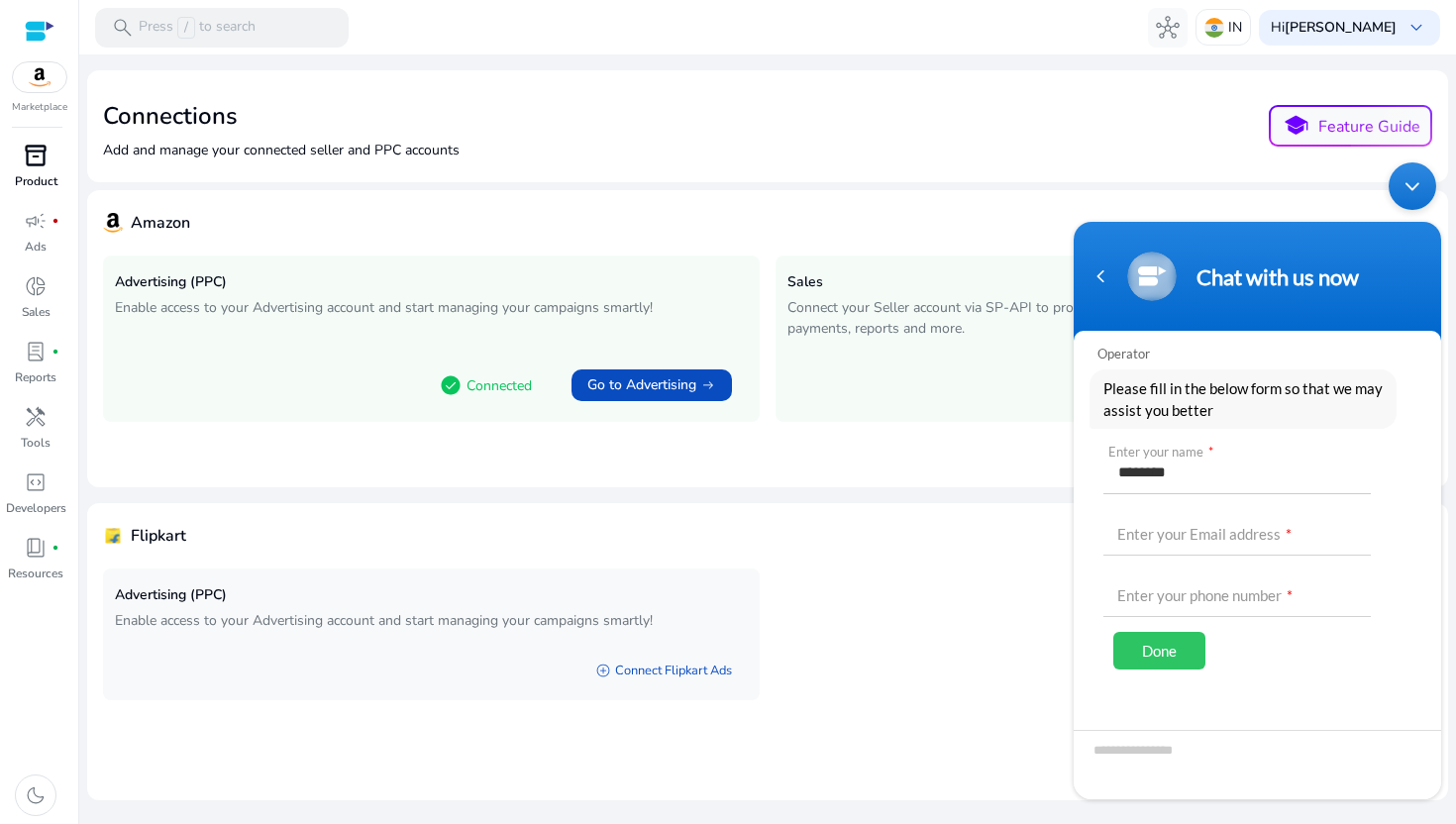type on "********" 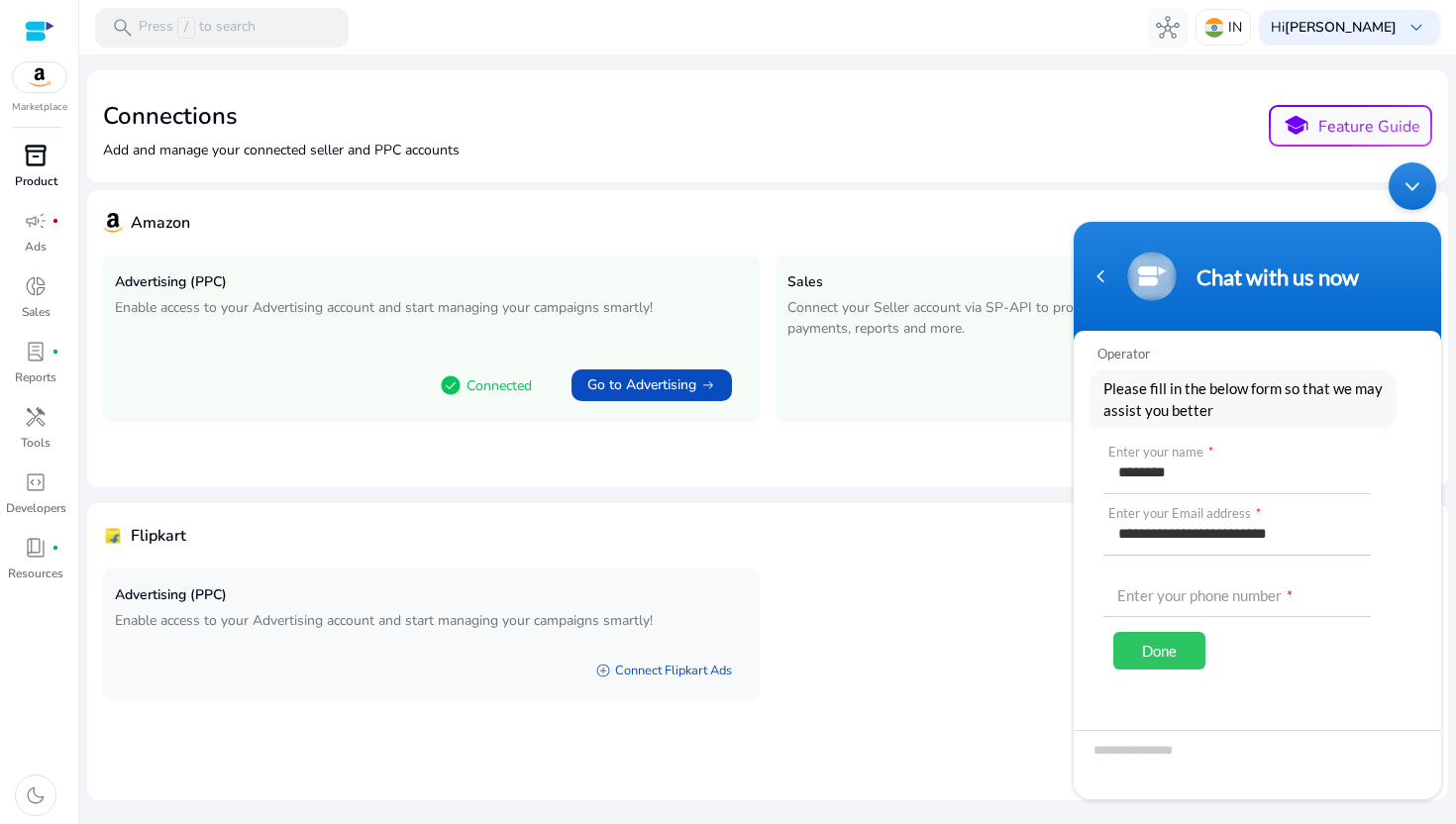 type on "**********" 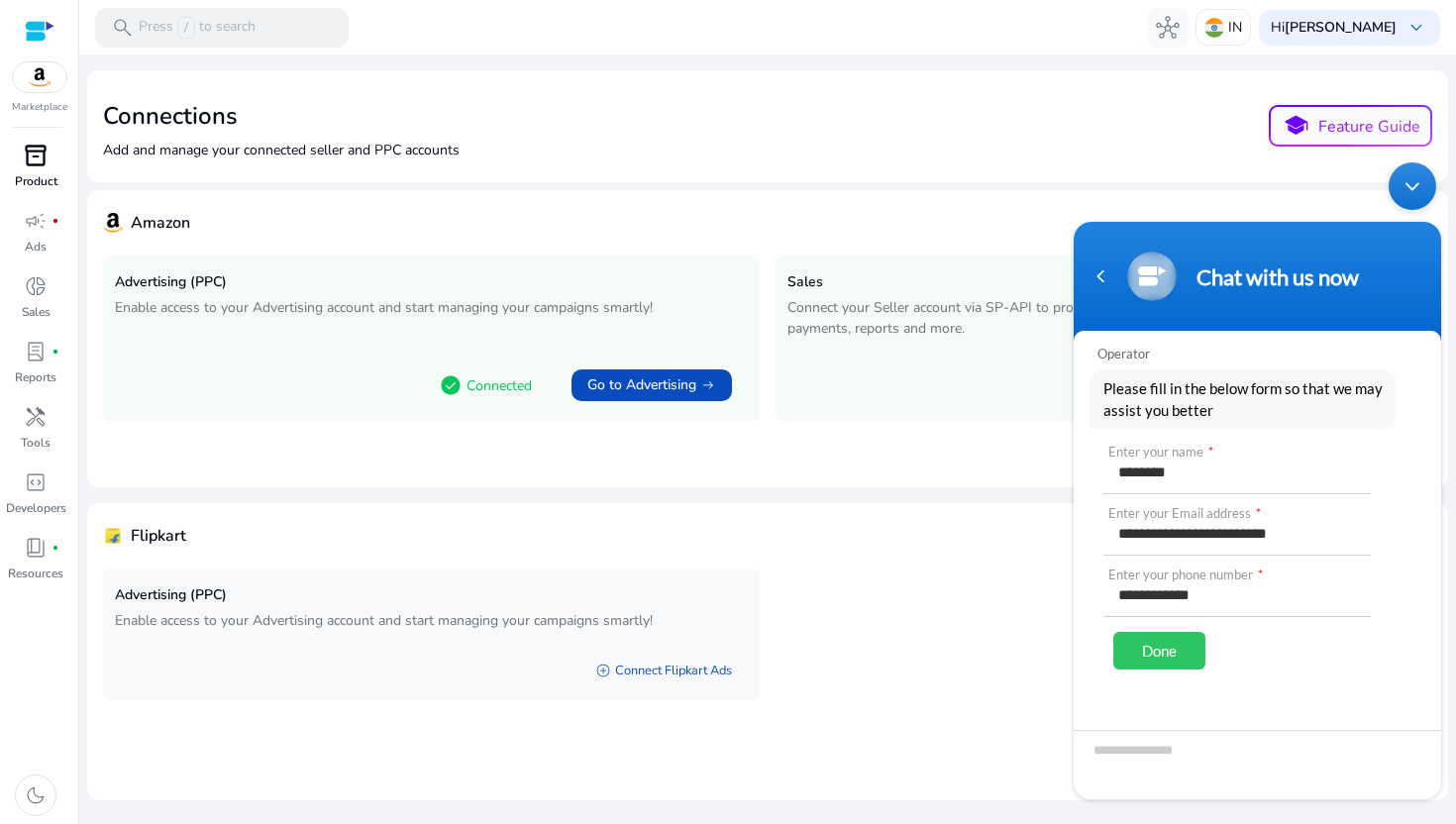 type on "**********" 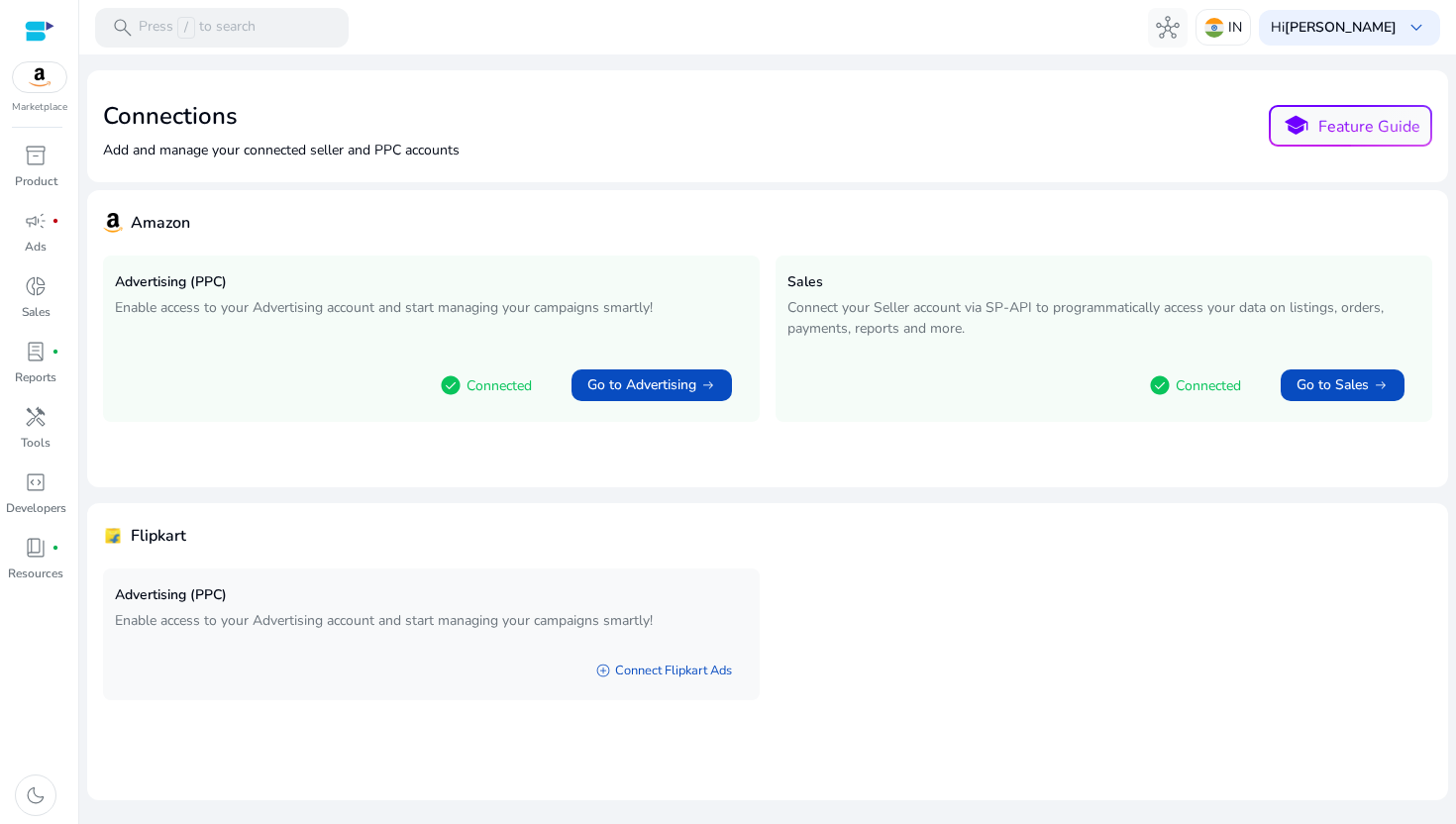 scroll, scrollTop: 0, scrollLeft: 0, axis: both 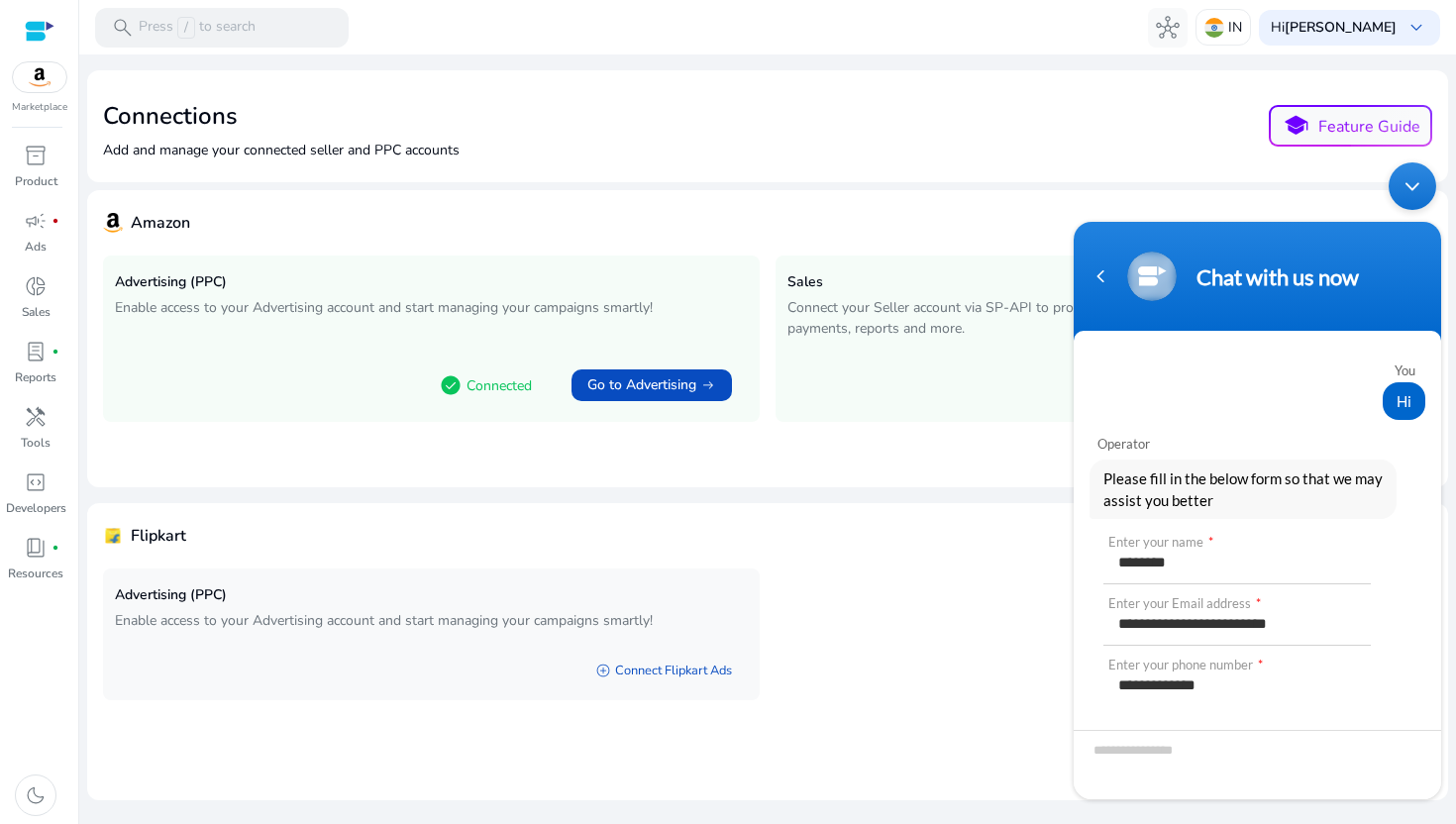 type on "**********" 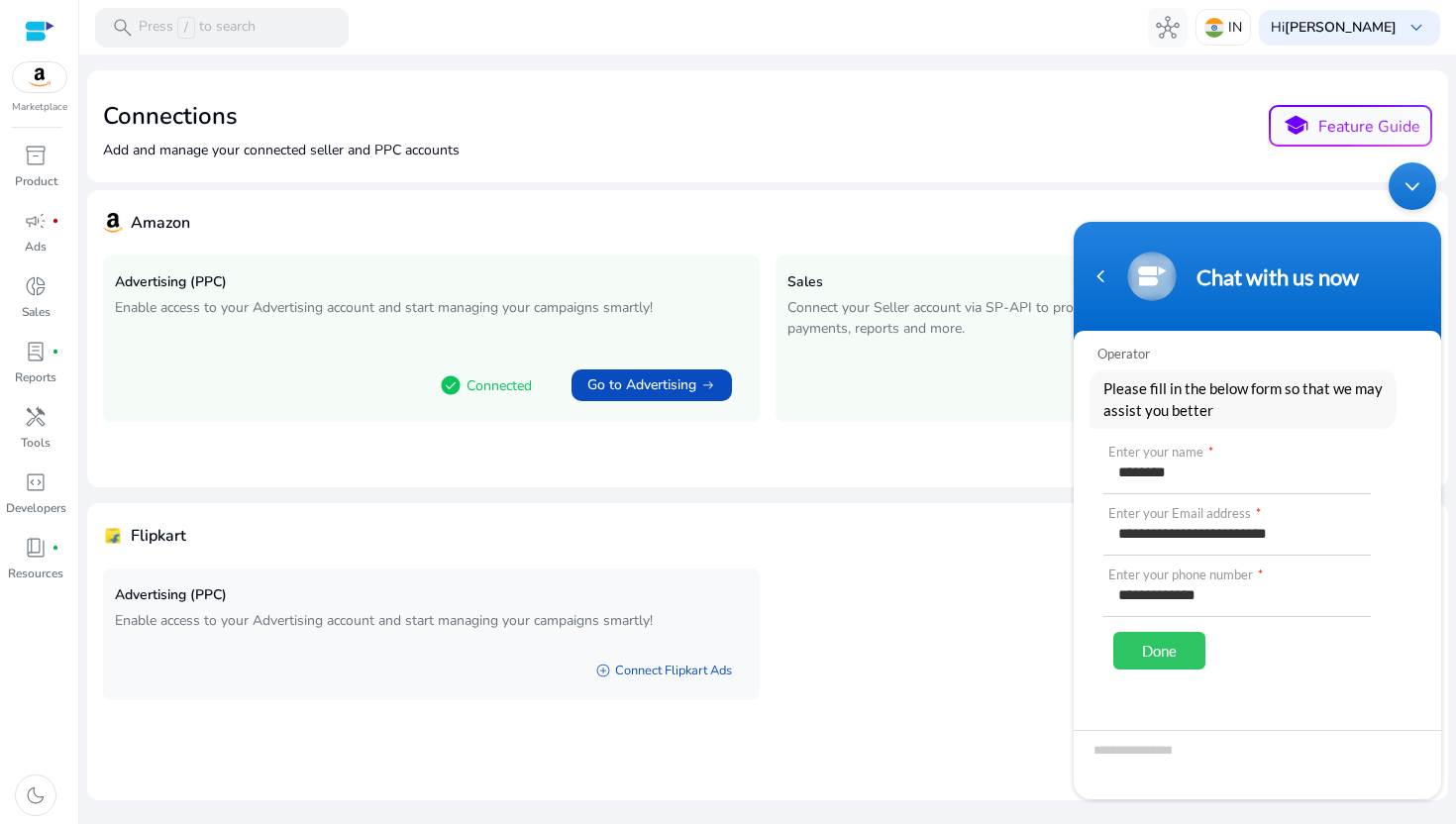 click on "Done" at bounding box center (1159, 651) 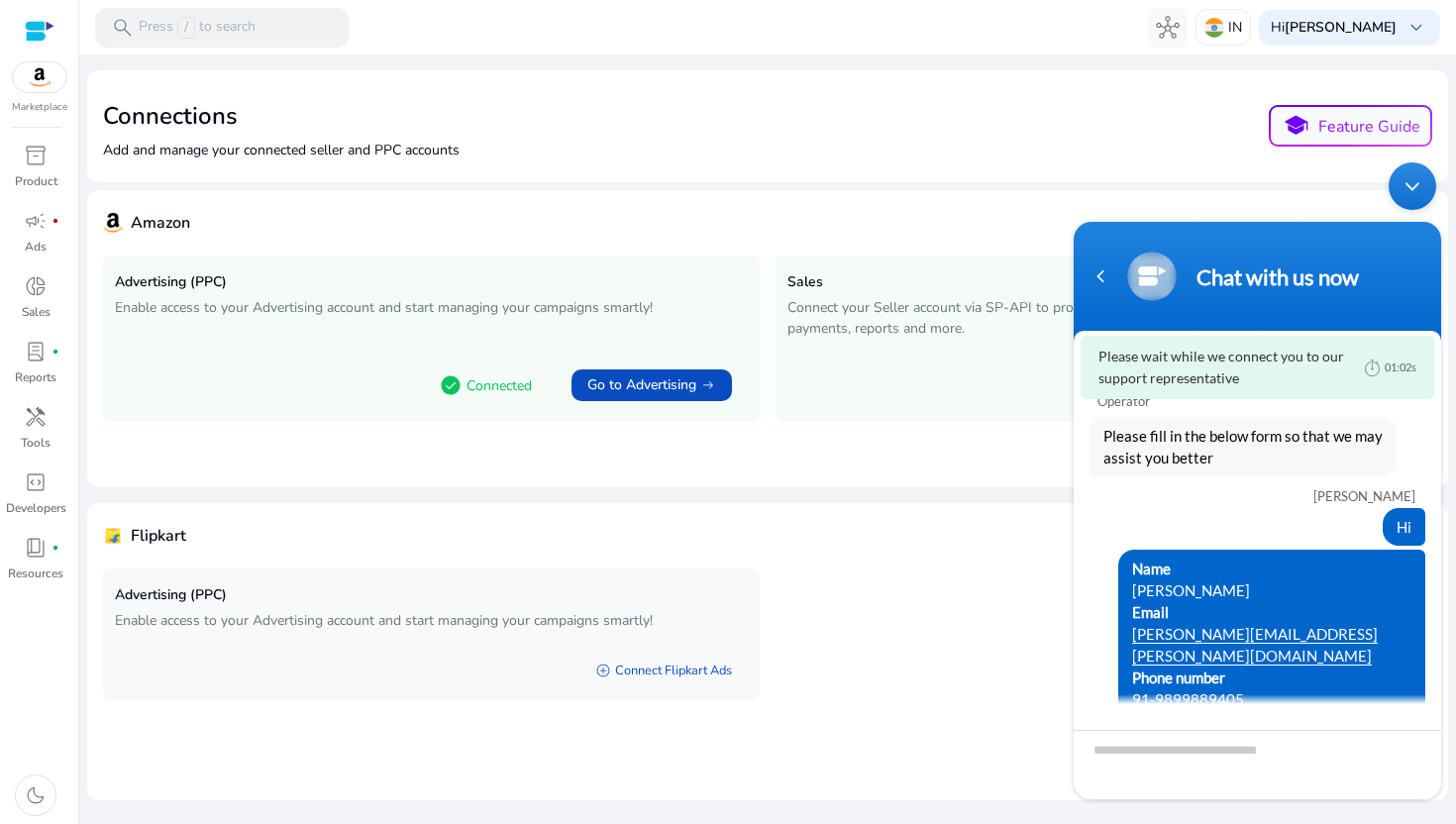 click on "check_circle  Connected" 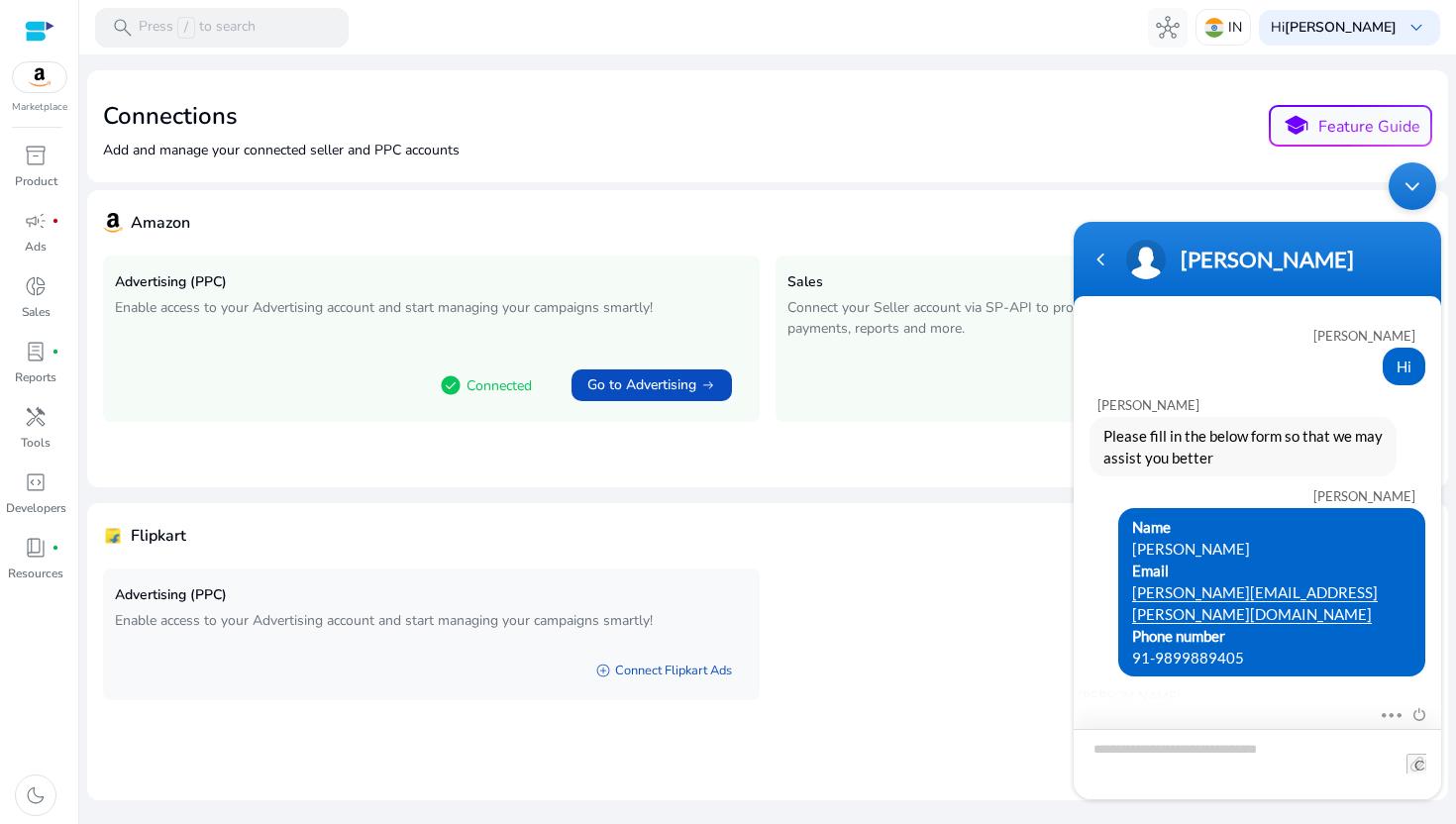 scroll, scrollTop: 29, scrollLeft: 0, axis: vertical 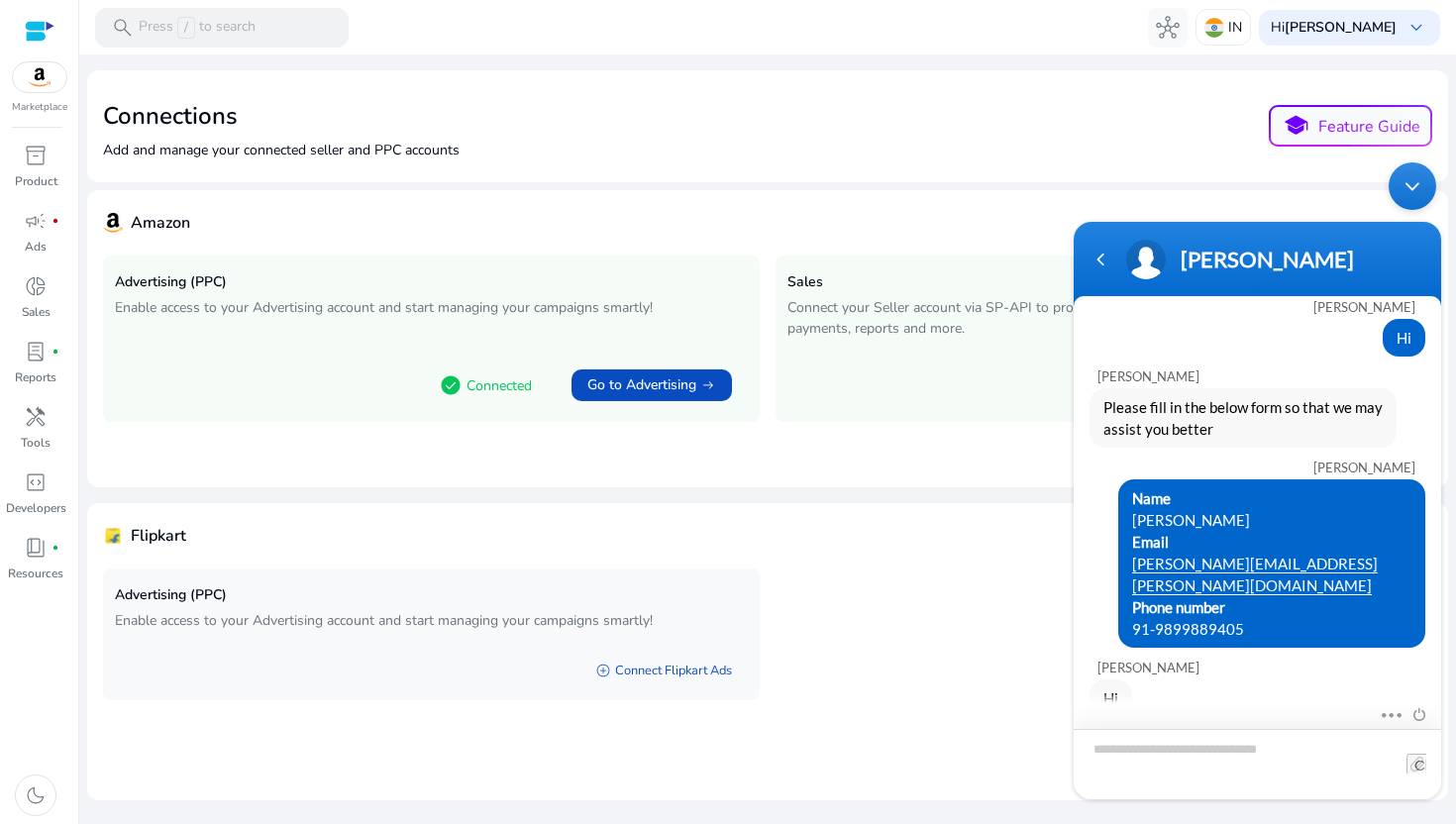 click at bounding box center (1257, 764) 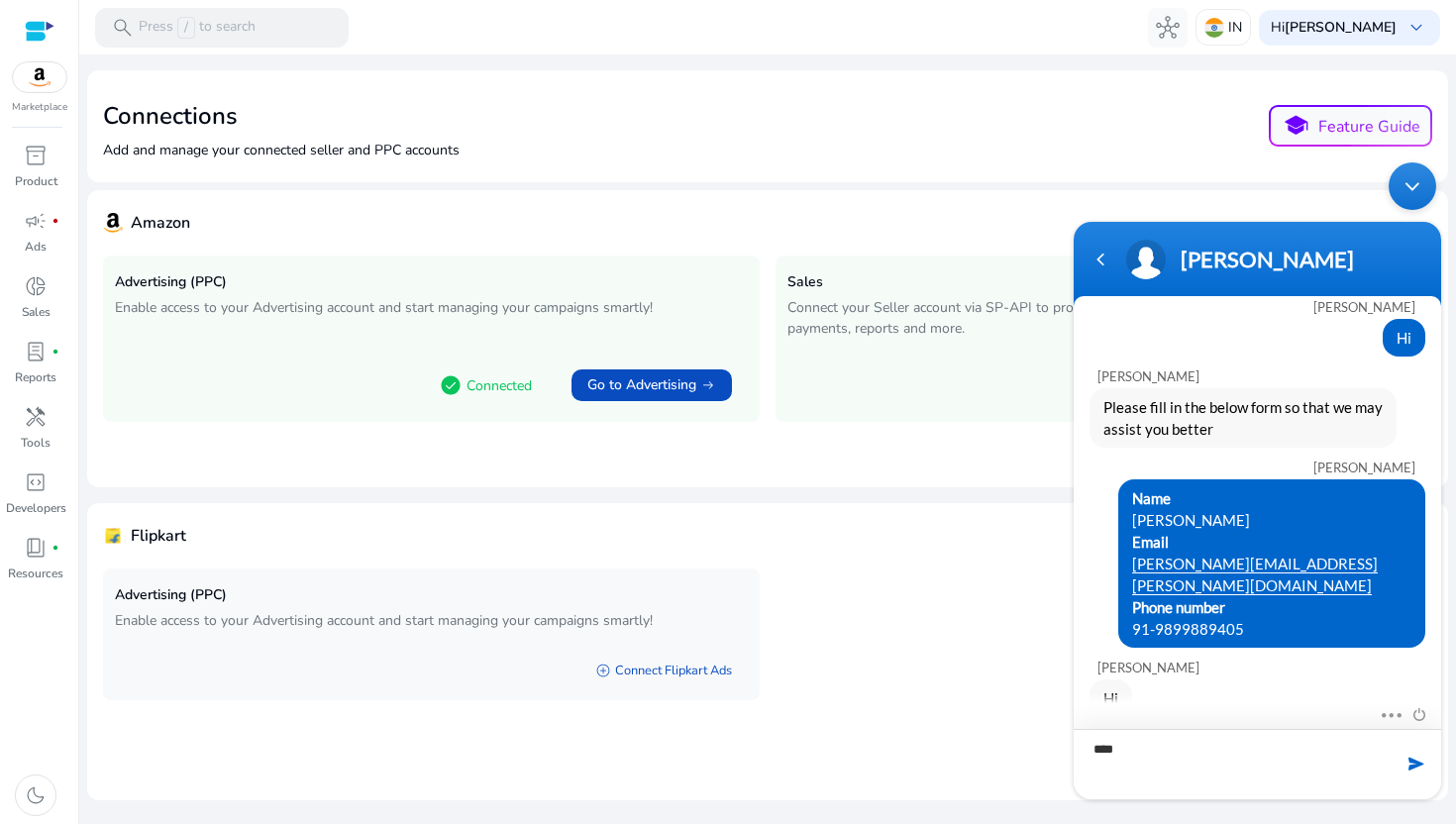 type on "*****" 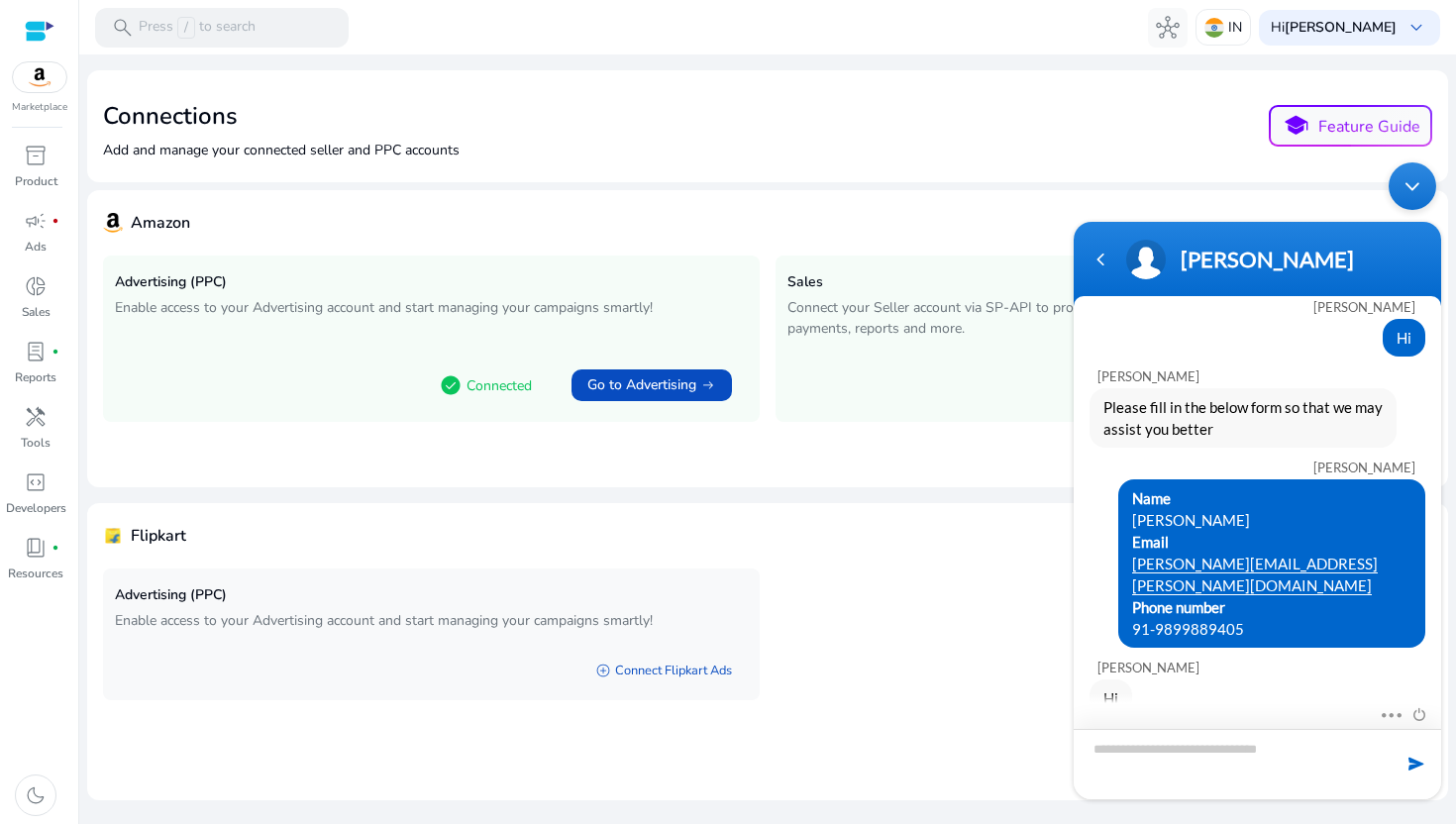 scroll, scrollTop: 98, scrollLeft: 0, axis: vertical 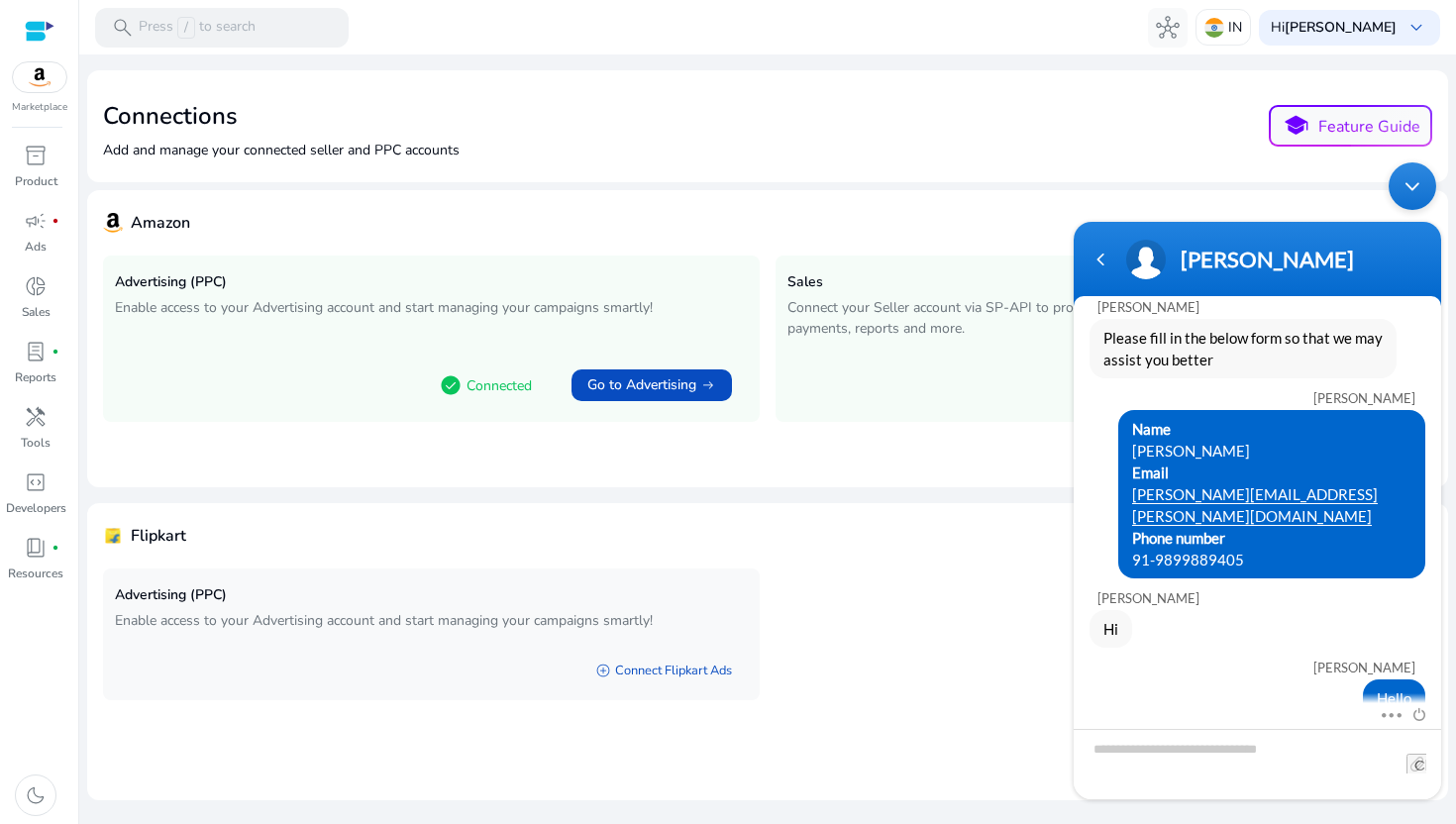 click at bounding box center [1402, 714] 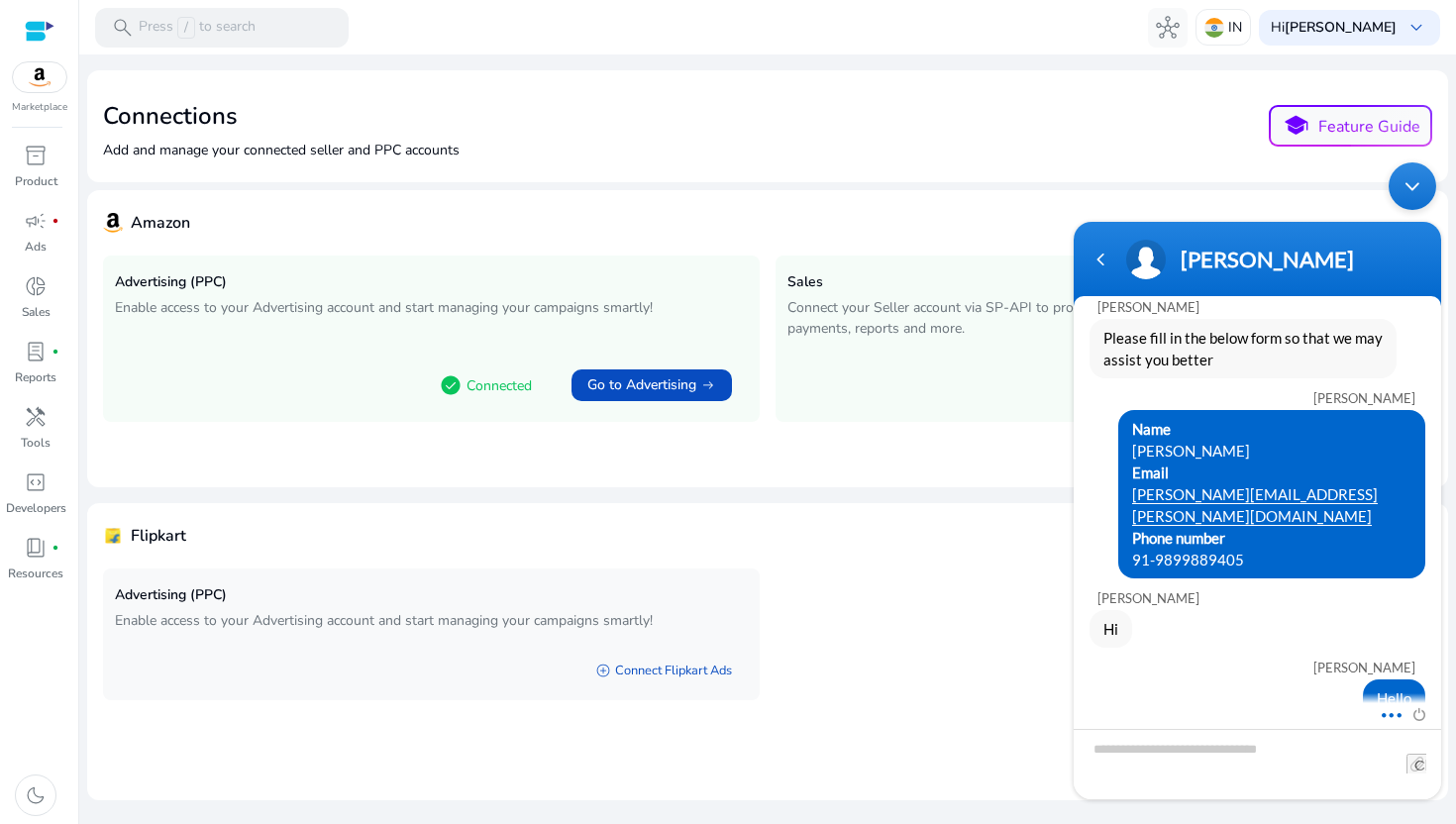 click at bounding box center [1386, 712] 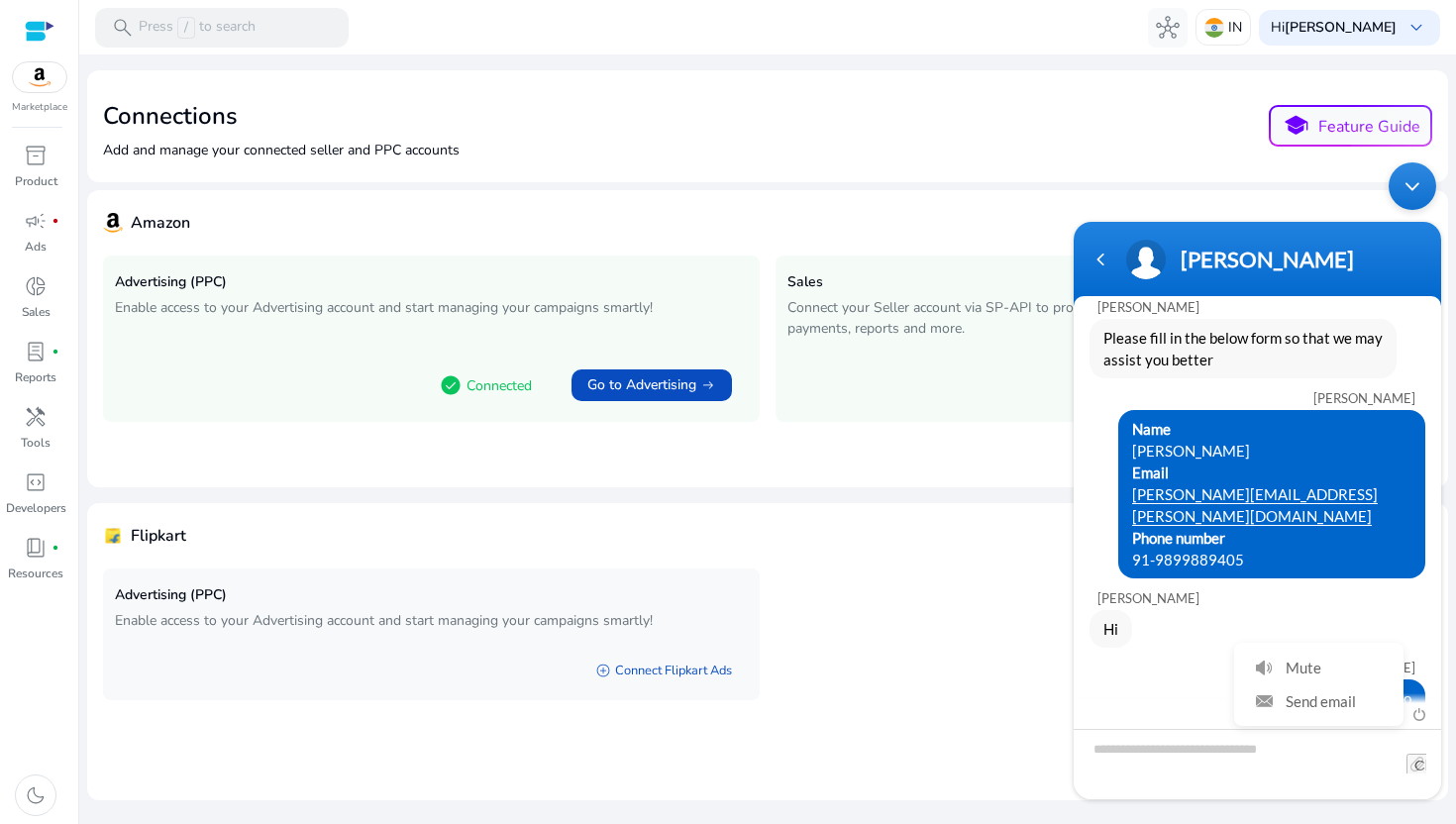 click on "Hello" at bounding box center [1257, 698] 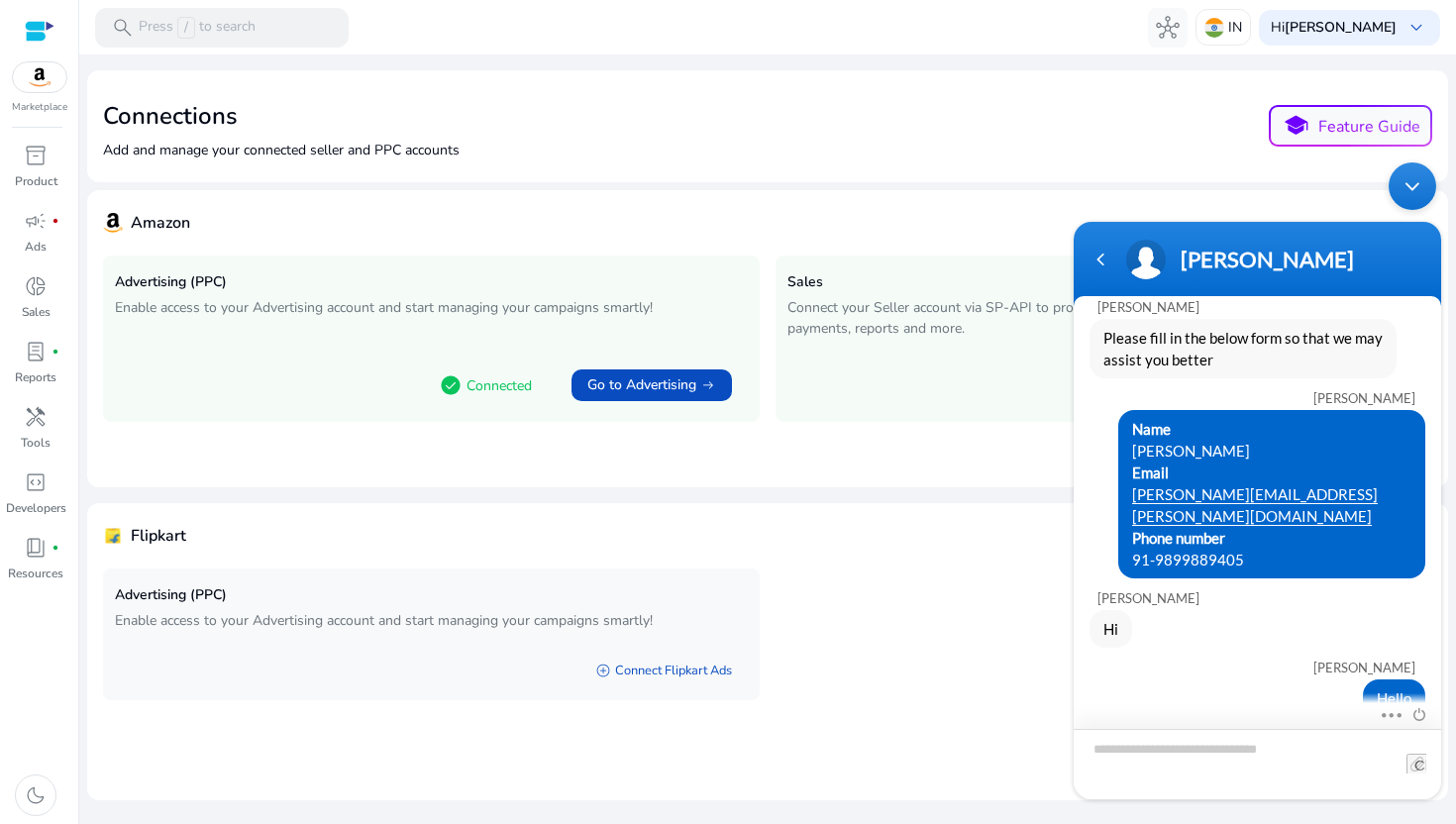 click at bounding box center (1257, 764) 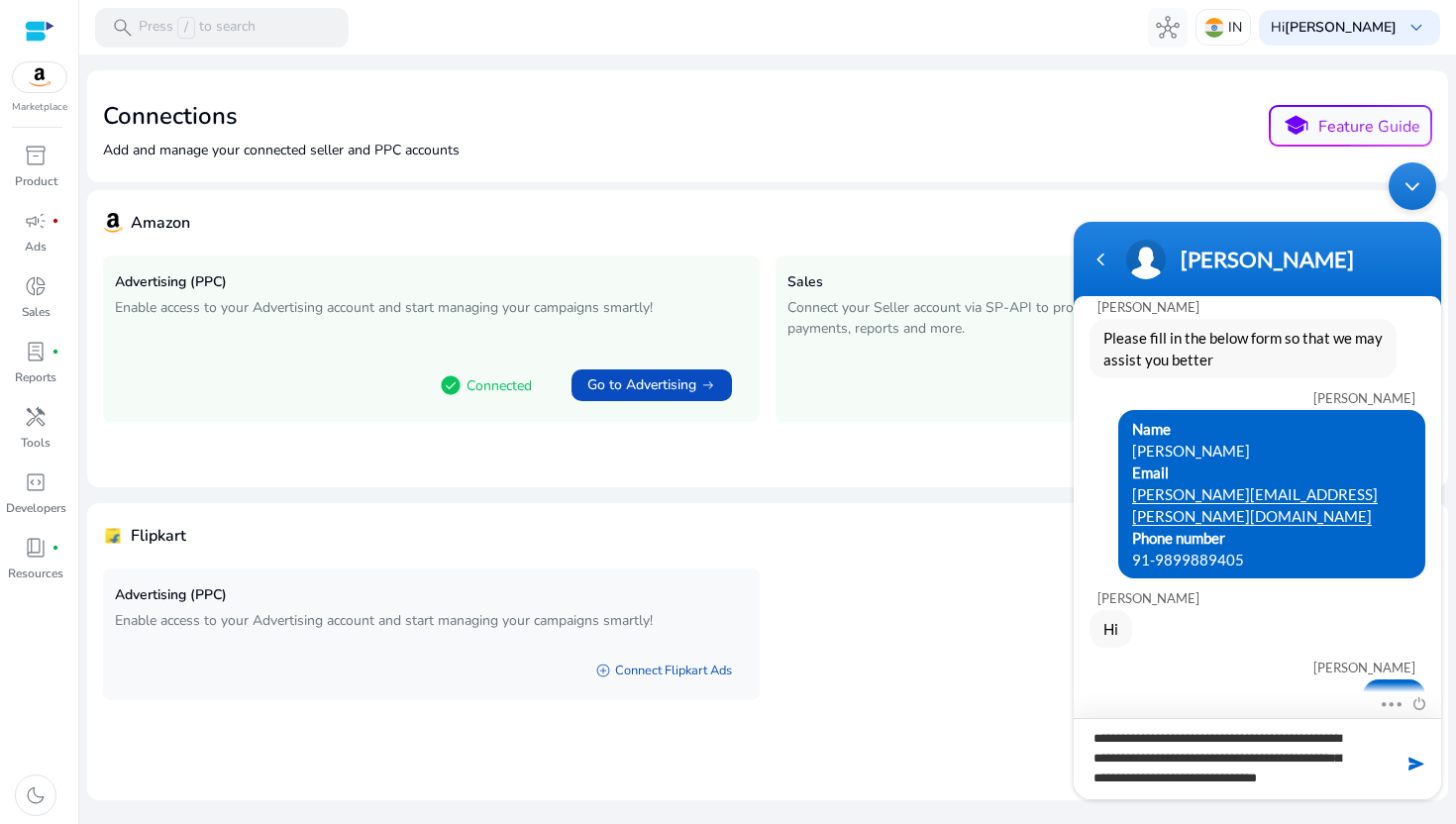 scroll, scrollTop: 0, scrollLeft: 0, axis: both 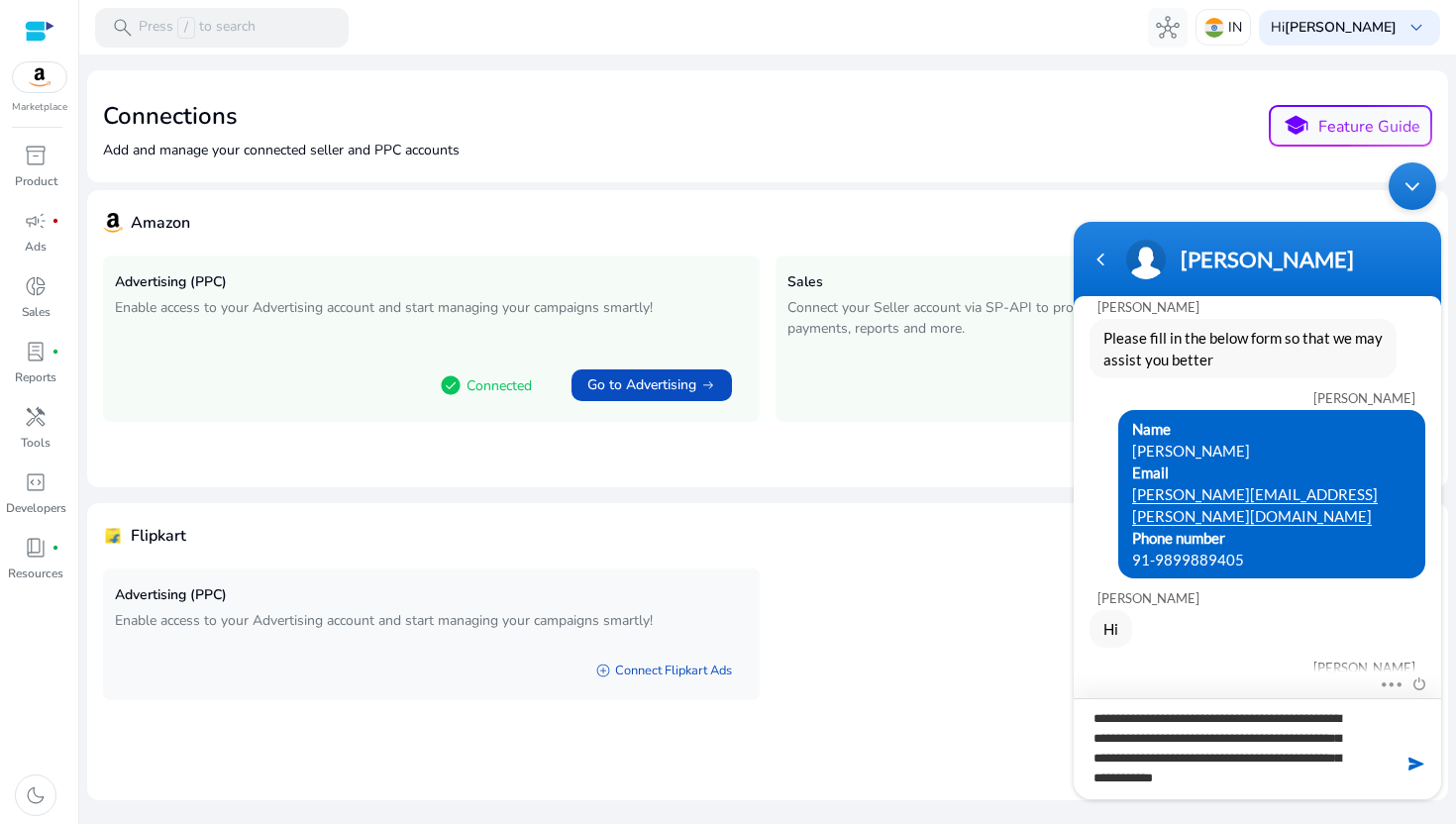 type on "**********" 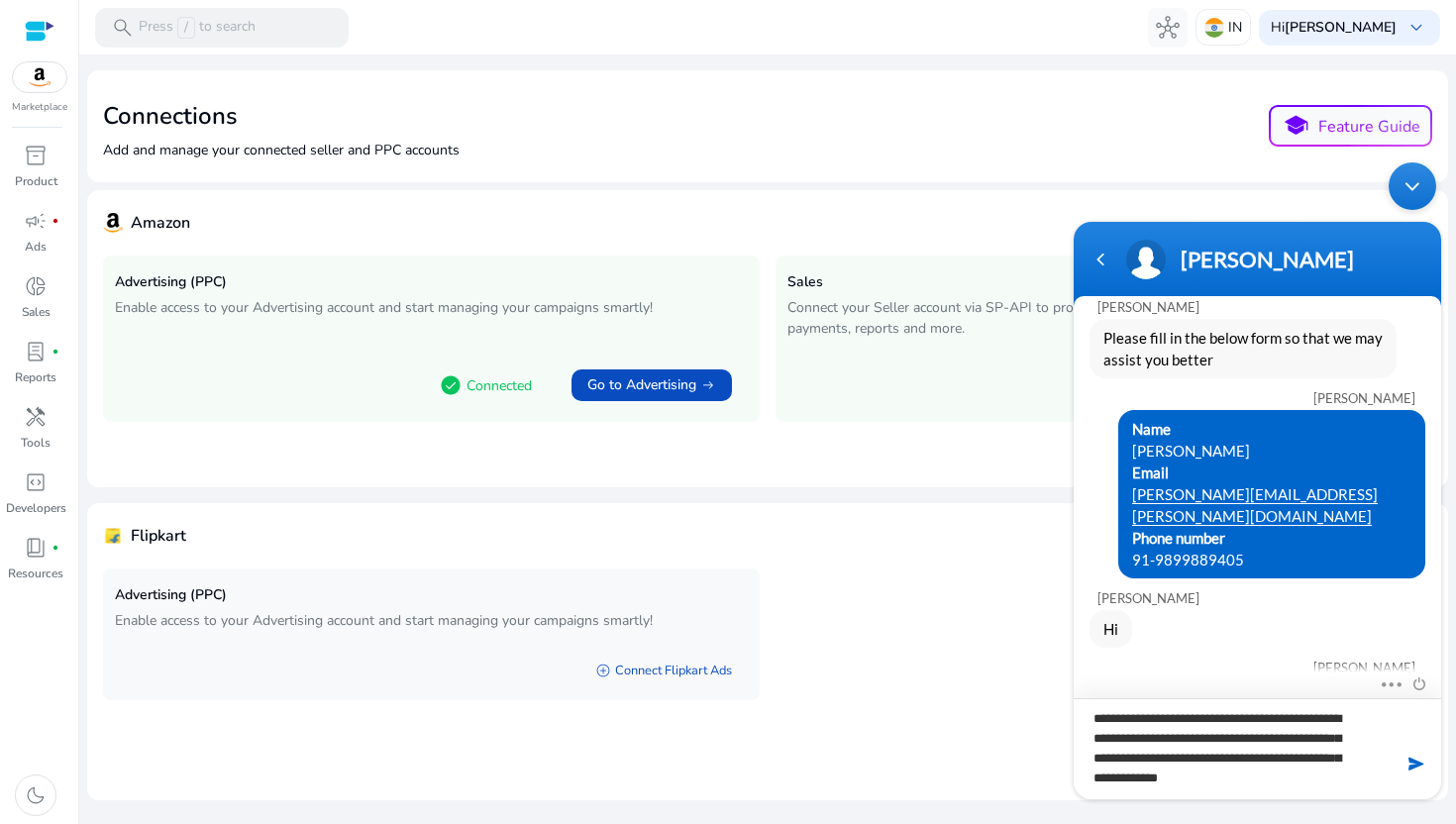 type 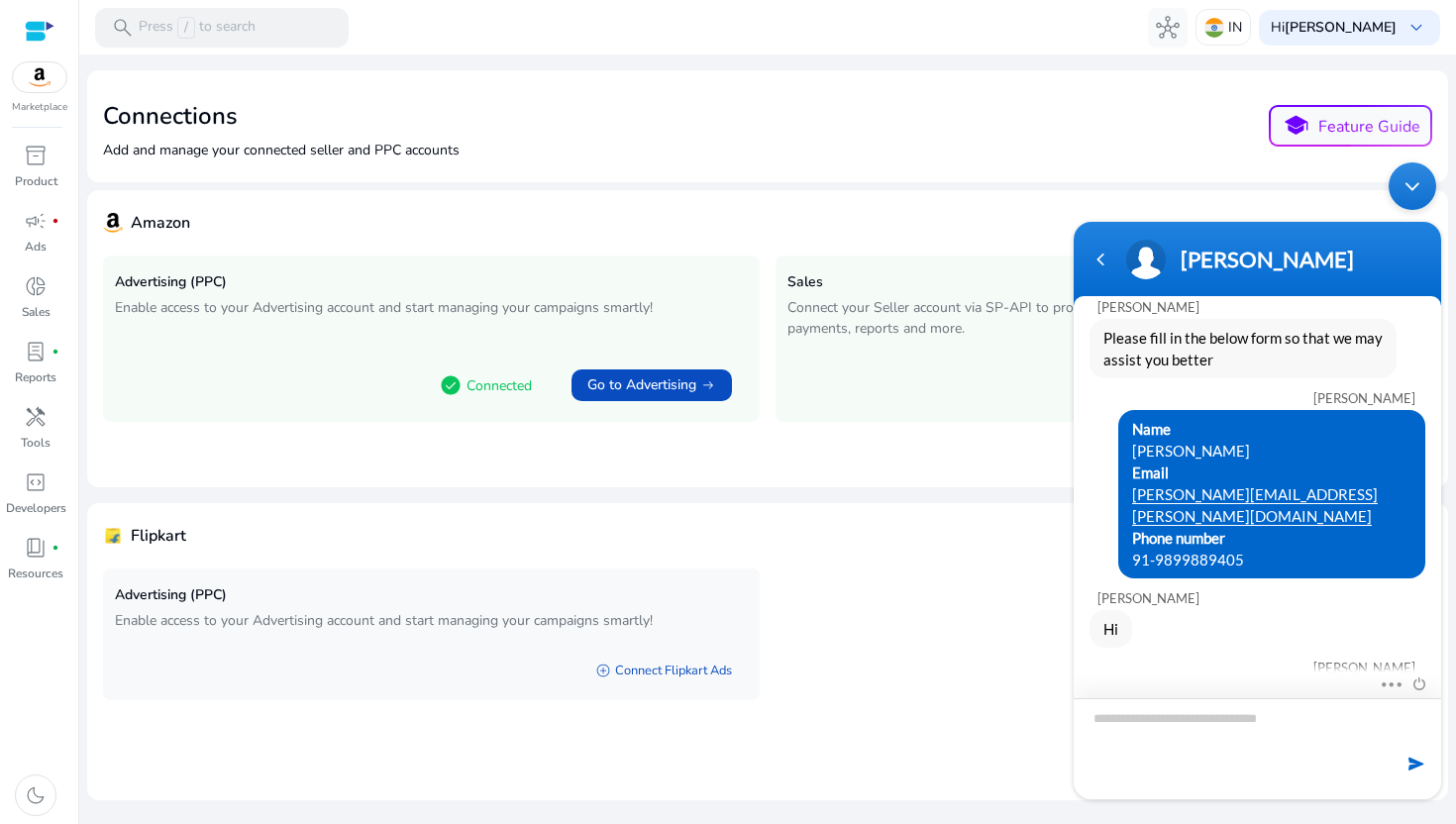 scroll, scrollTop: 227, scrollLeft: 0, axis: vertical 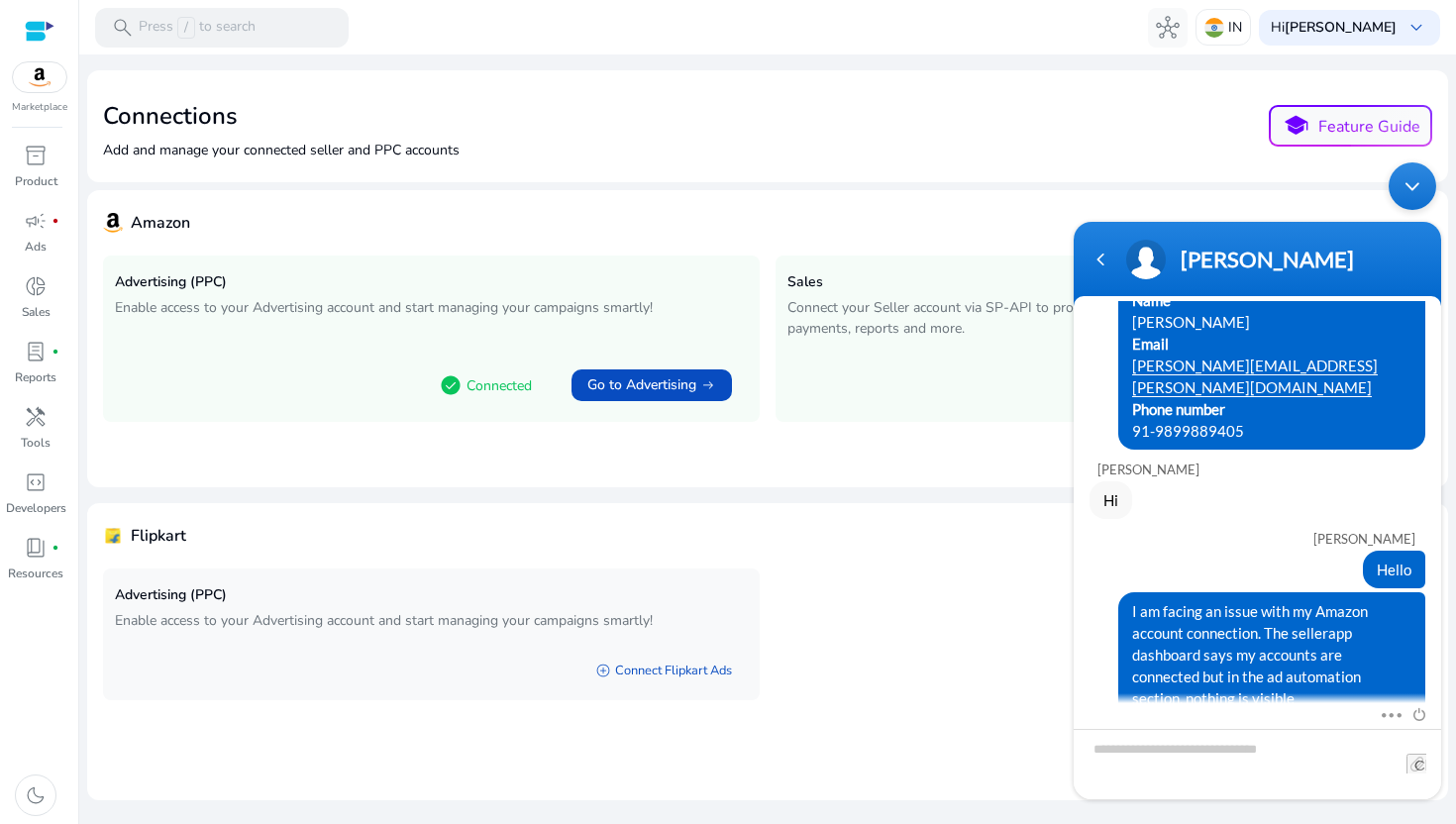 click at bounding box center (1412, 186) 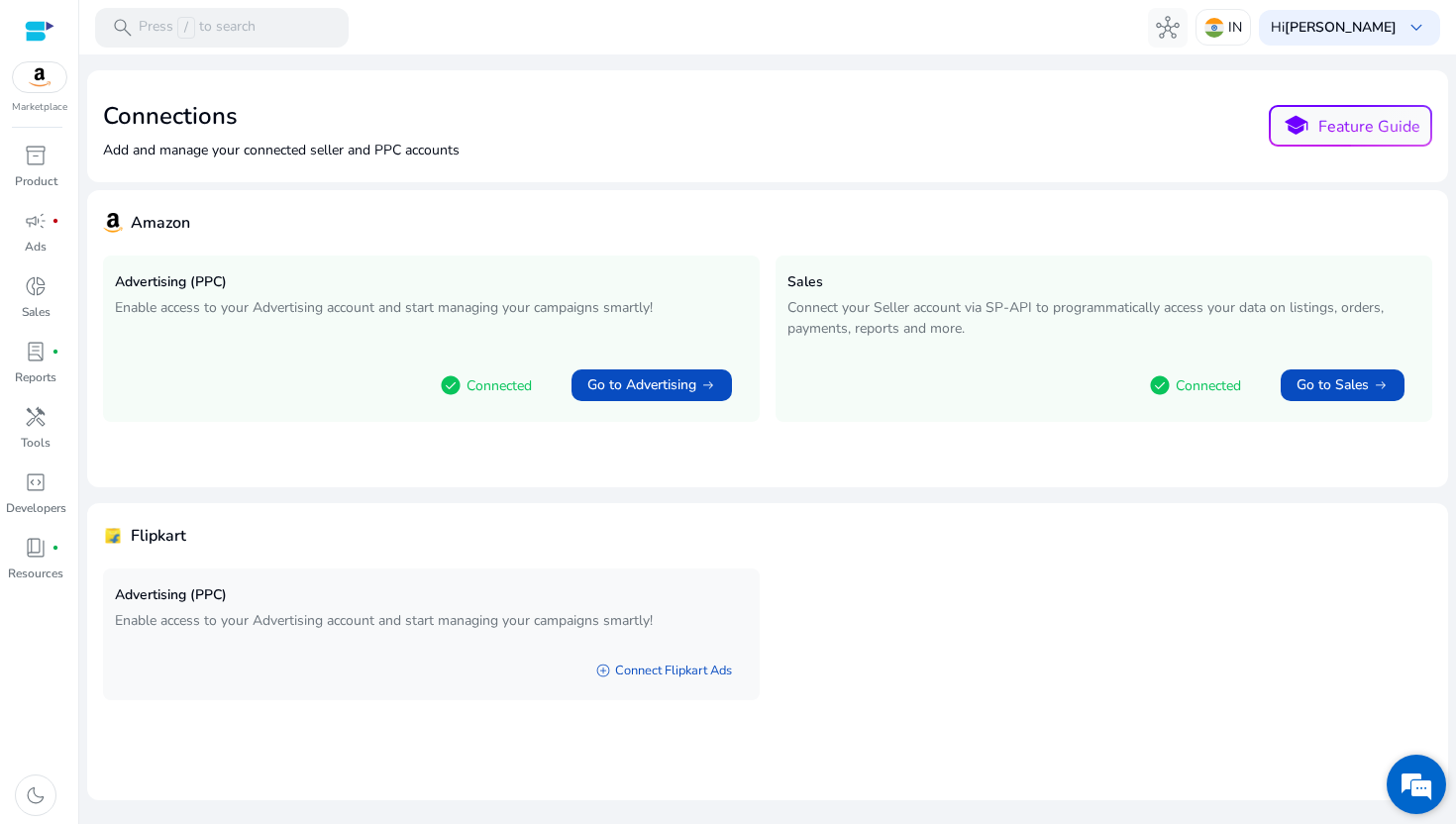 click at bounding box center [1416, 784] 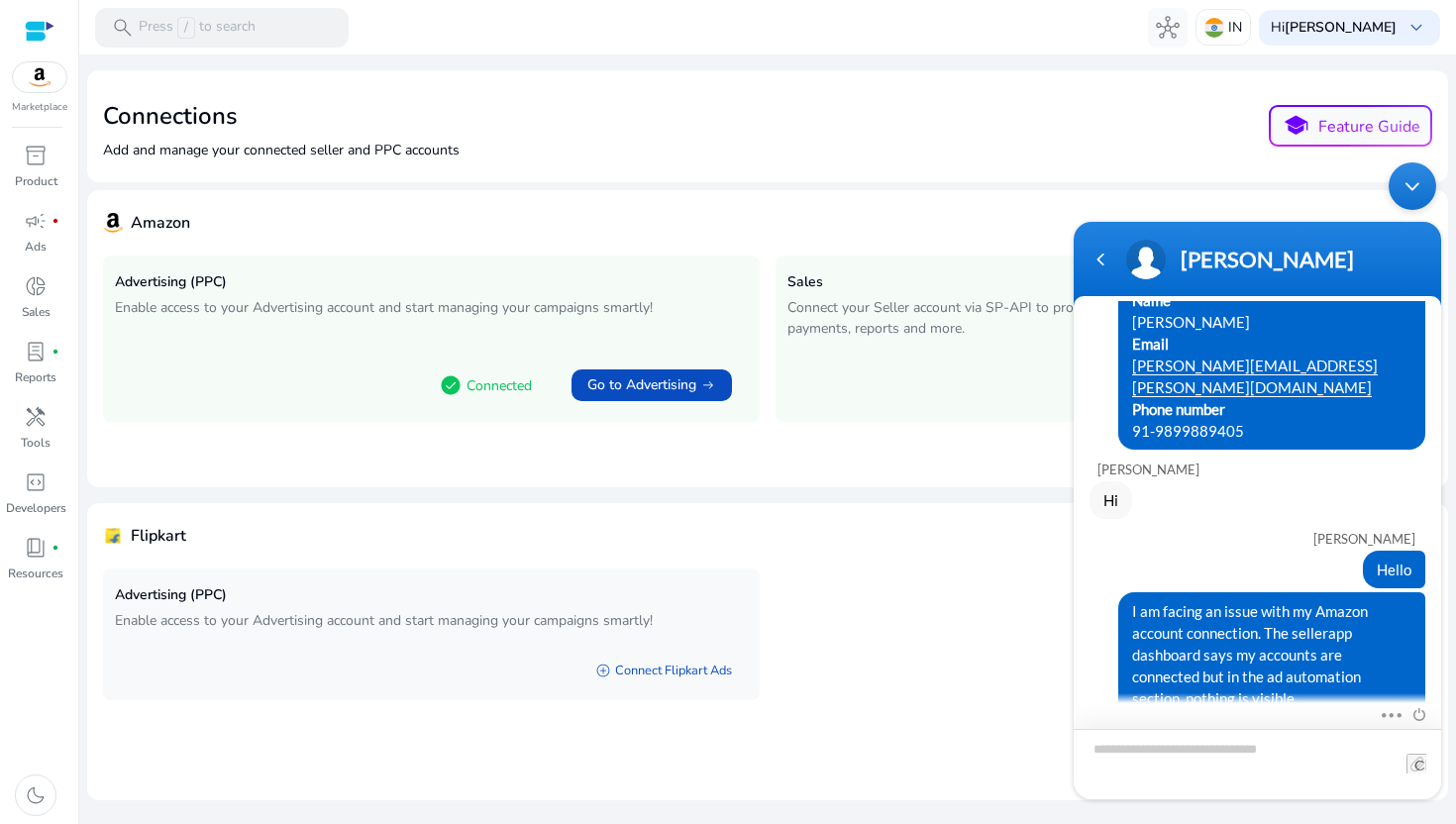 click at bounding box center [1257, 764] 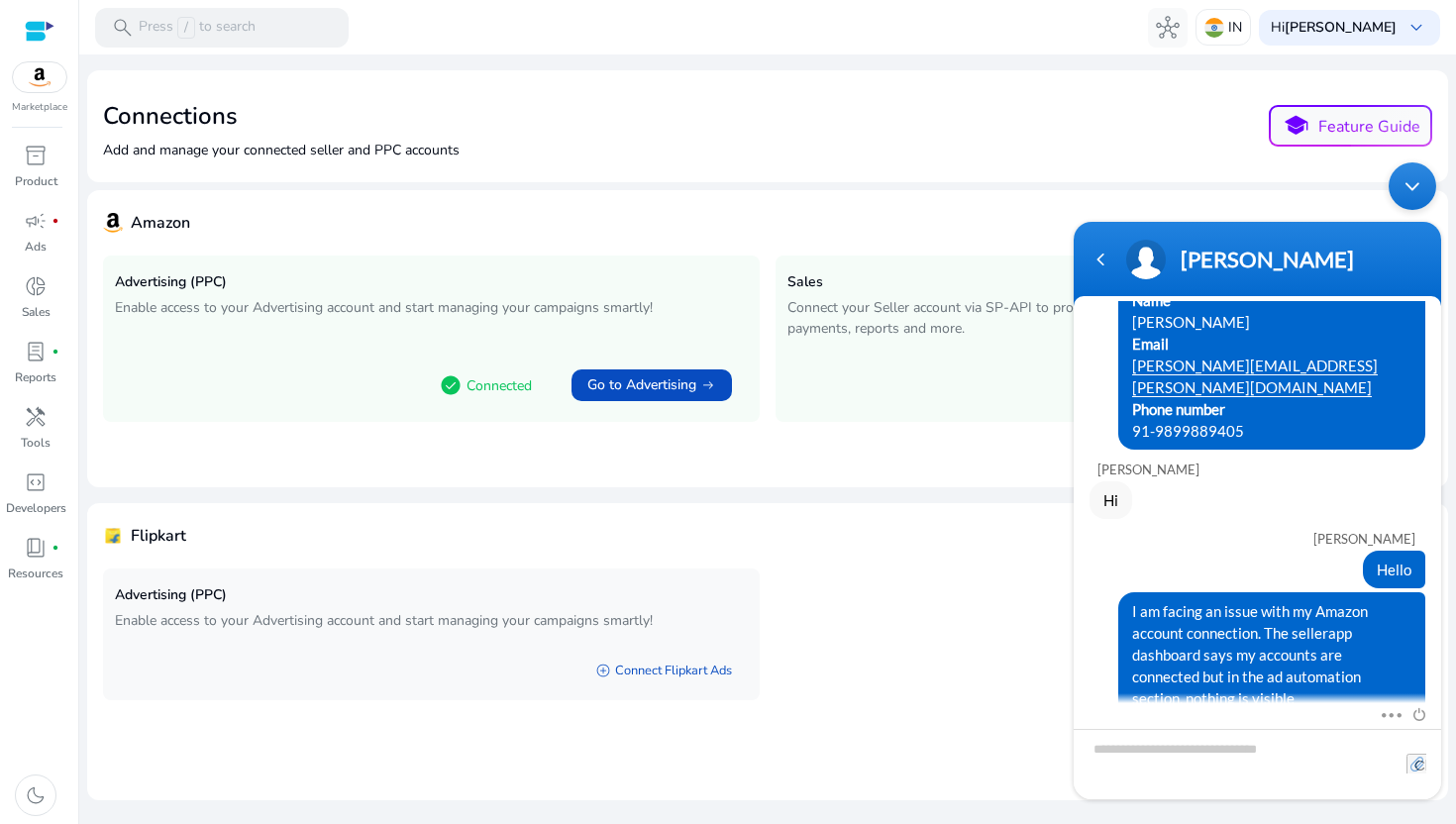 click at bounding box center [1416, 764] 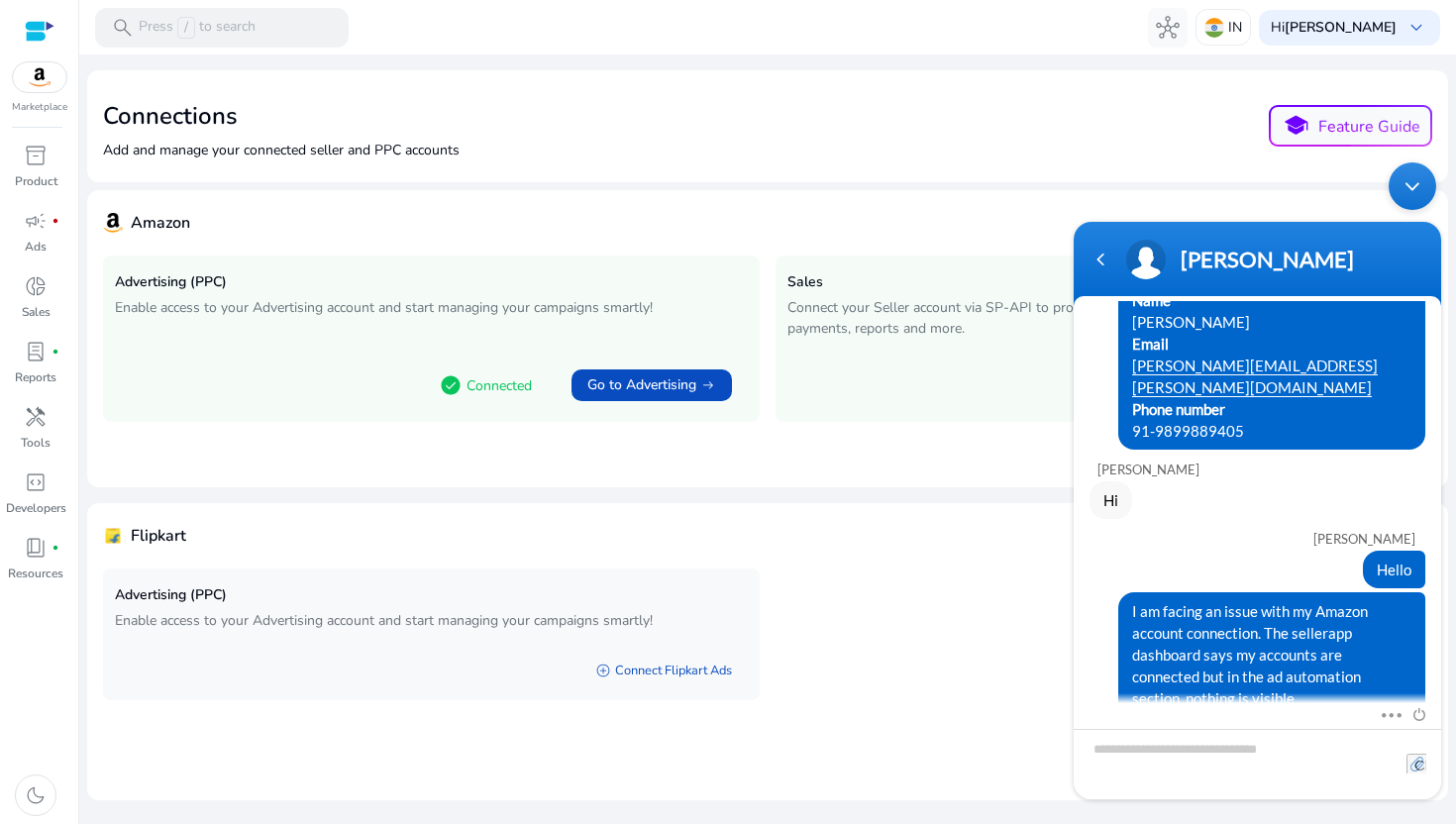 type on "**********" 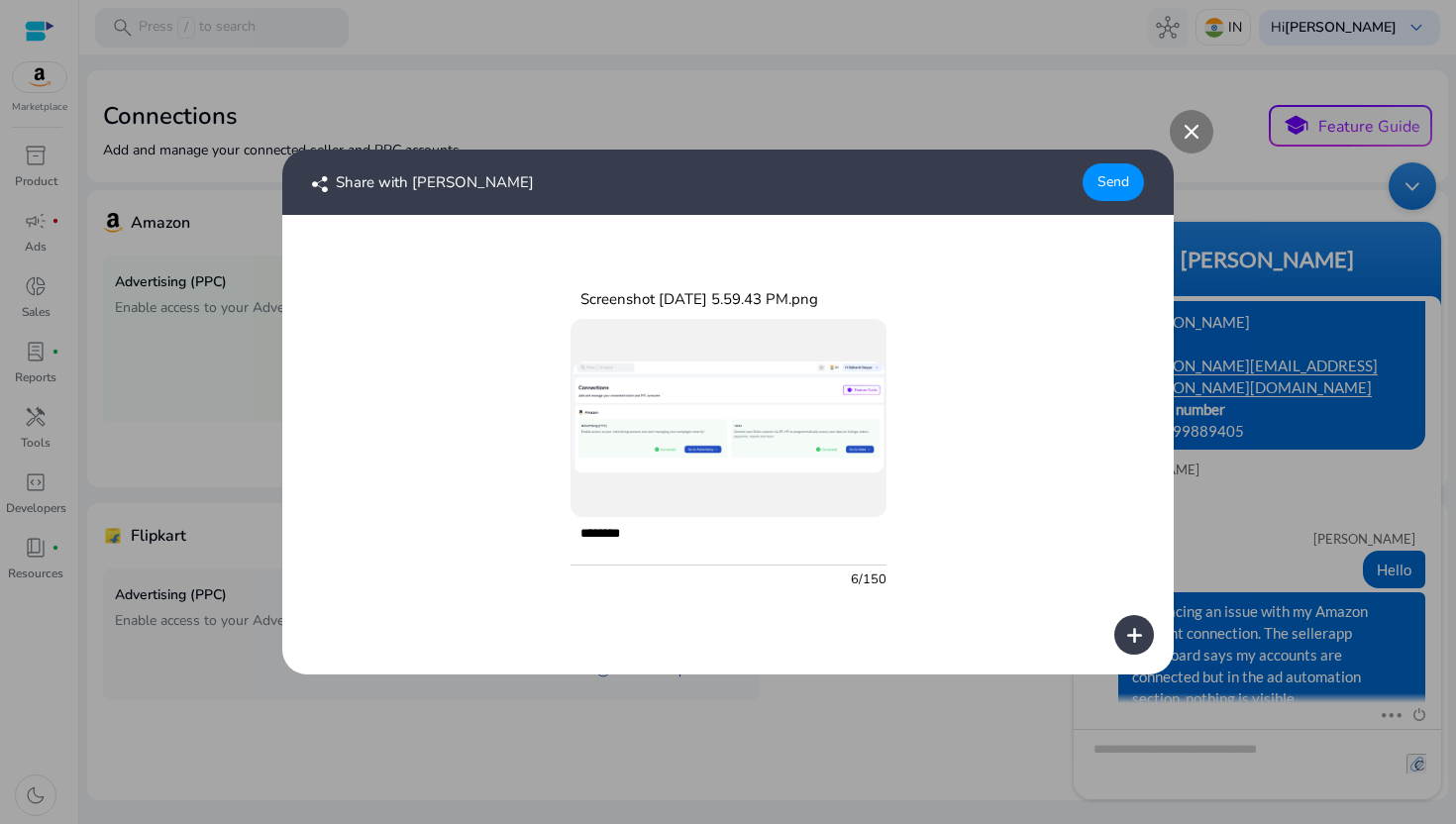 type on "*********" 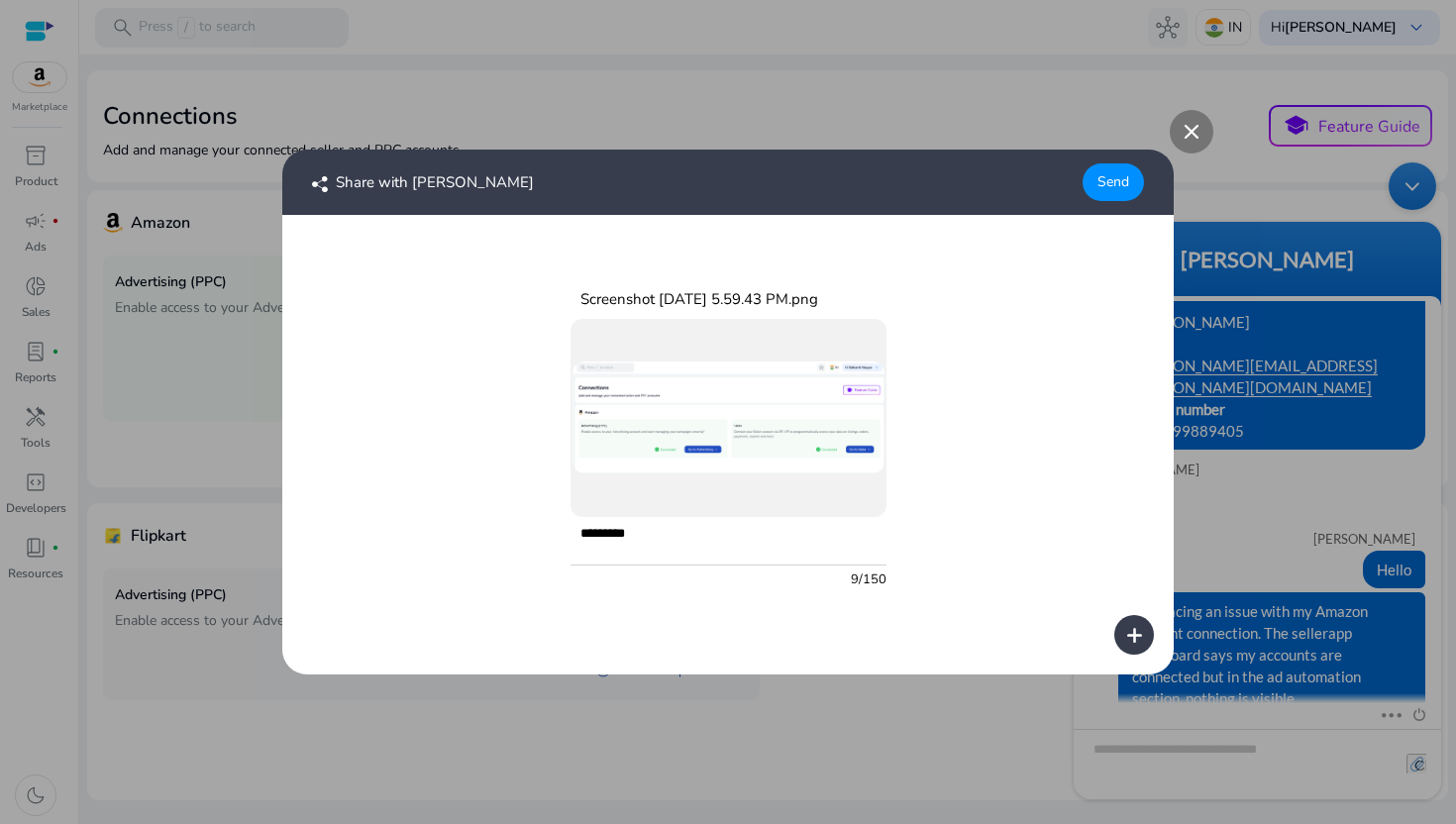 type 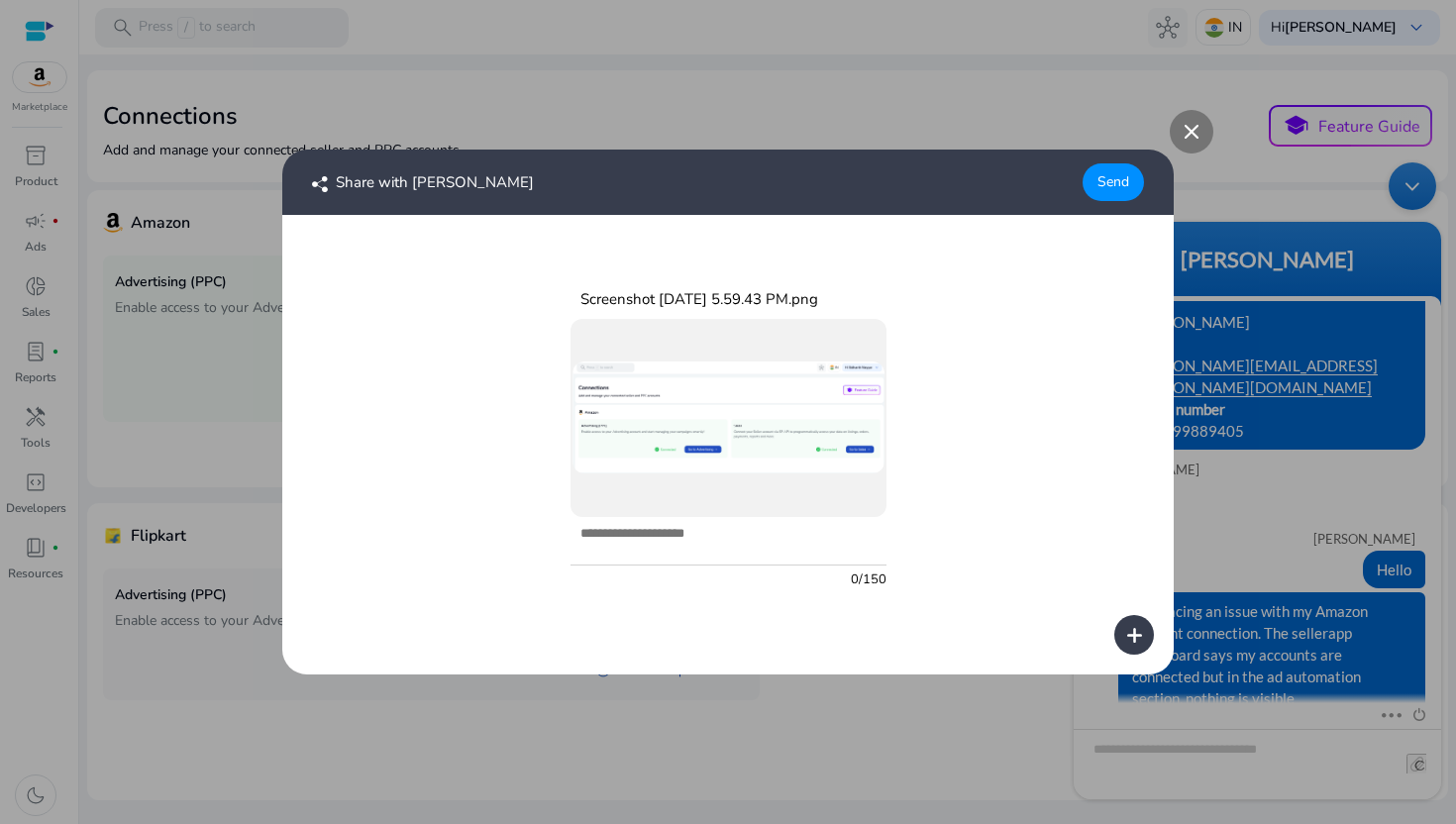 click at bounding box center [1192, 132] 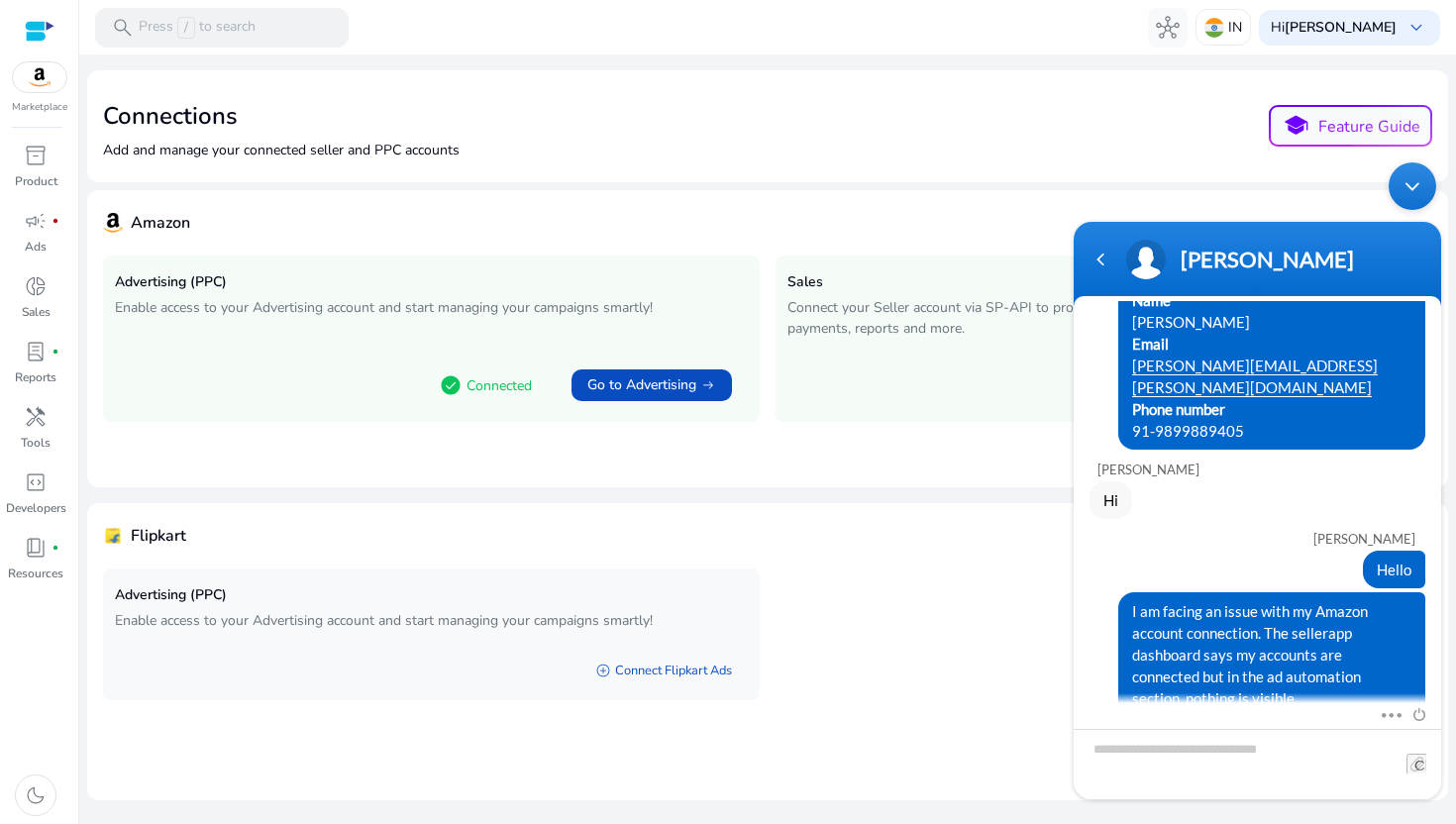 scroll, scrollTop: 296, scrollLeft: 0, axis: vertical 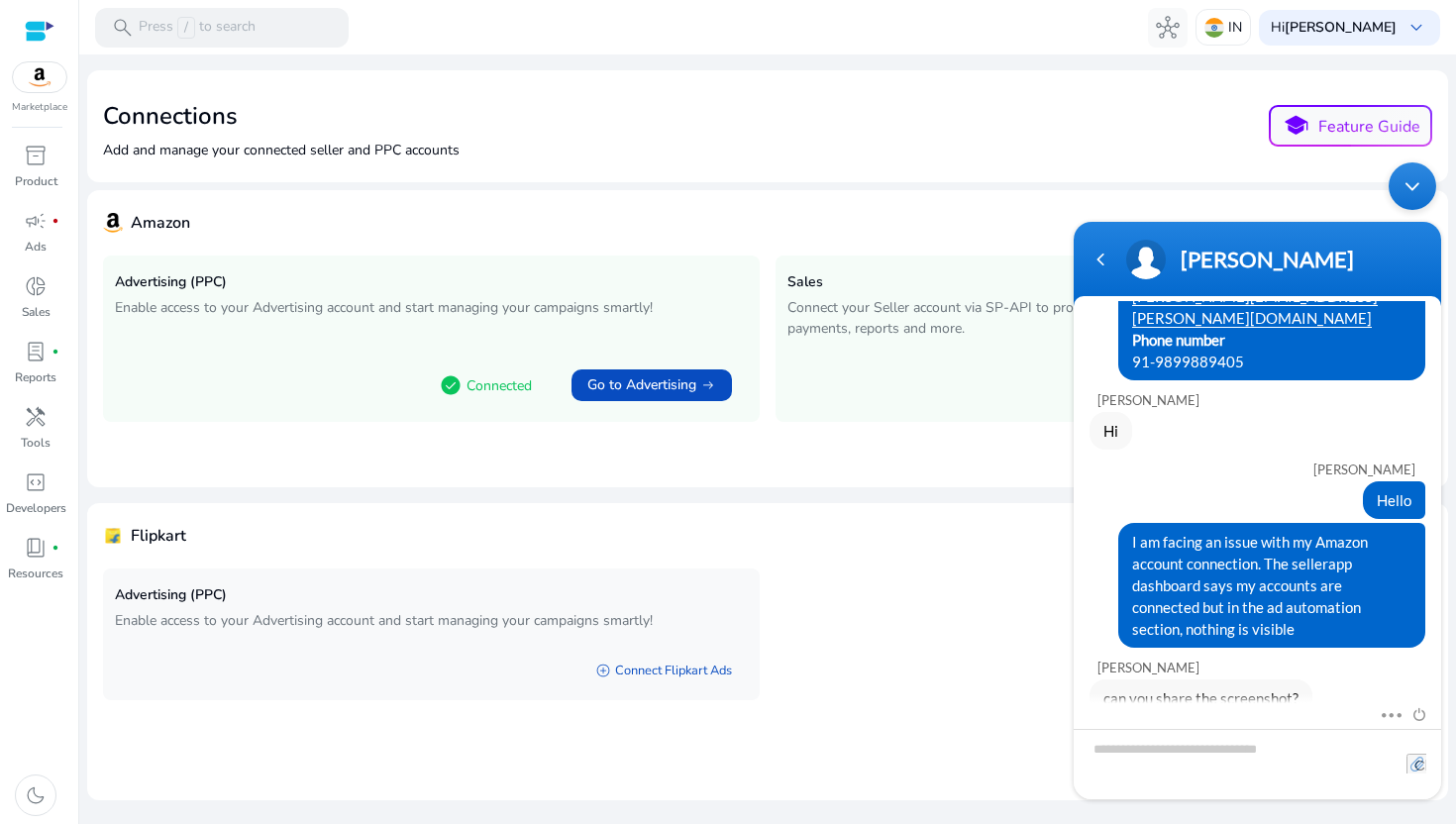 click at bounding box center [1416, 764] 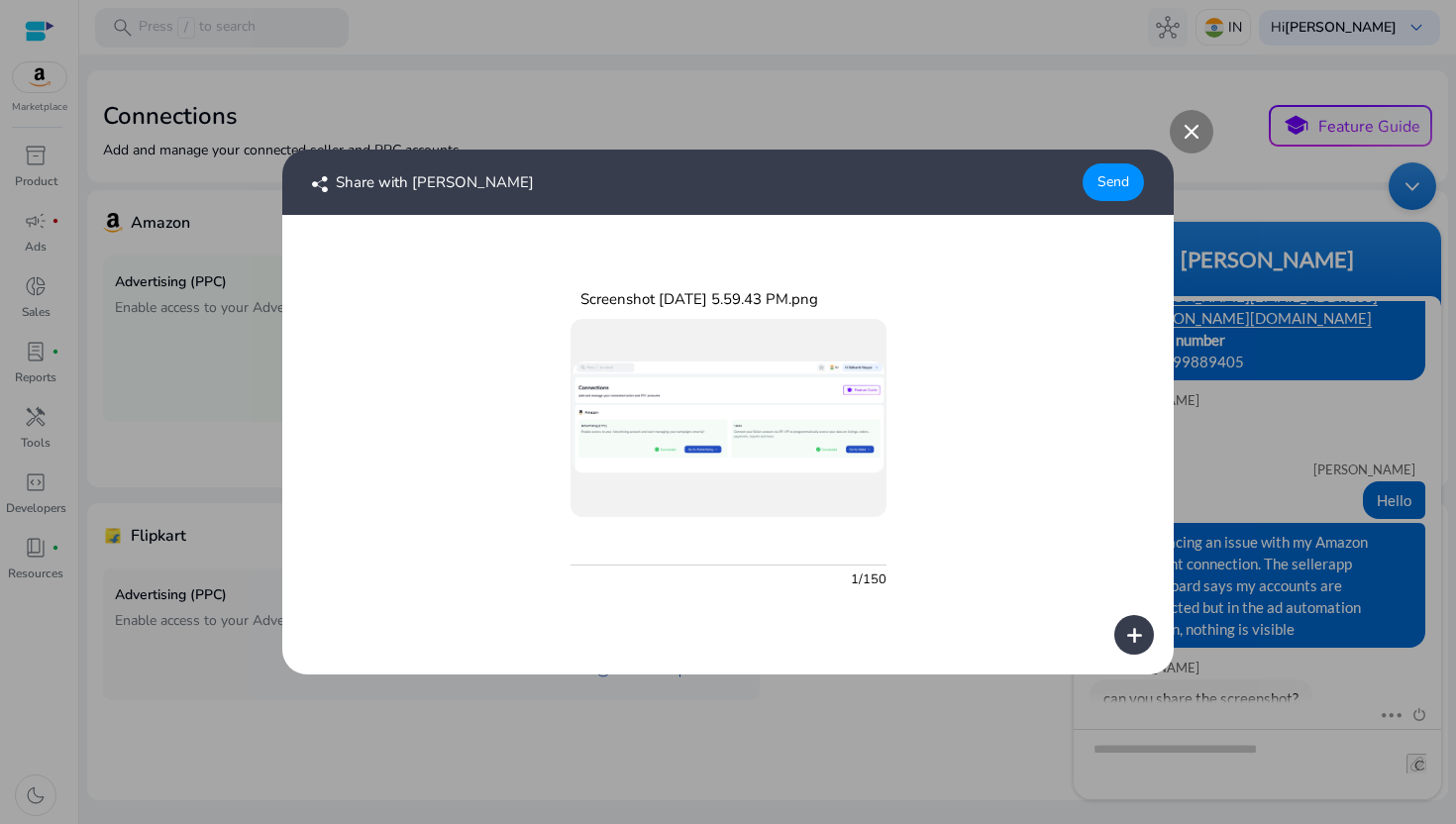 click at bounding box center (728, 546) 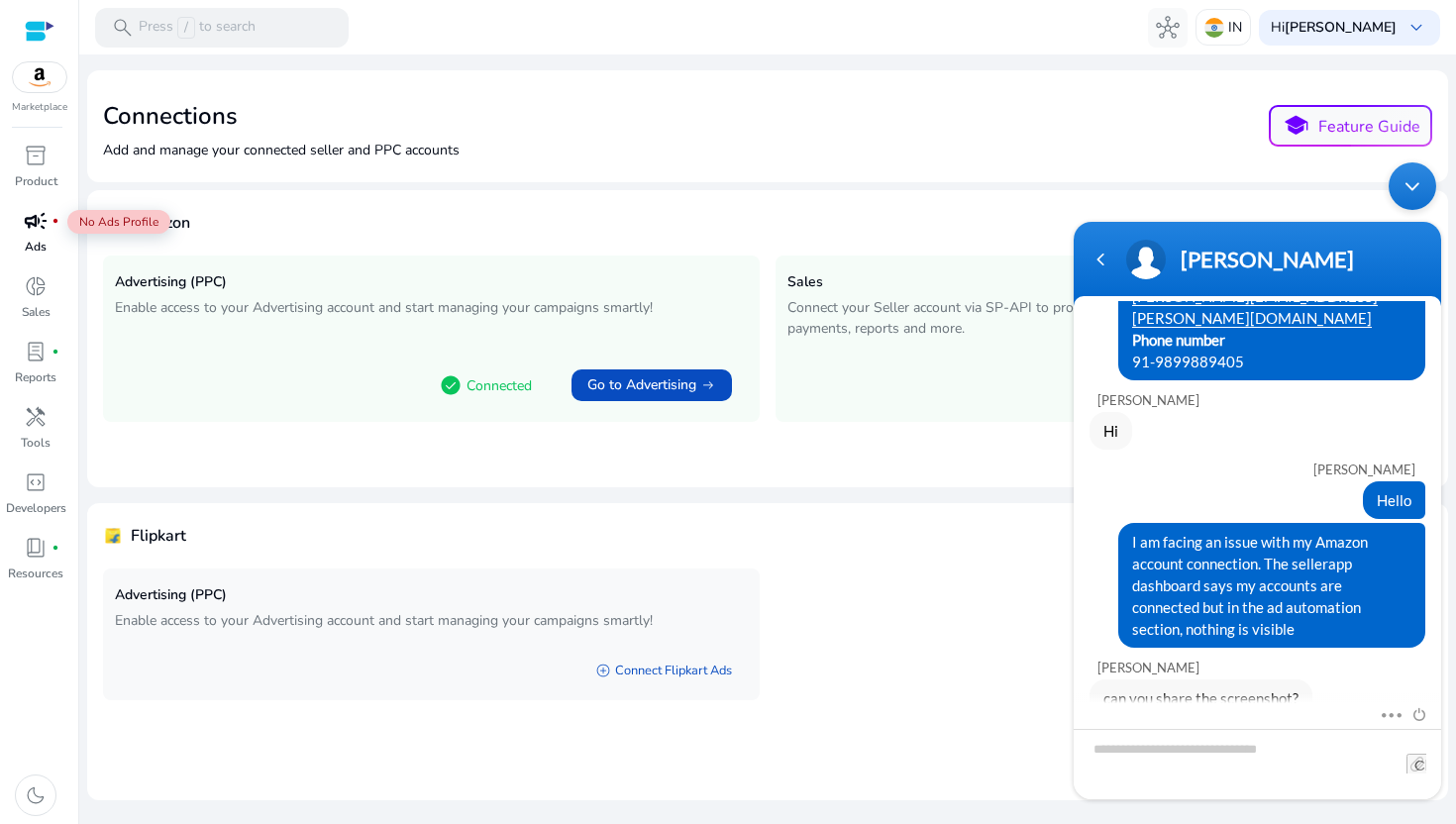 click on "campaign" at bounding box center [36, 221] 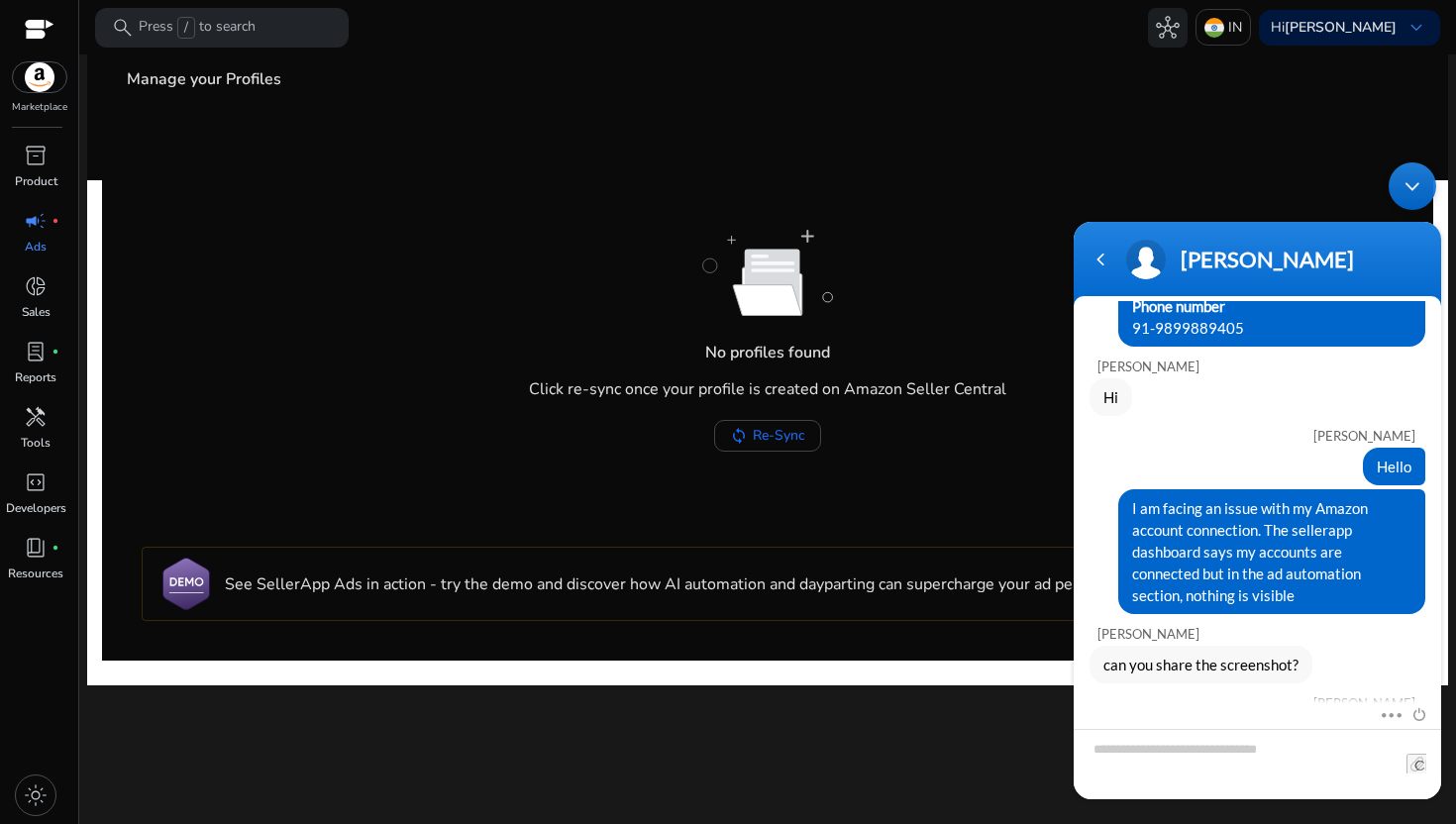 scroll, scrollTop: 421, scrollLeft: 0, axis: vertical 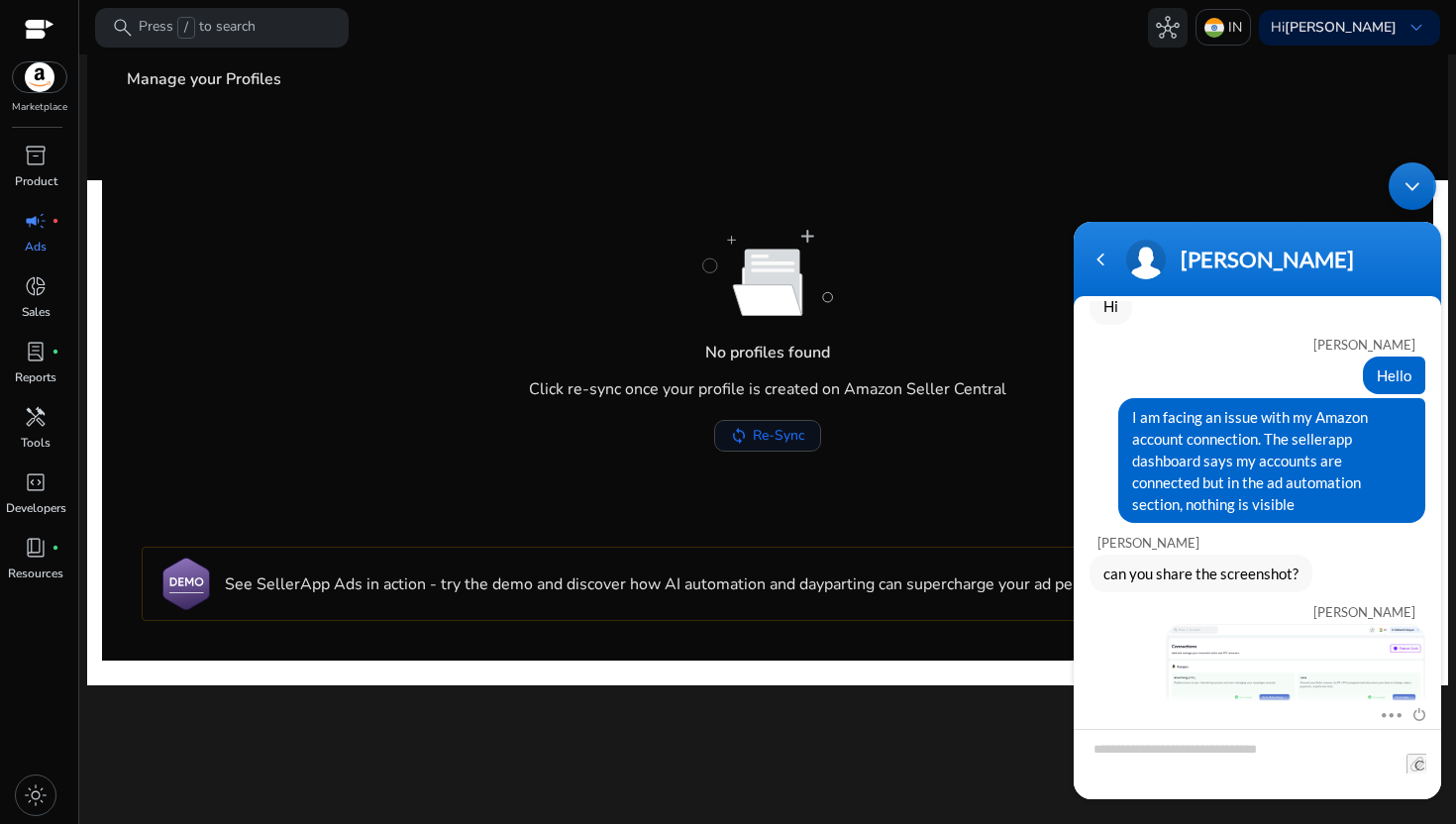 click on "Re-Sync" 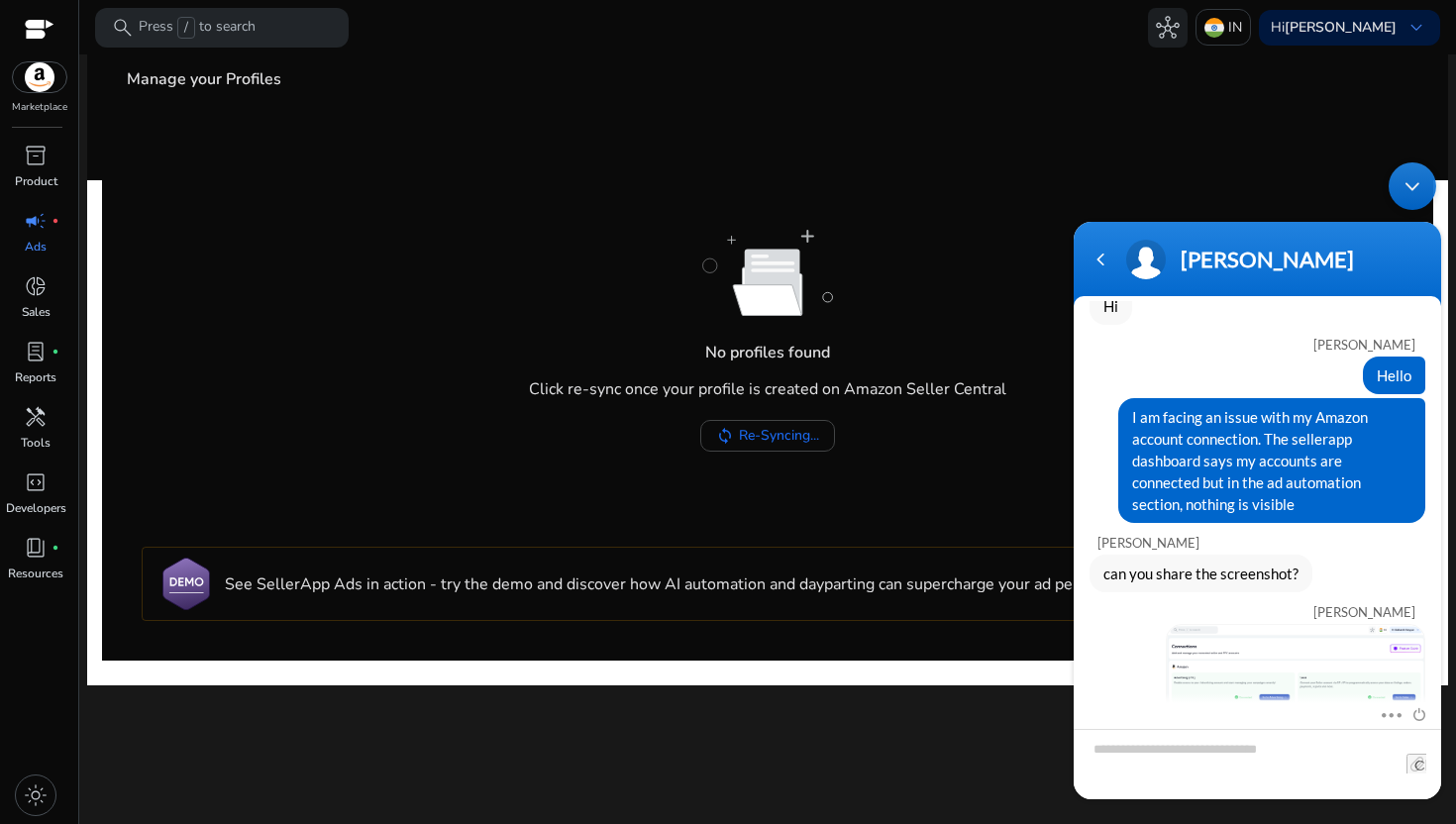 type 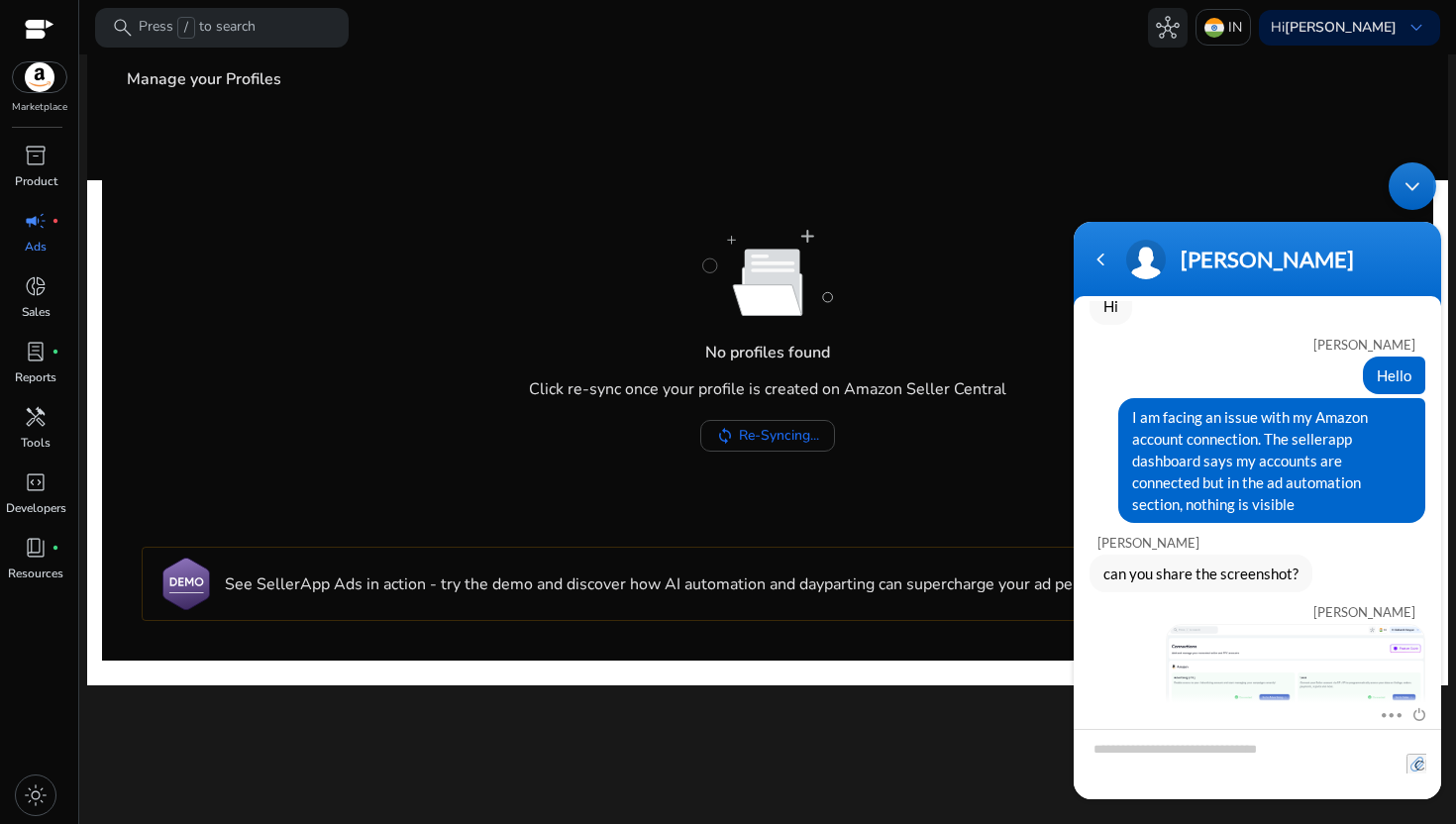 click at bounding box center [1416, 764] 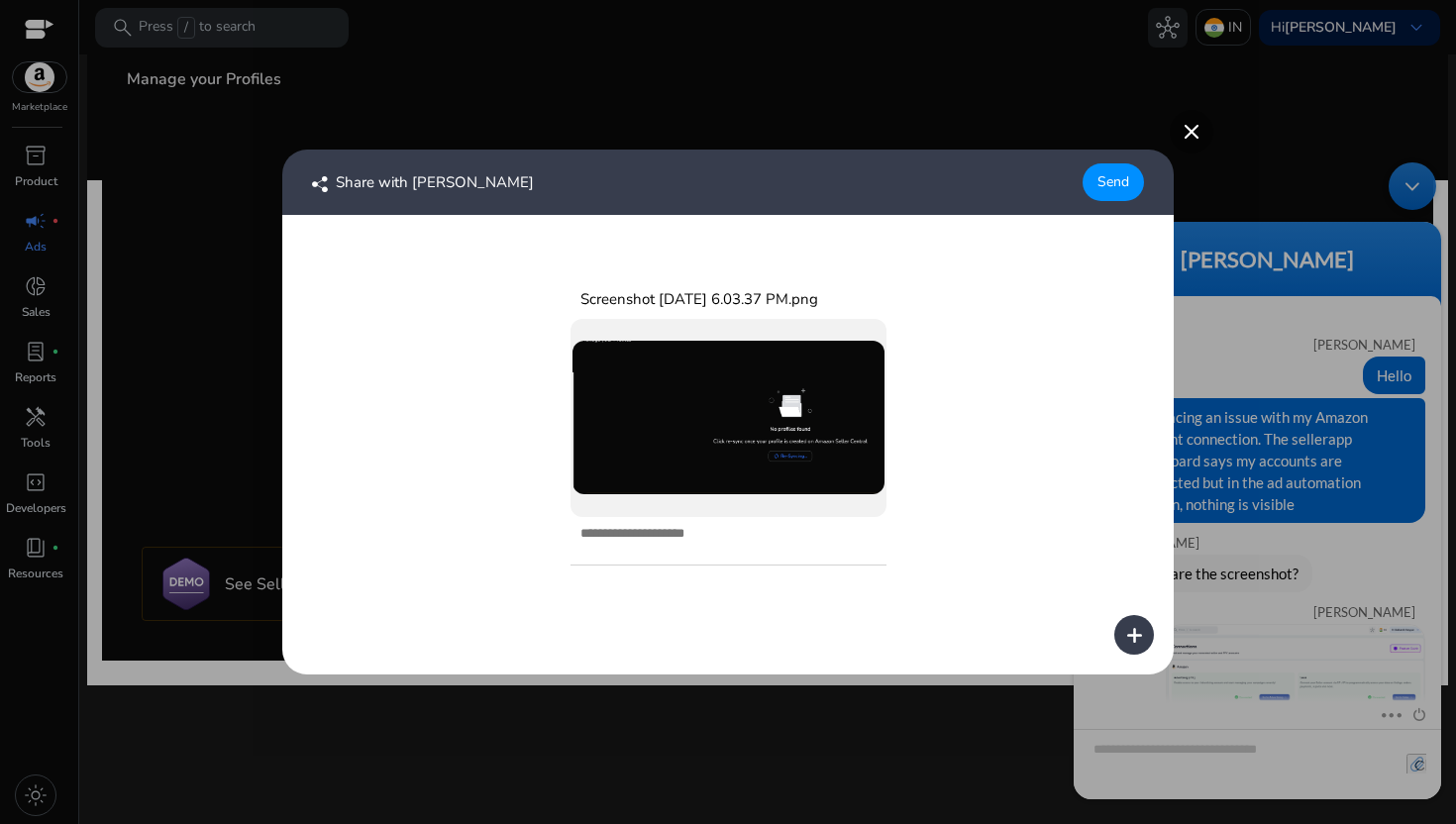 type 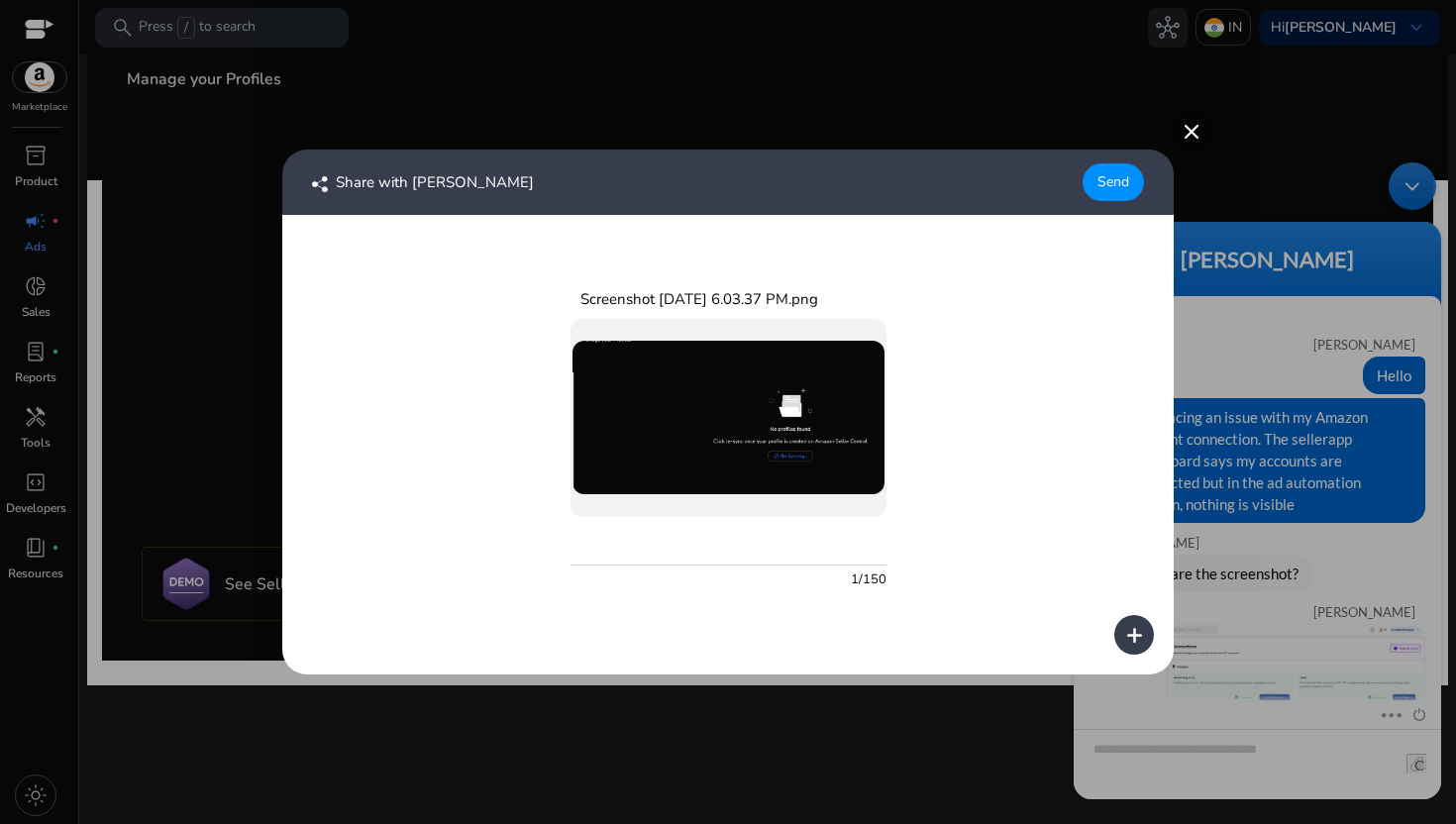 click on "Send" at bounding box center (1113, 182) 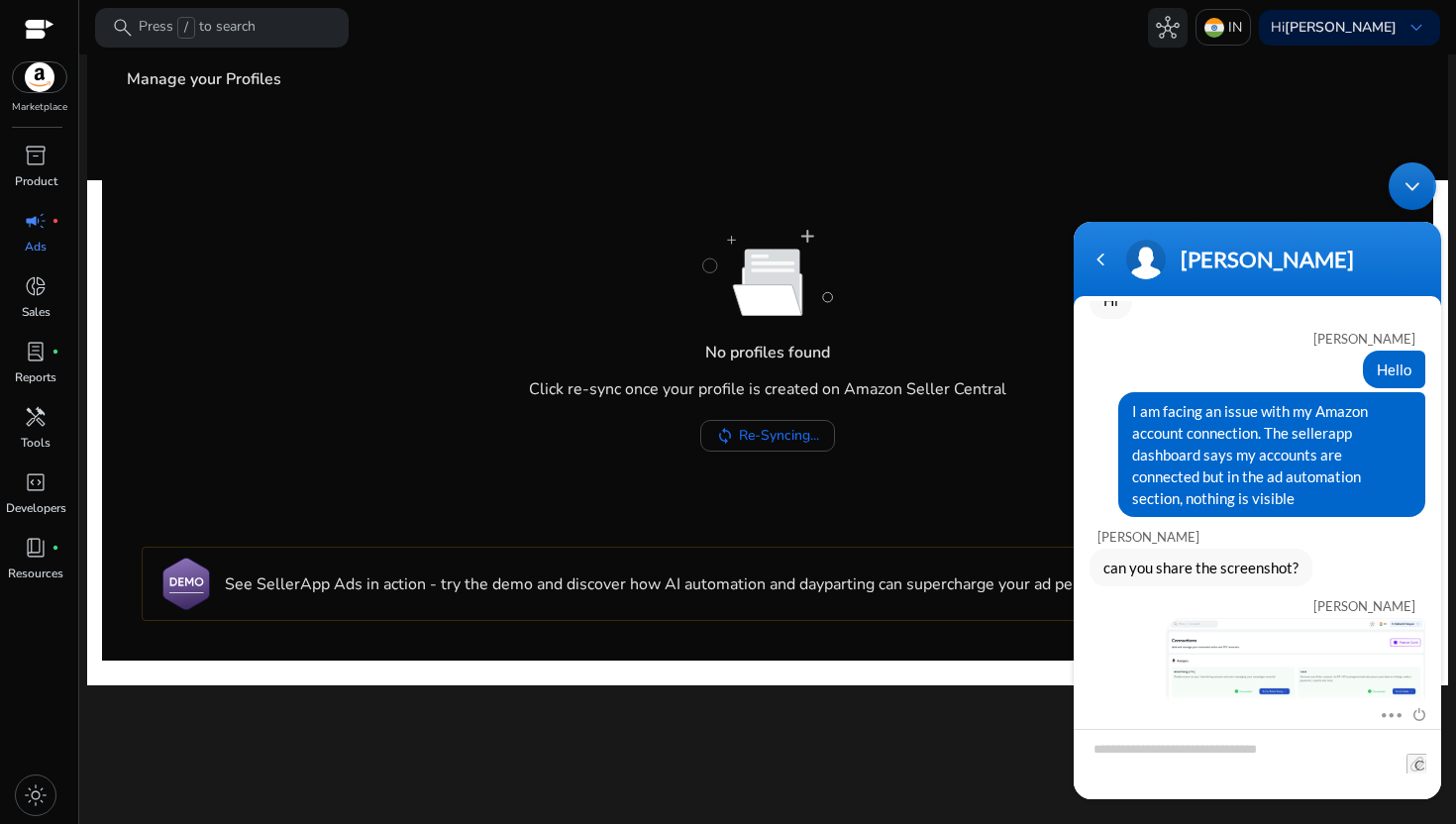 scroll, scrollTop: 553, scrollLeft: 0, axis: vertical 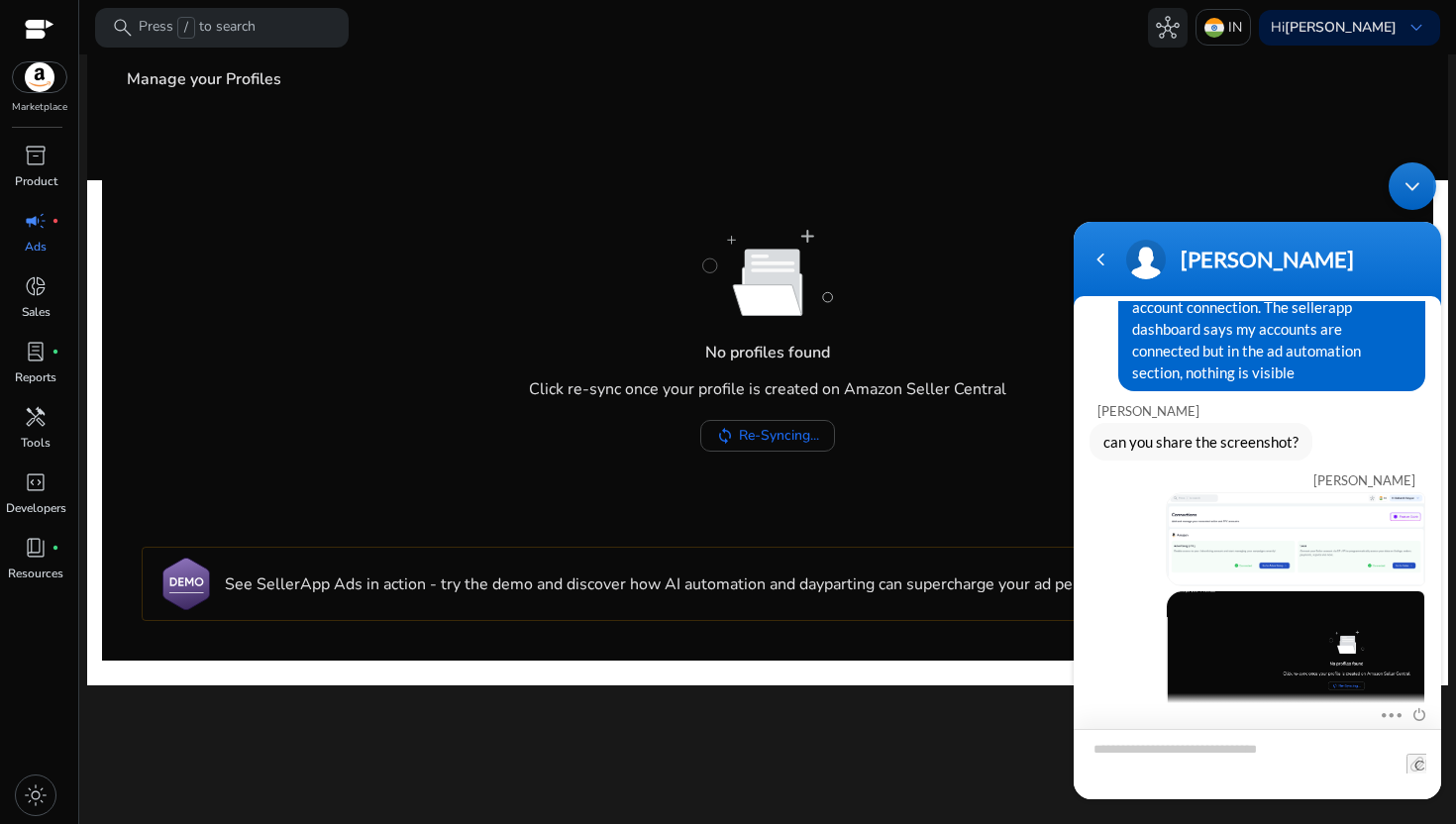 click at bounding box center (1257, 764) 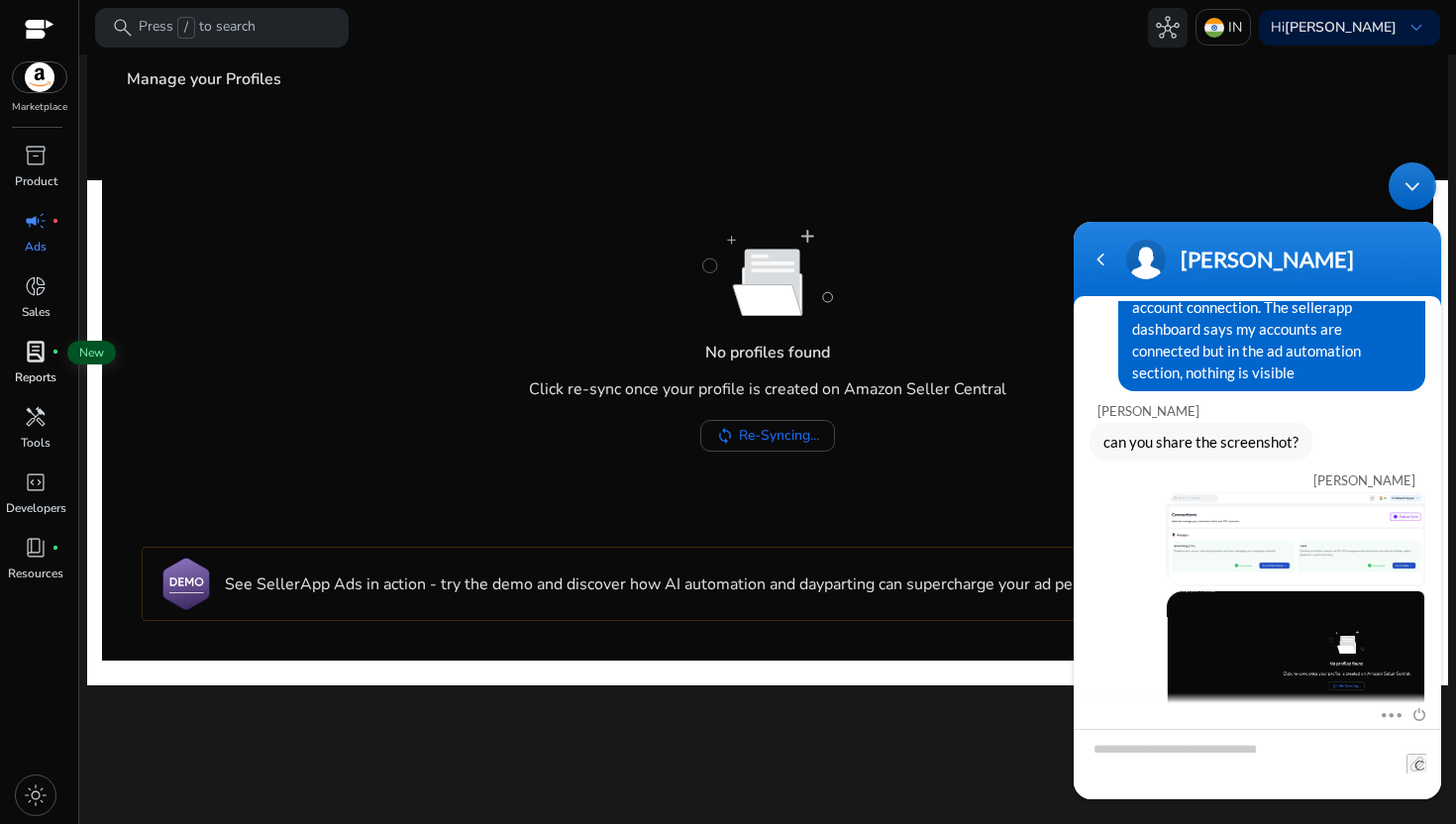 click on "lab_profile   fiber_manual_record" at bounding box center (36, 352) 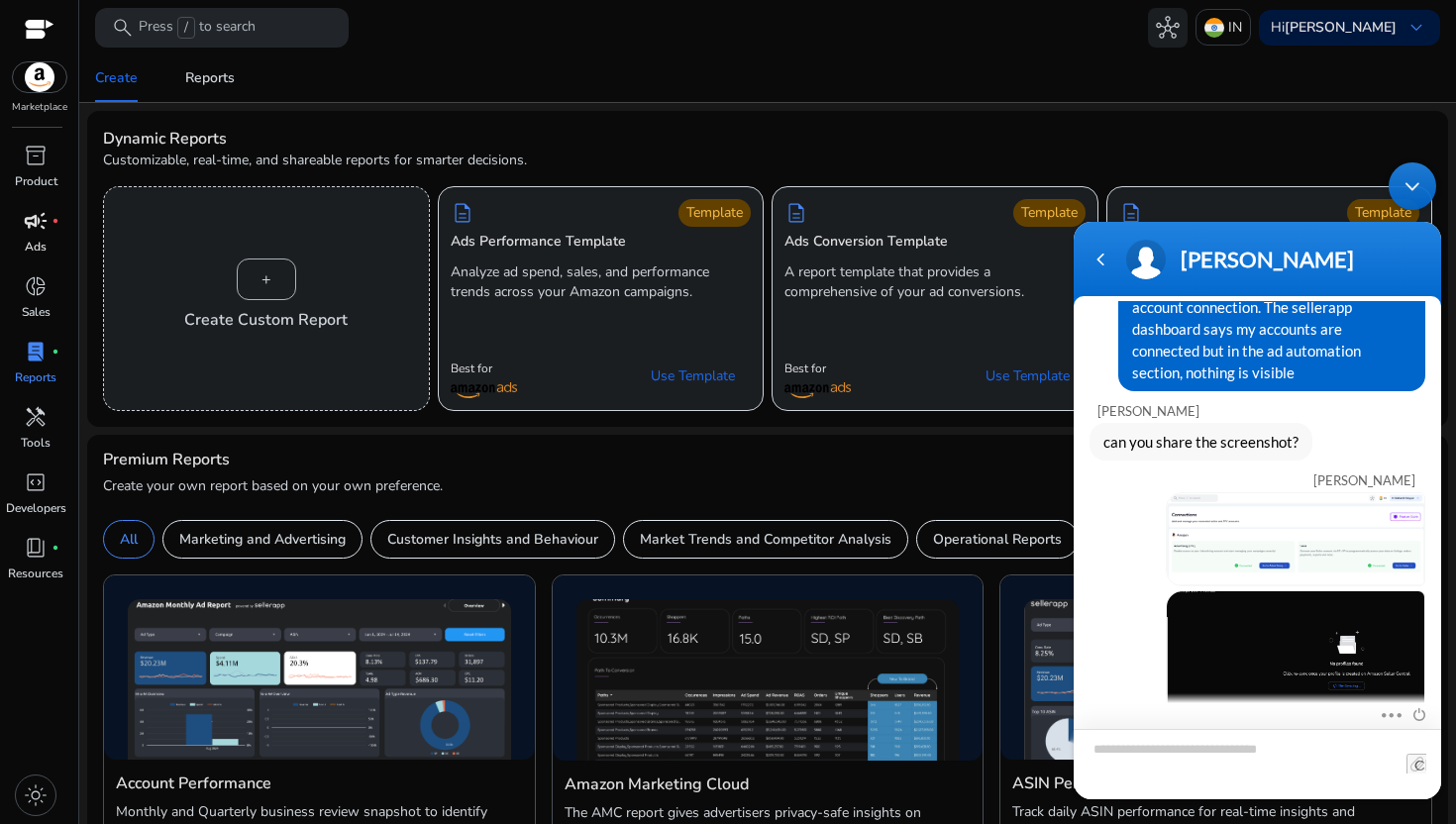 click at bounding box center [1257, 764] 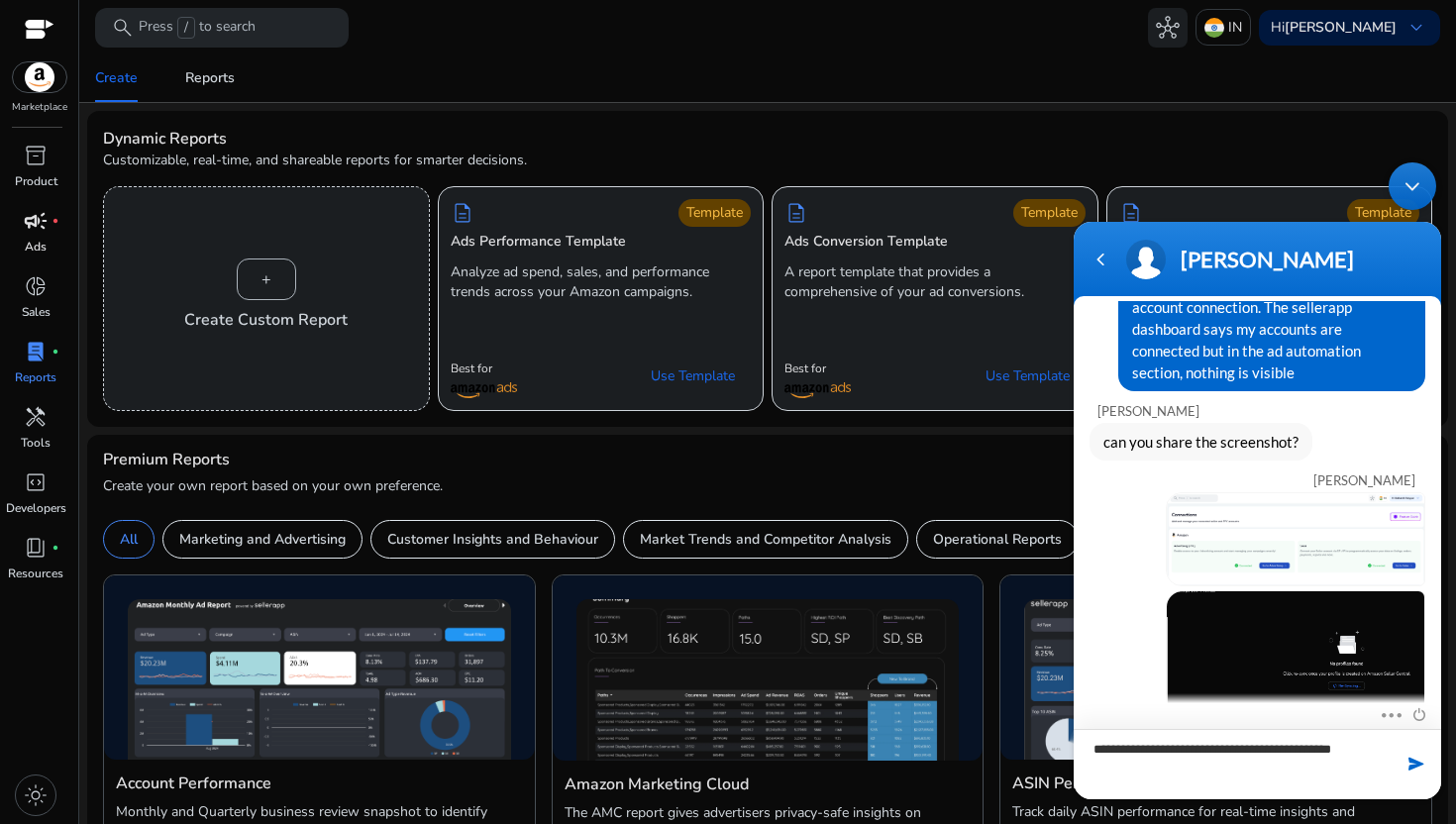 type on "**********" 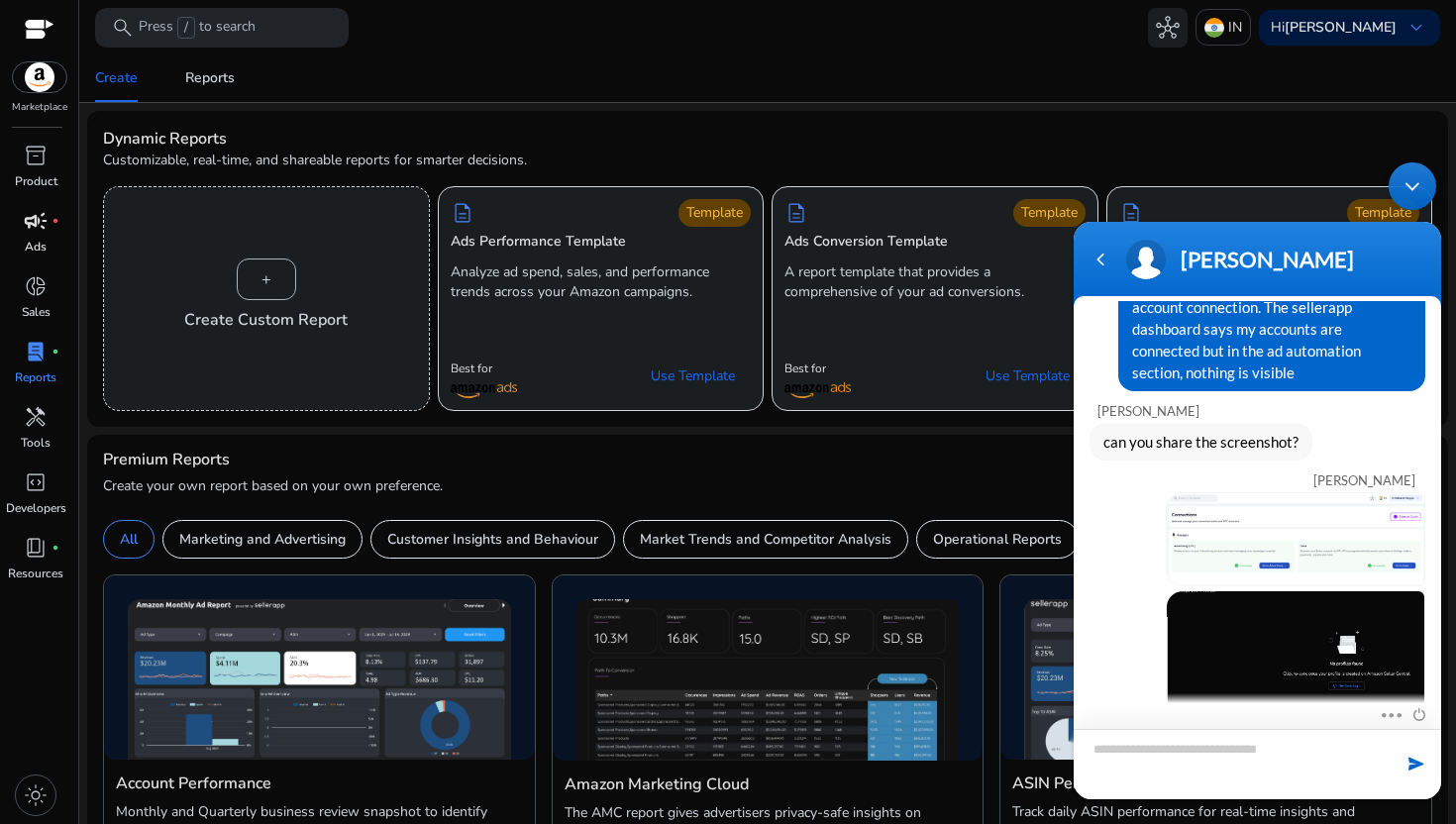 scroll, scrollTop: 616, scrollLeft: 0, axis: vertical 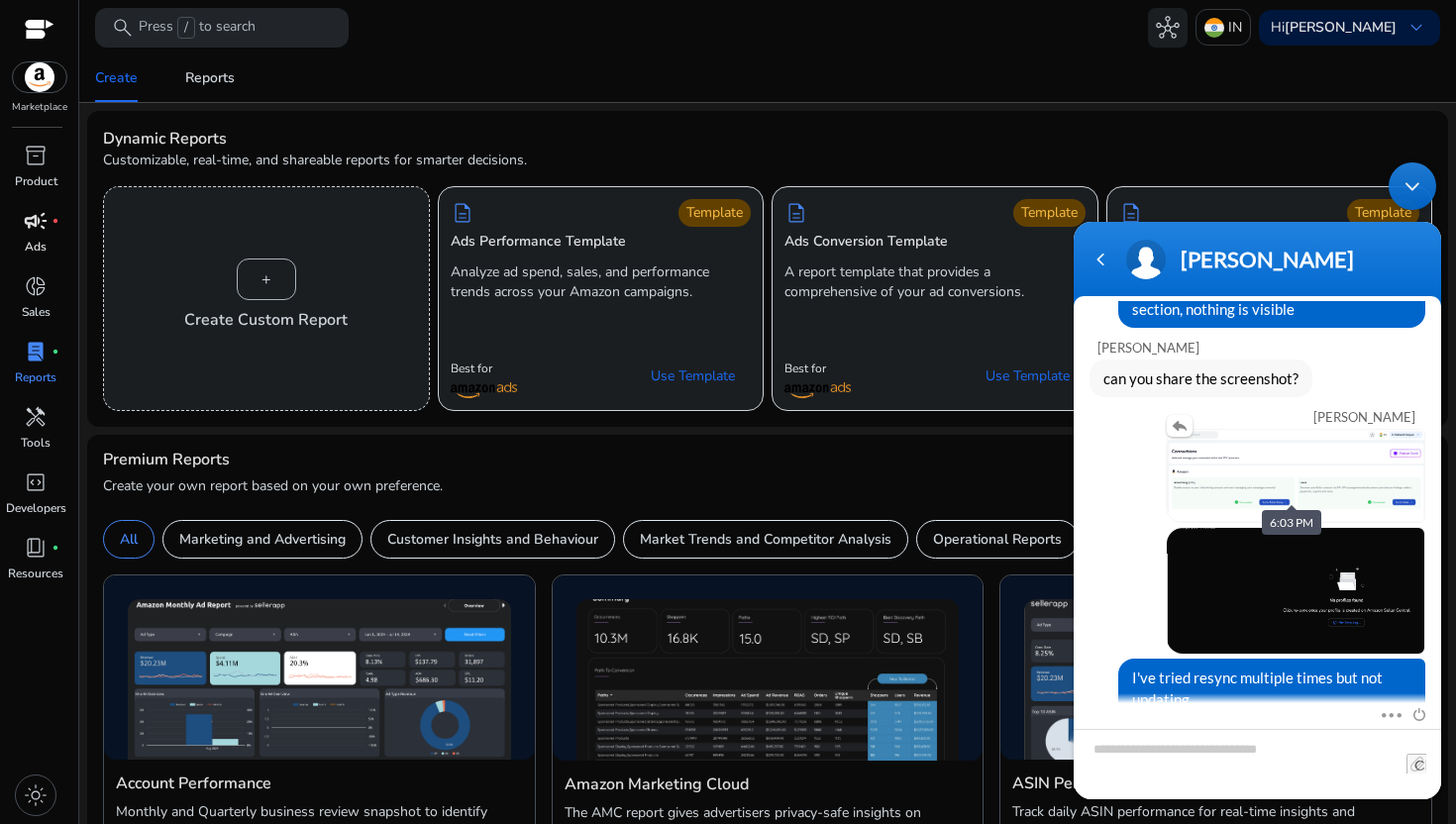 click at bounding box center (1296, 475) 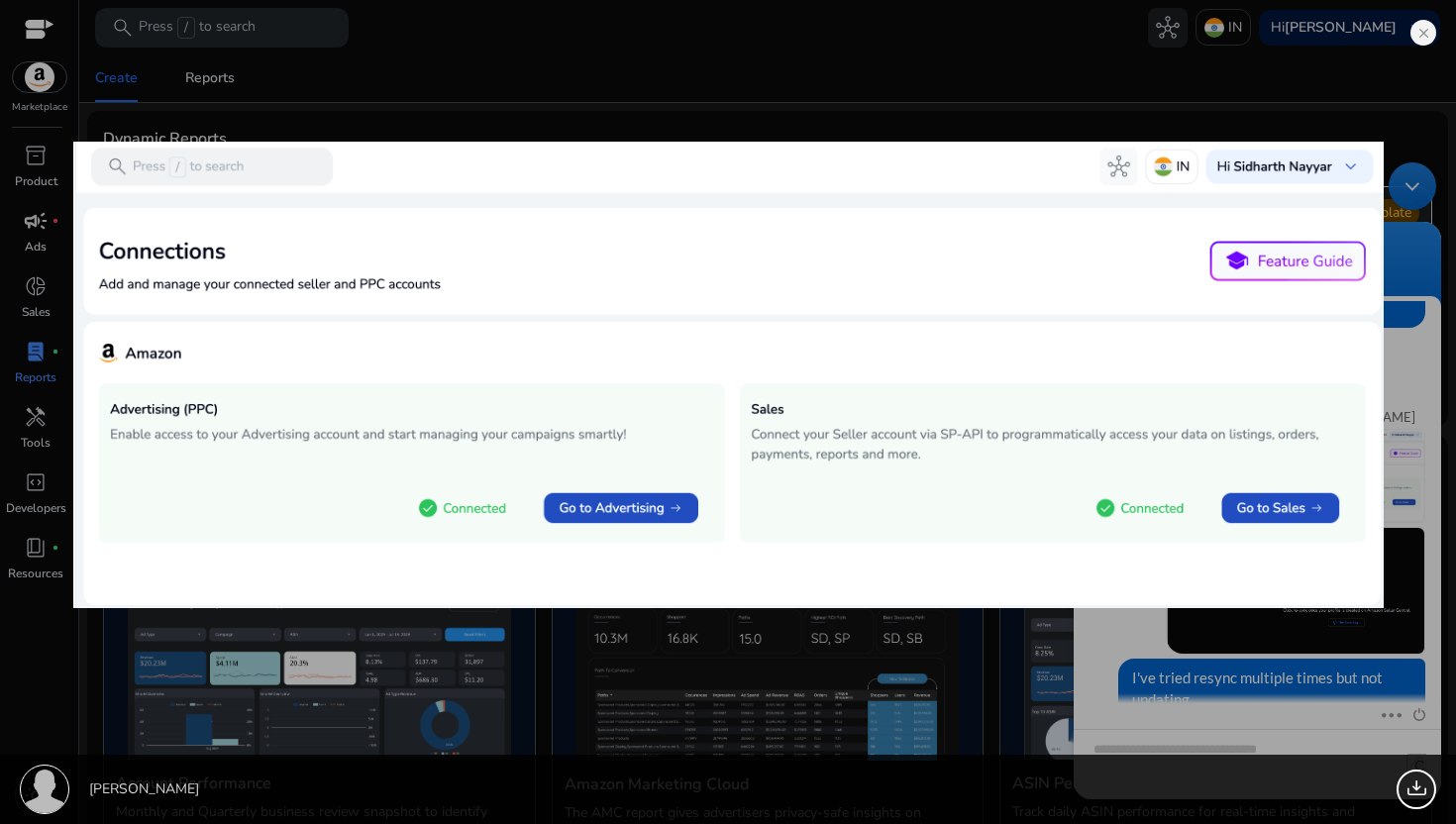 click on "Sidharth 186.18 KB" at bounding box center [728, 412] 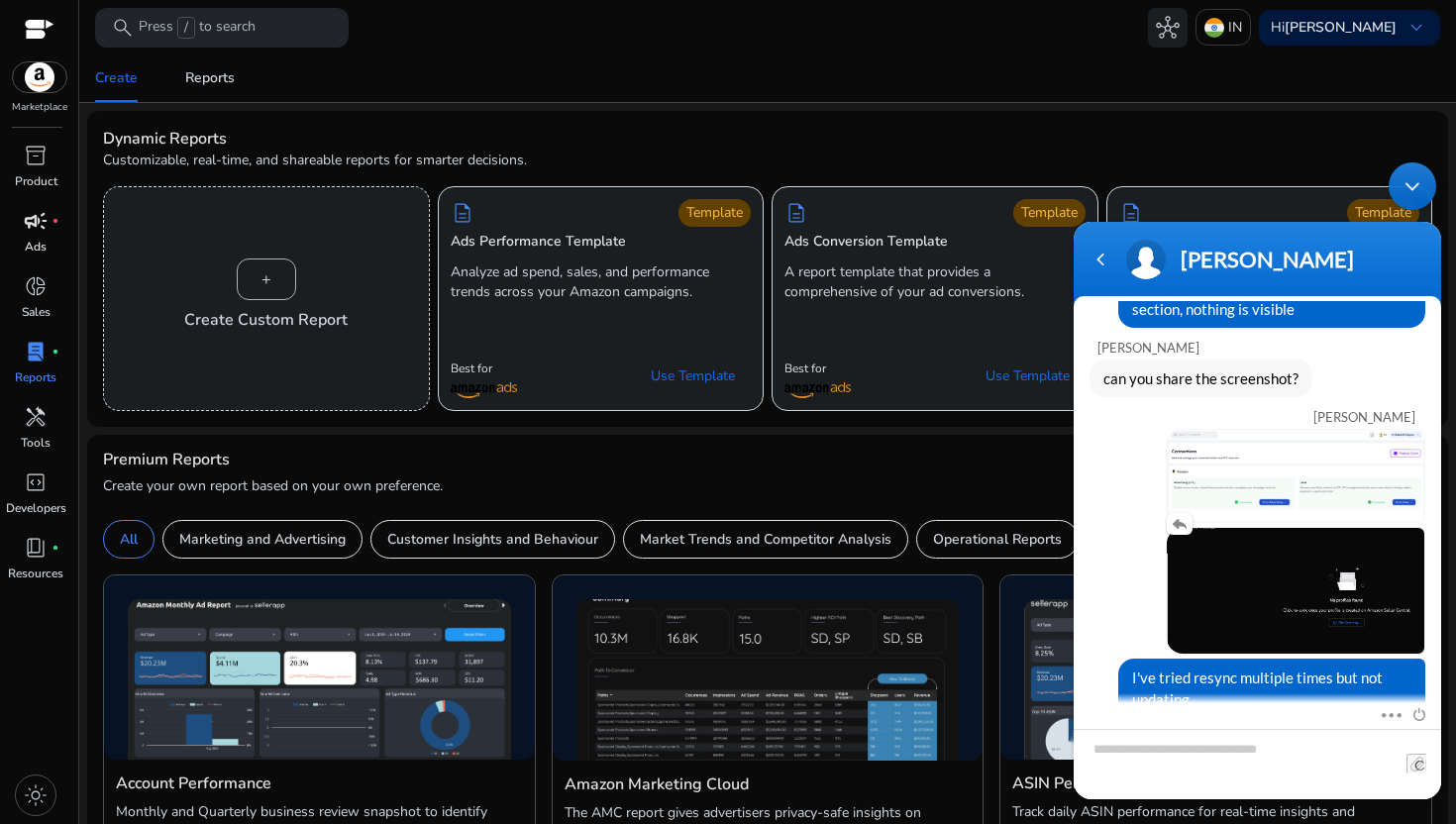 click at bounding box center (1296, 590) 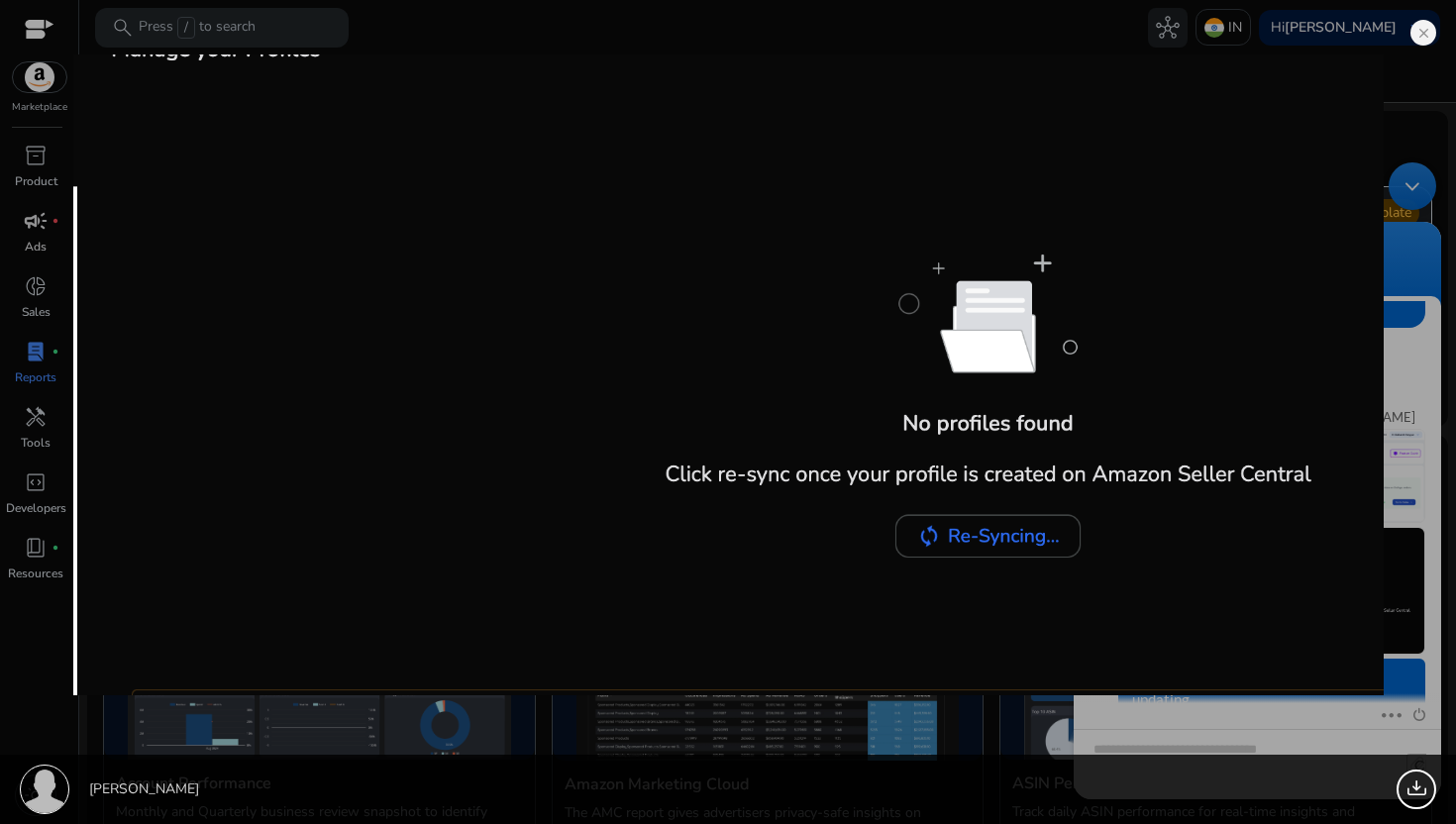 click on "Sidharth 76.01 KB" at bounding box center (728, 412) 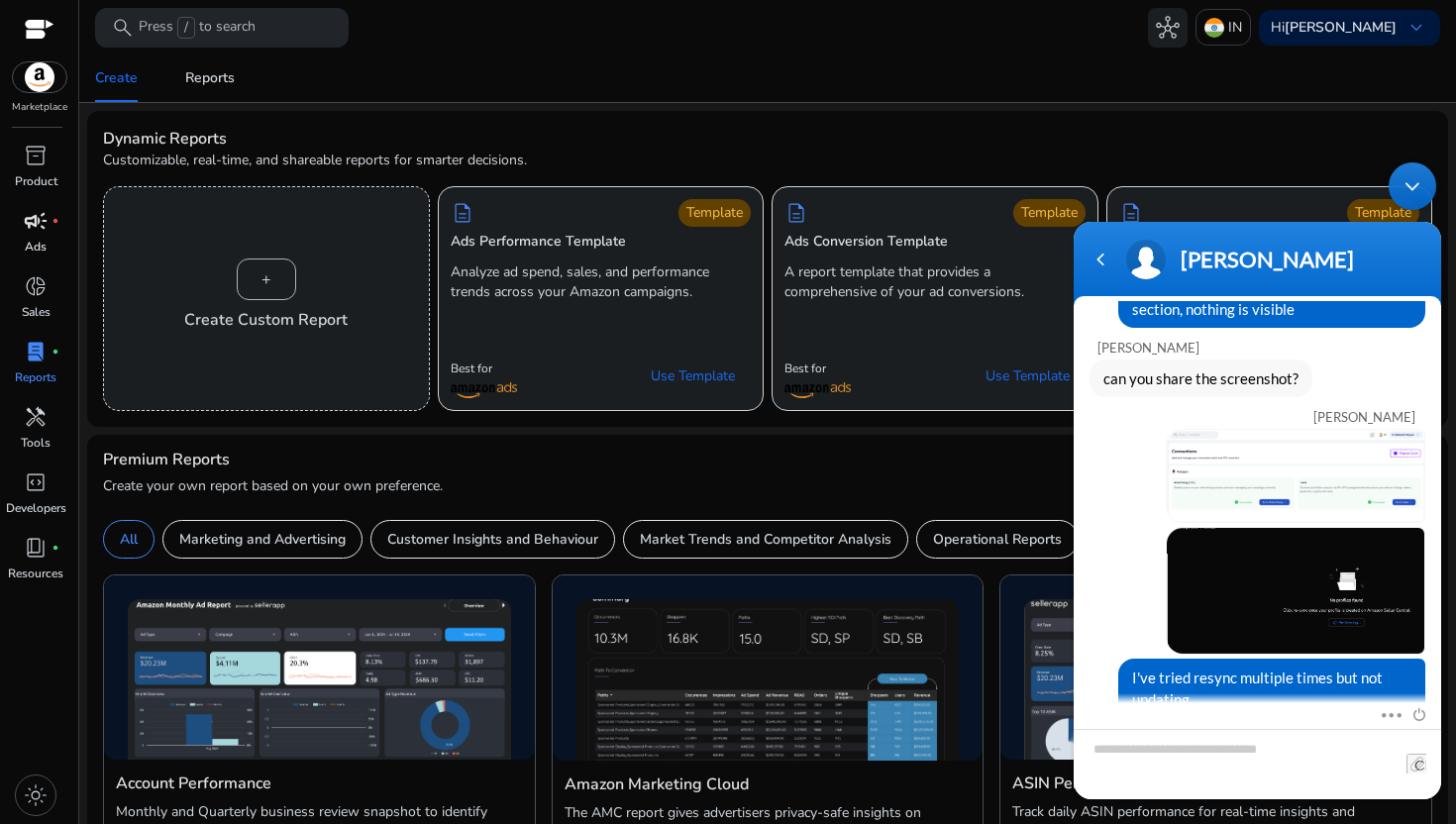 click at bounding box center [40, 77] 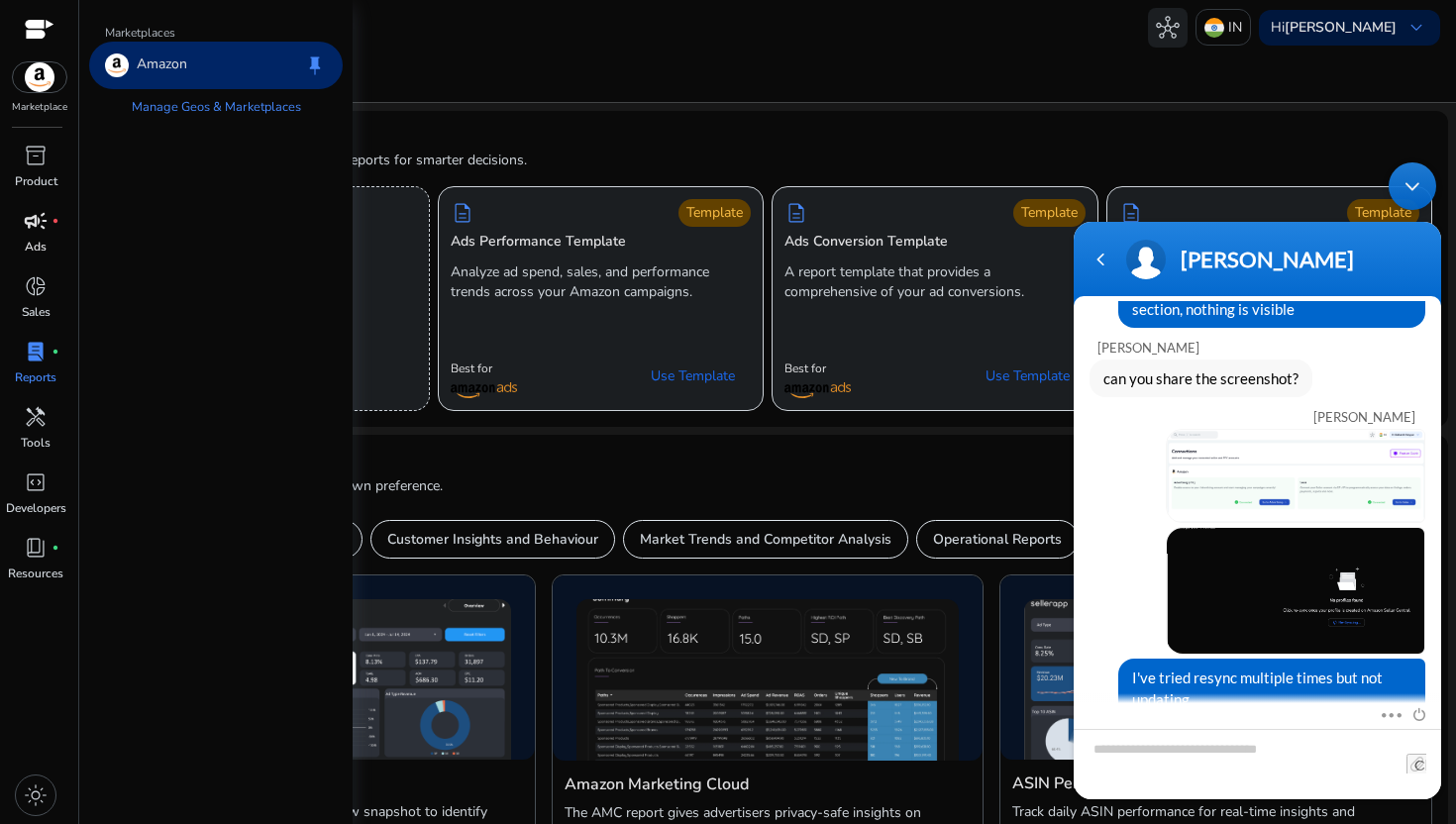 click on "Amazon   keep" at bounding box center [216, 65] 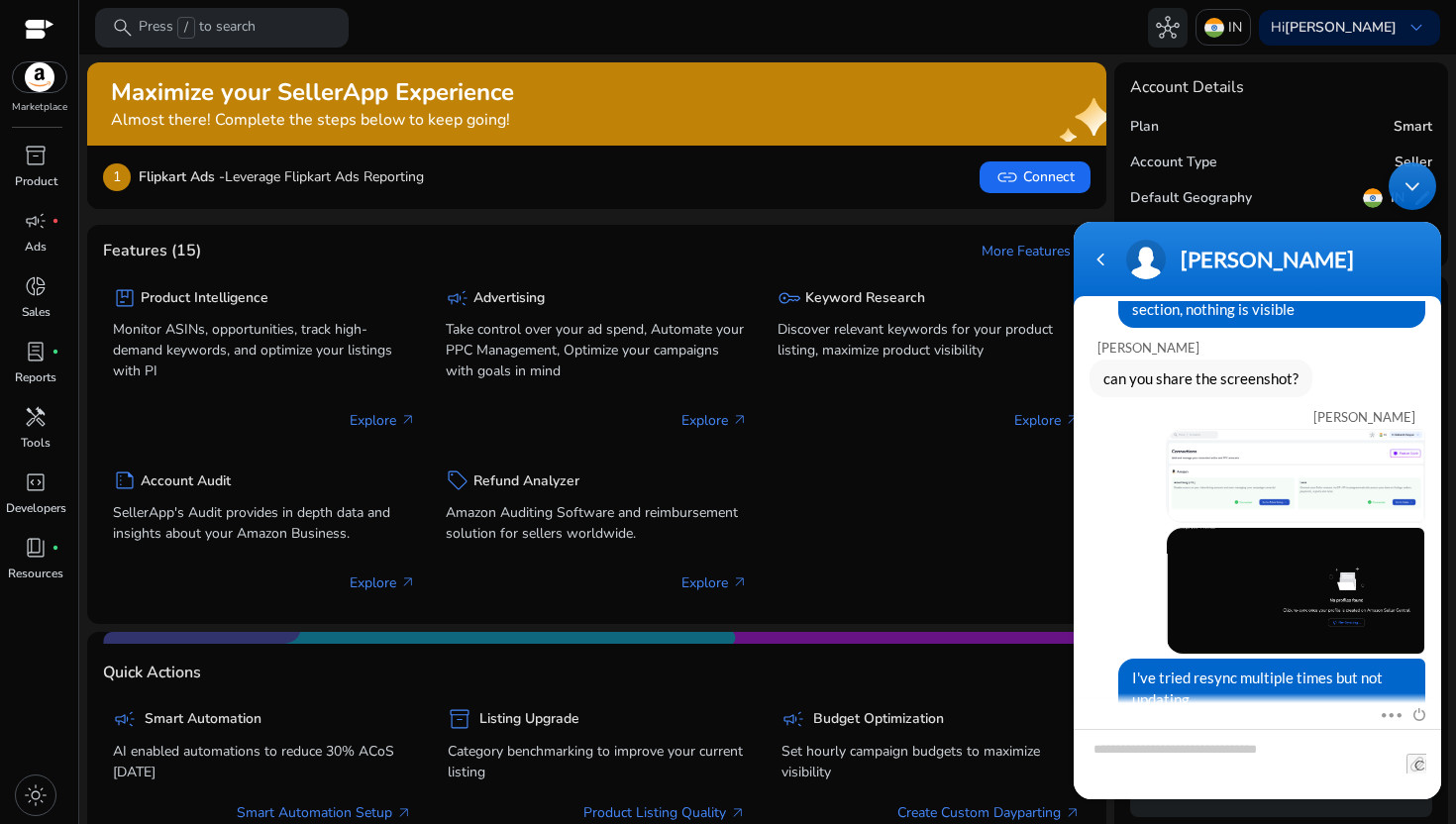 click at bounding box center (1412, 186) 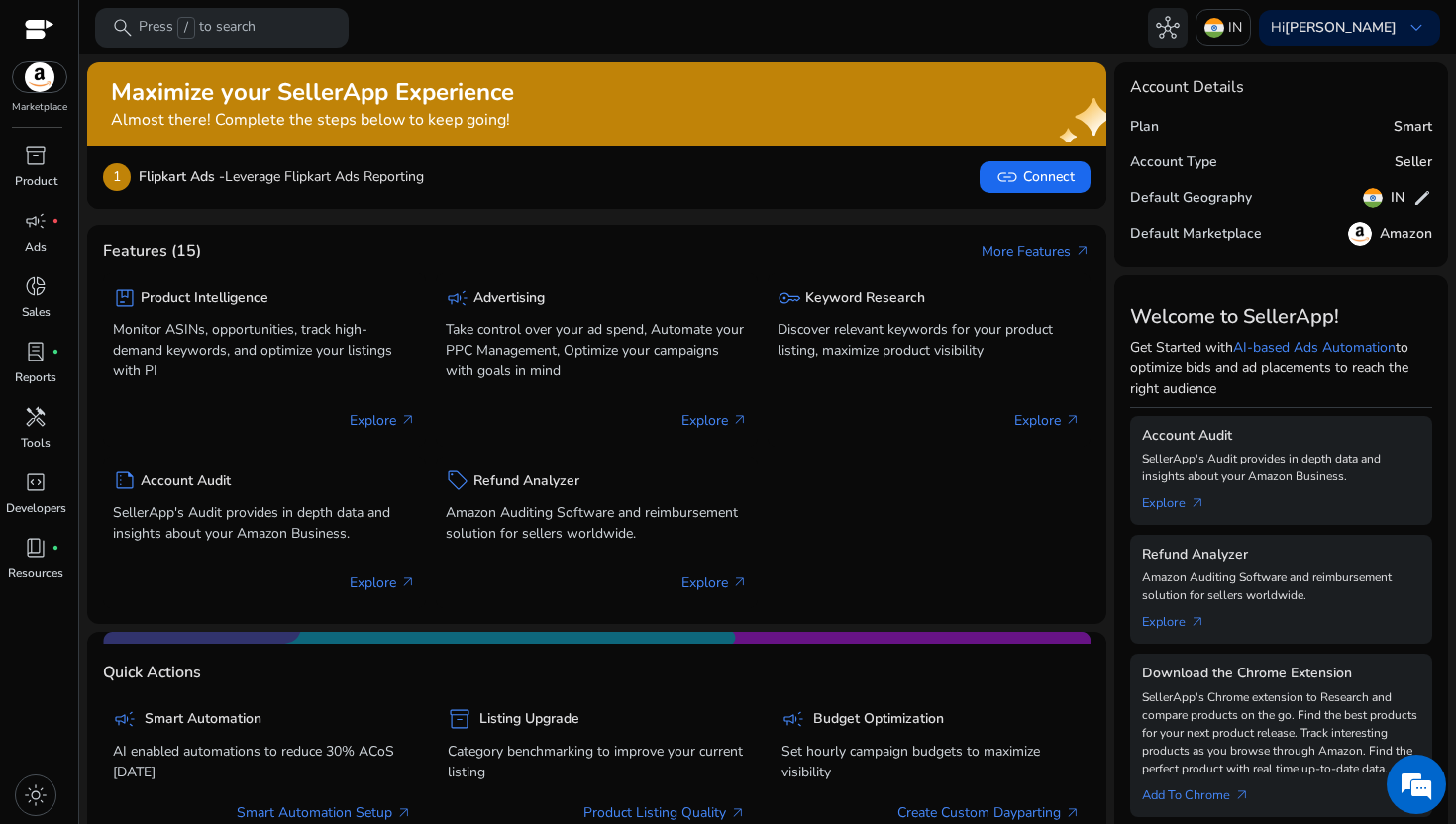 click on "light_mode" at bounding box center [36, 795] 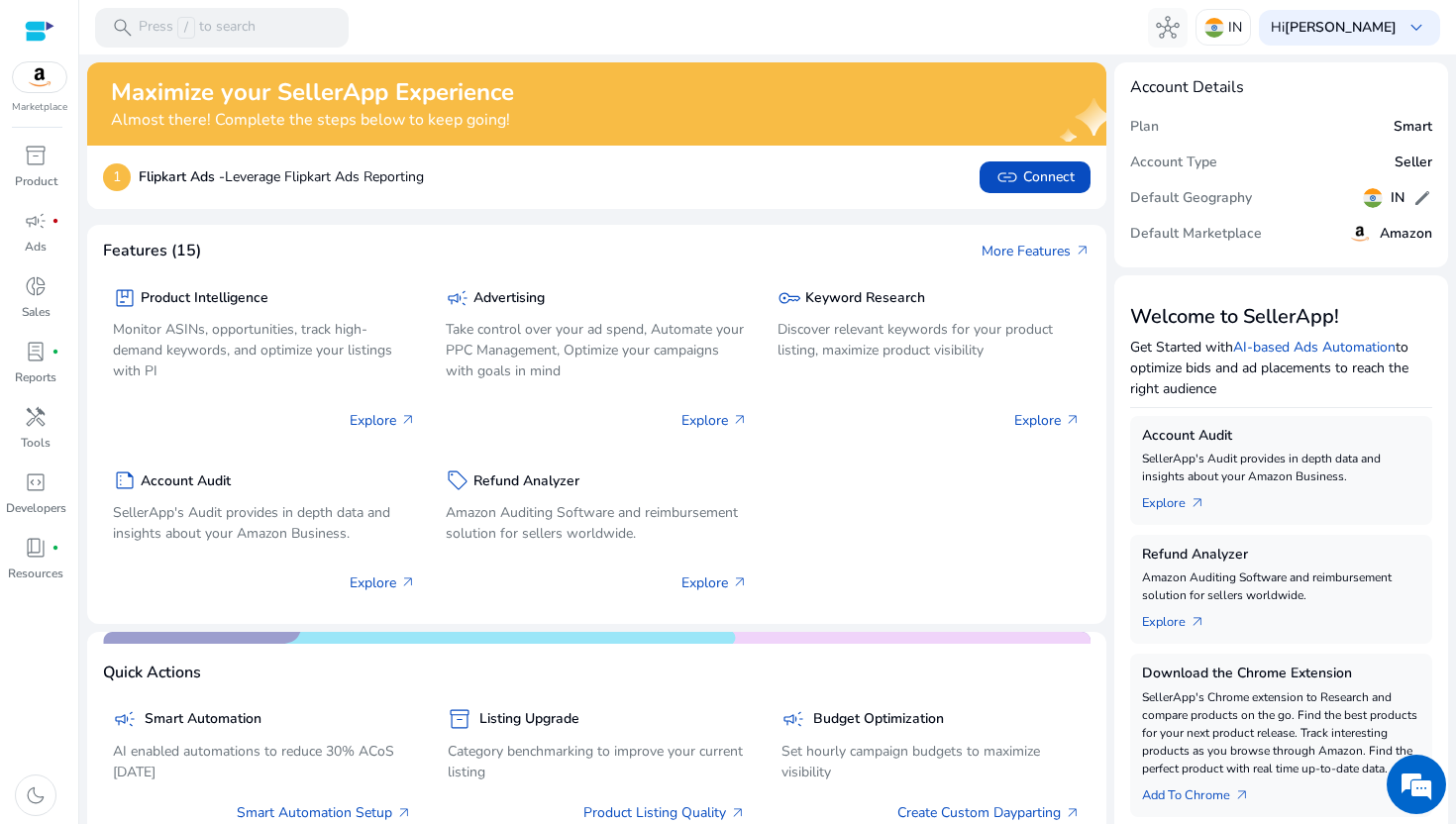 click on "Smart" 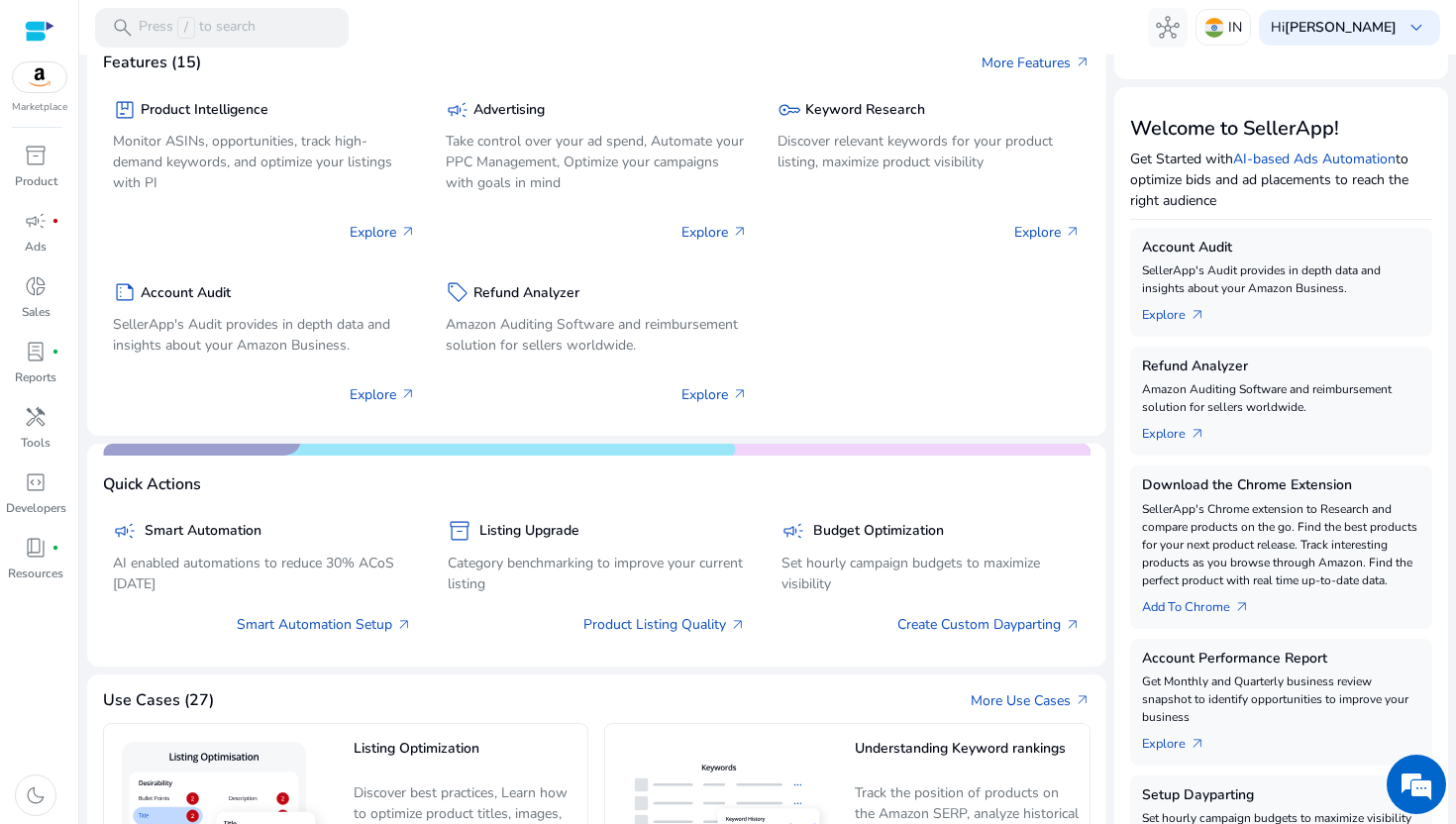 scroll, scrollTop: 0, scrollLeft: 0, axis: both 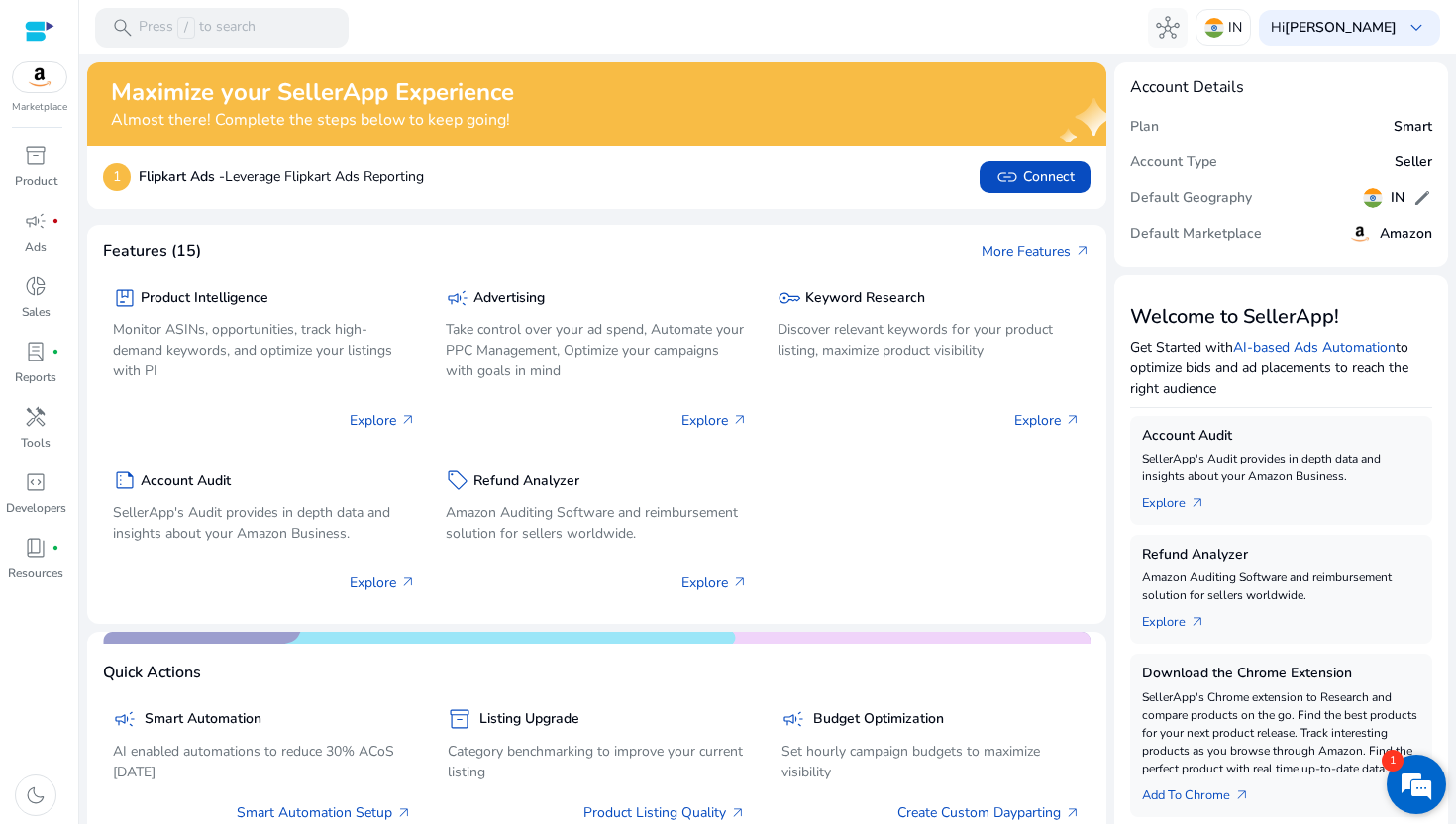 click at bounding box center (1416, 784) 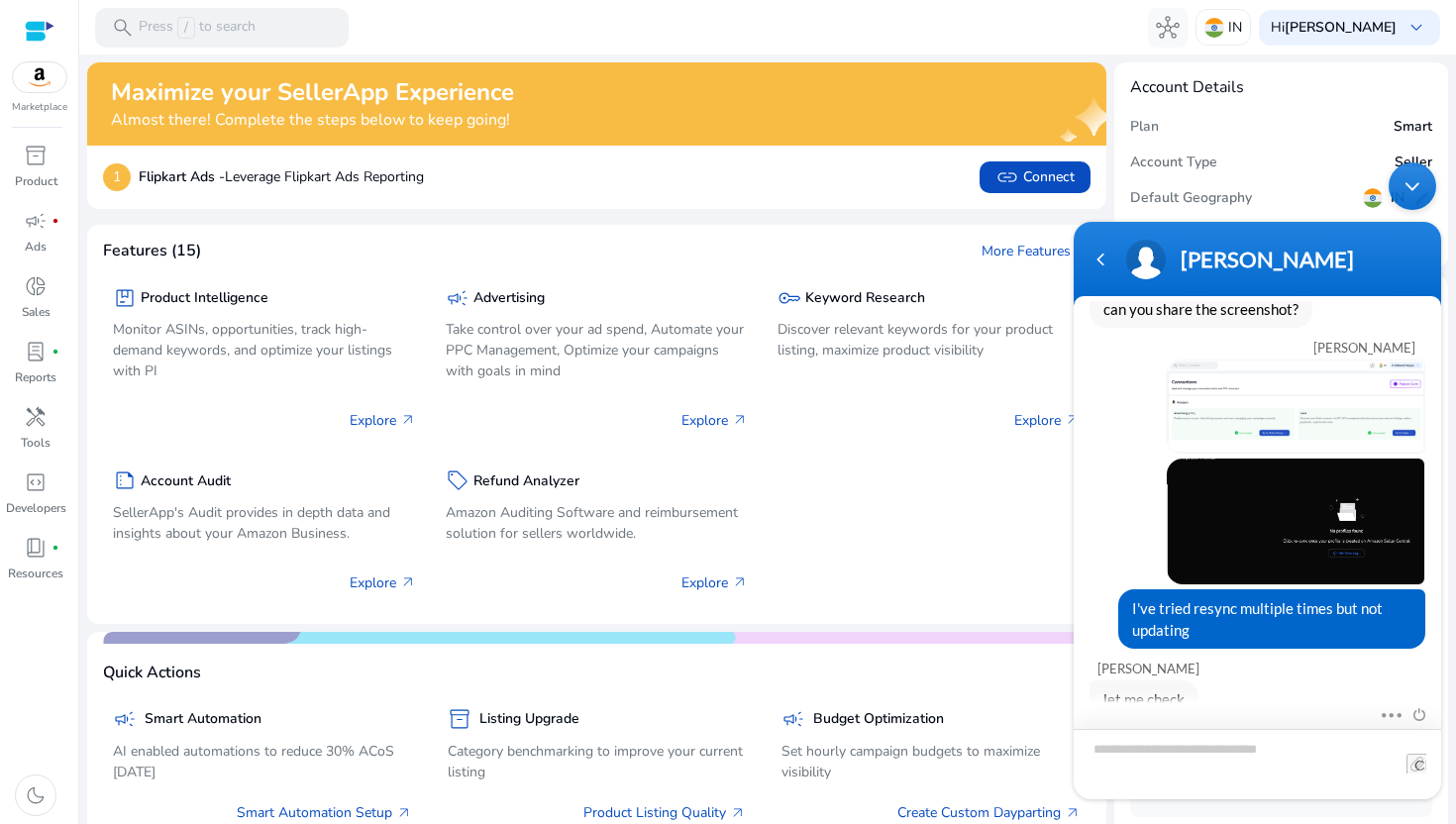 scroll, scrollTop: 841, scrollLeft: 0, axis: vertical 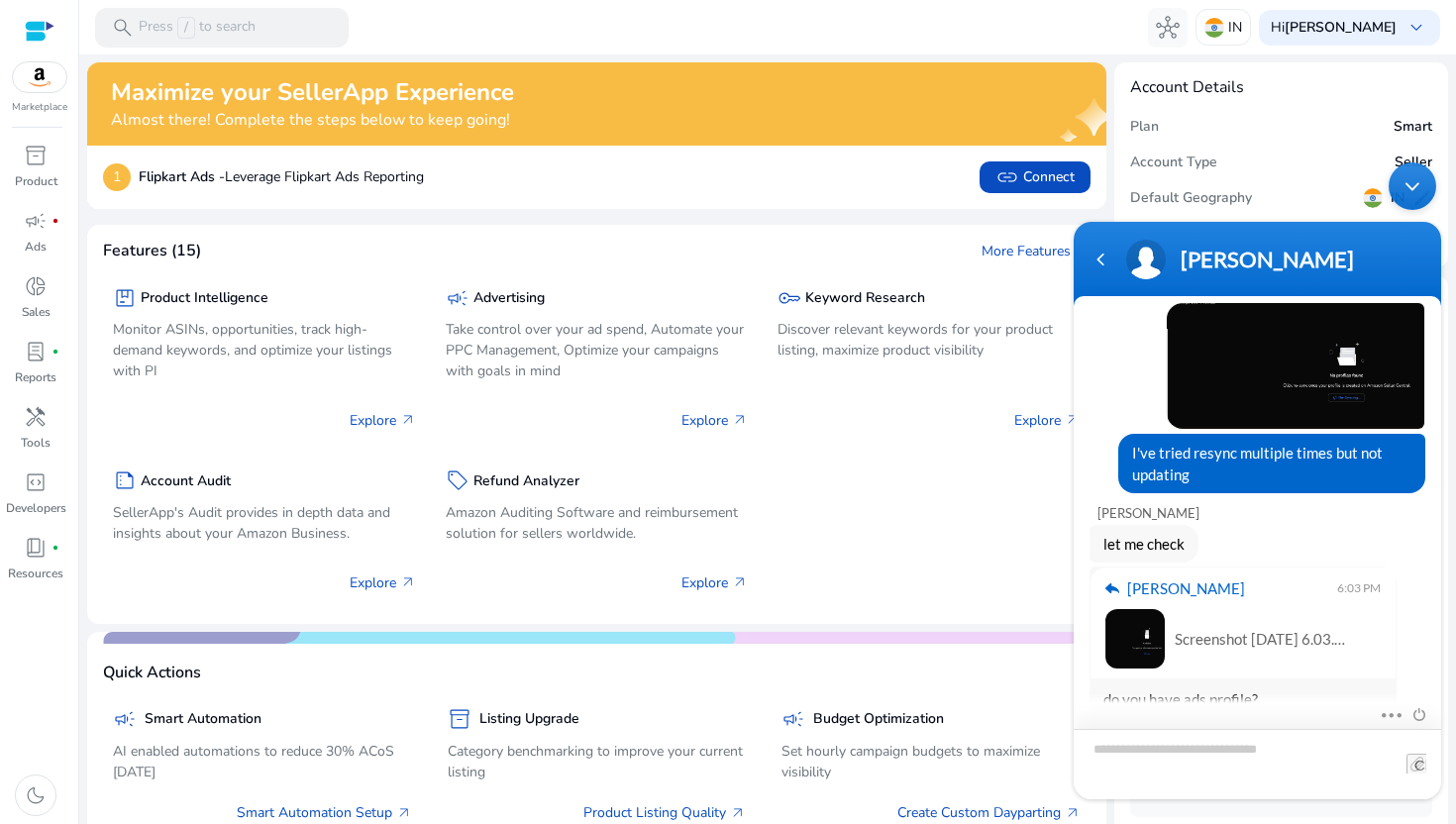 click at bounding box center [1257, 764] 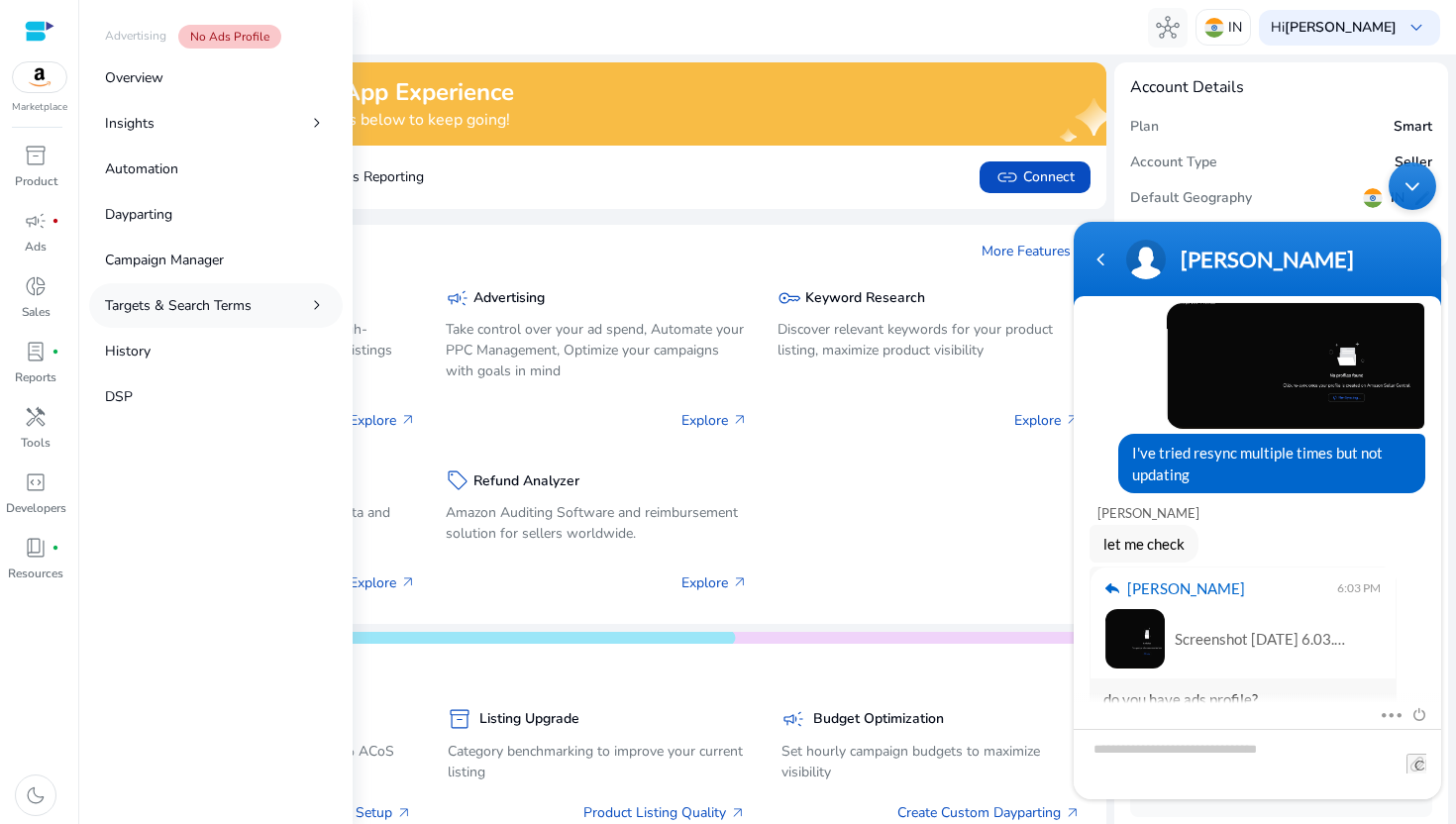 scroll, scrollTop: 904, scrollLeft: 0, axis: vertical 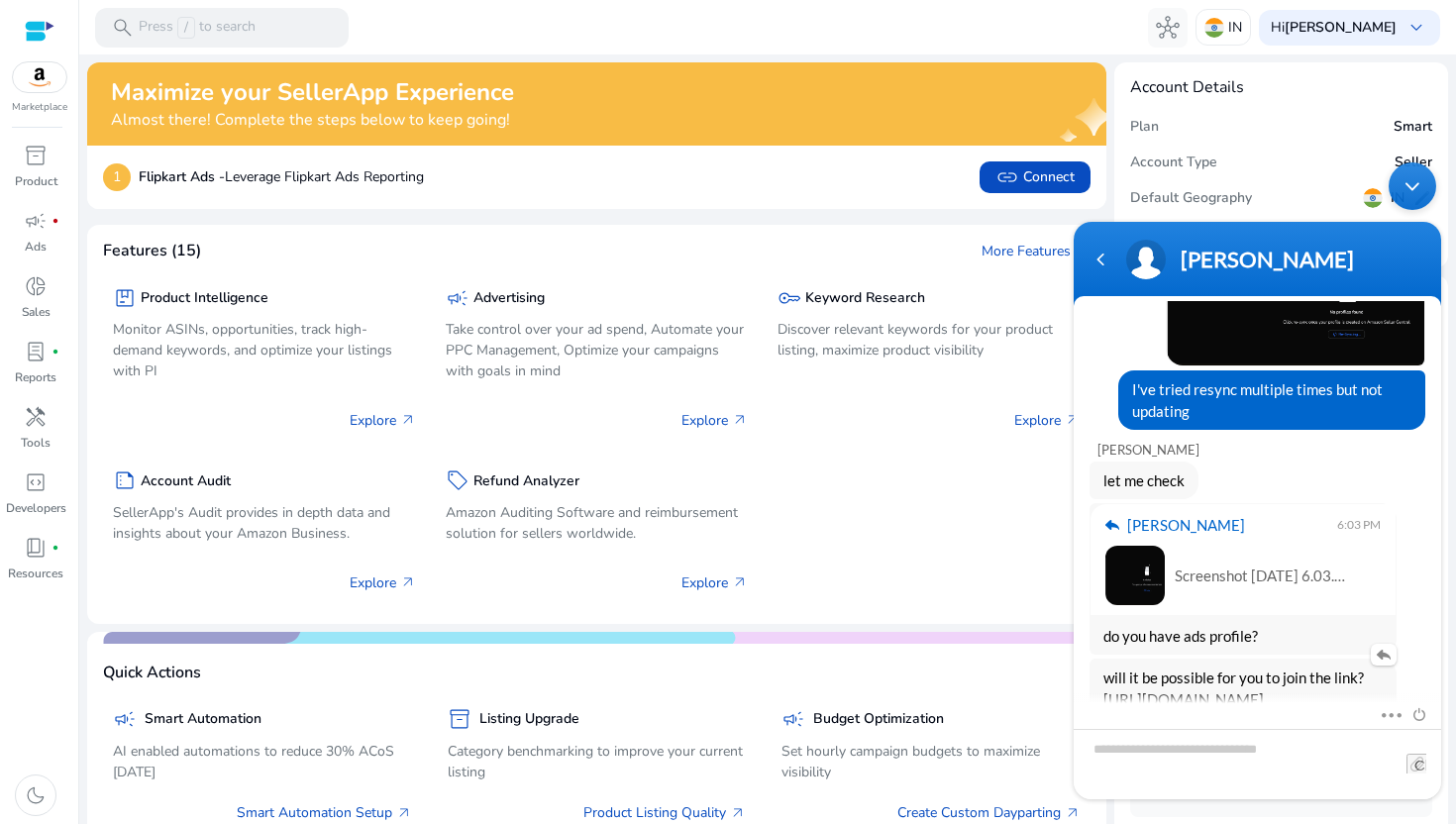 click on "[URL][DOMAIN_NAME]" at bounding box center [1184, 699] 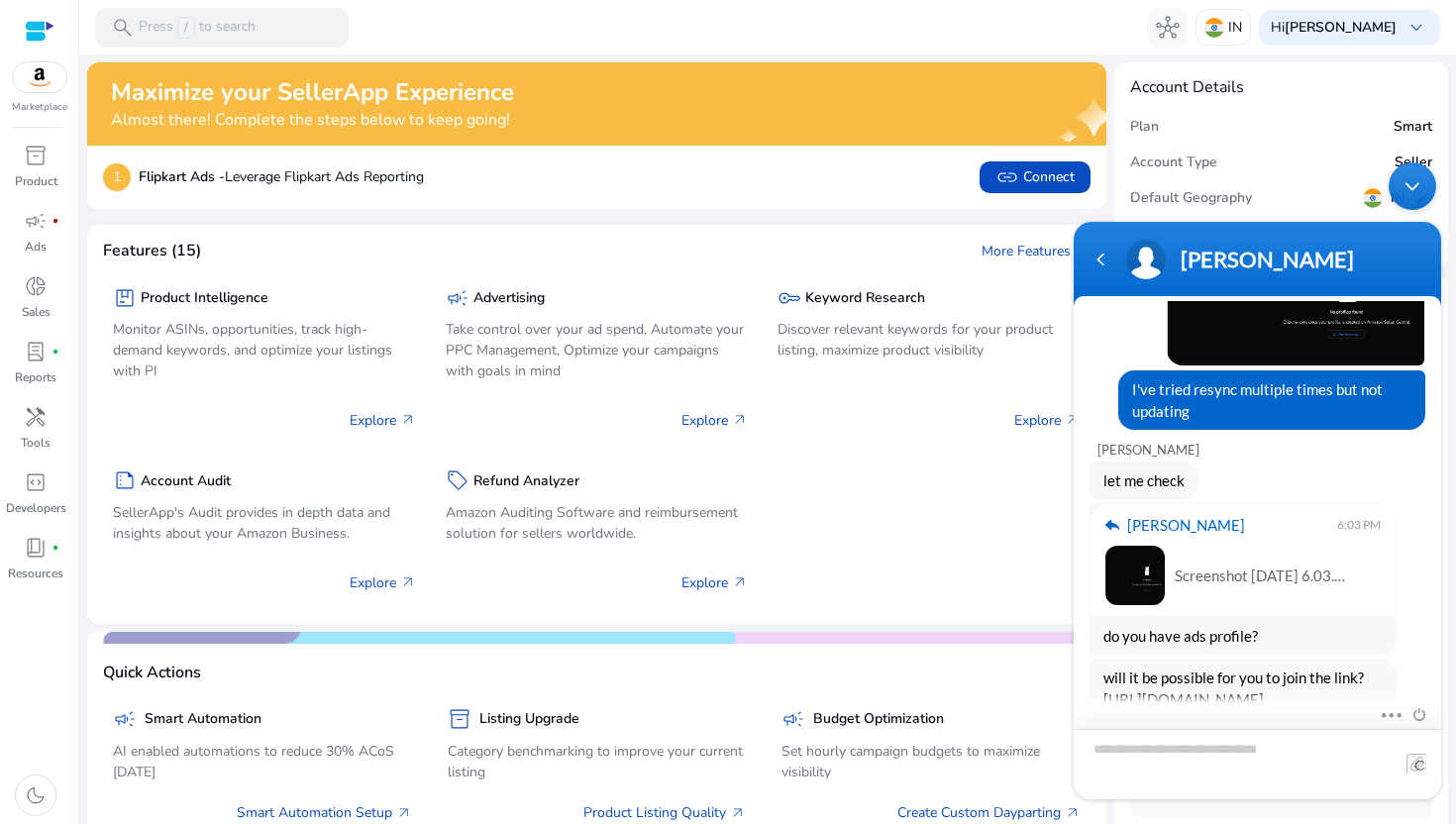 click at bounding box center [1257, 764] 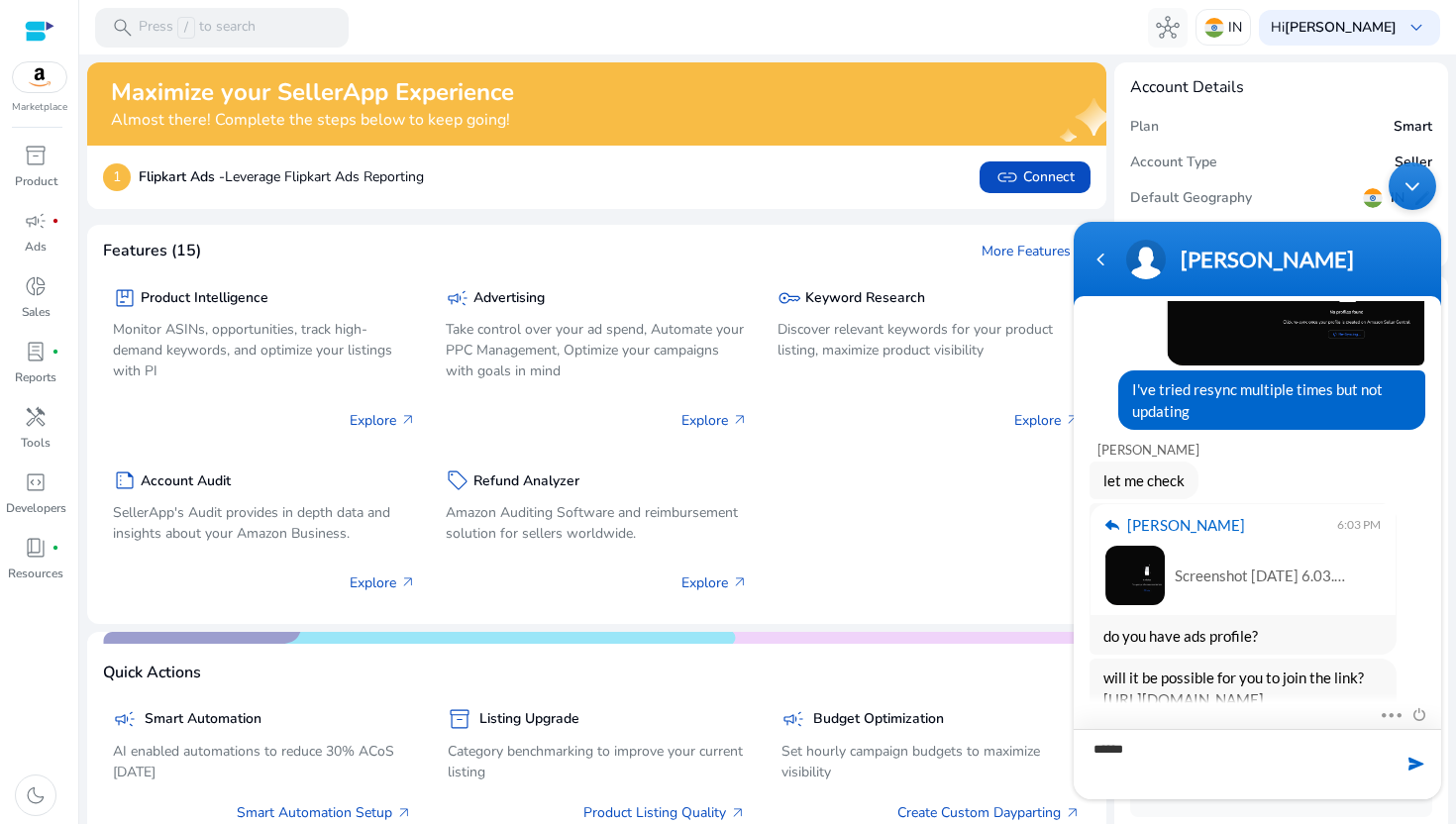 type on "*******" 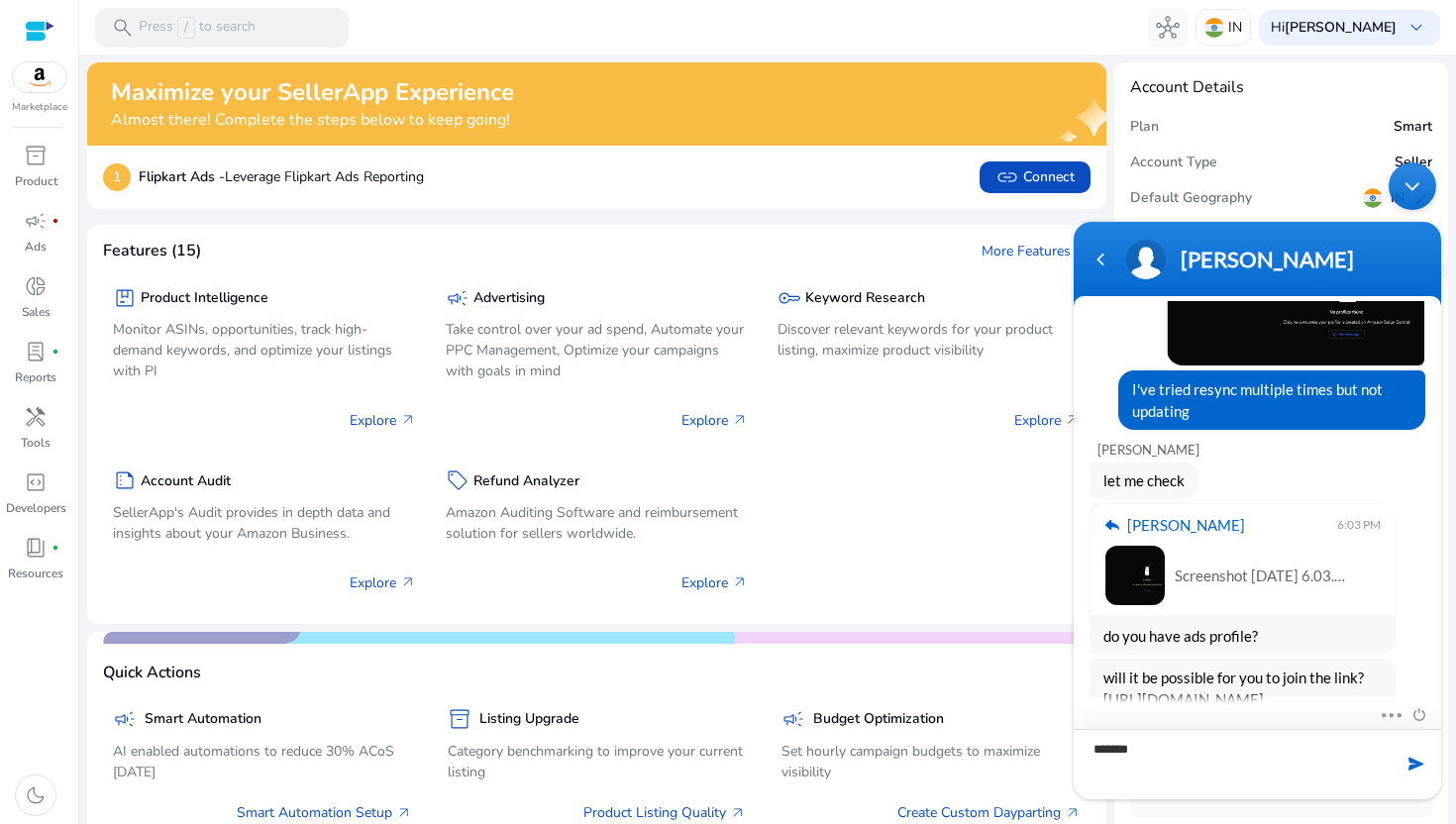 type 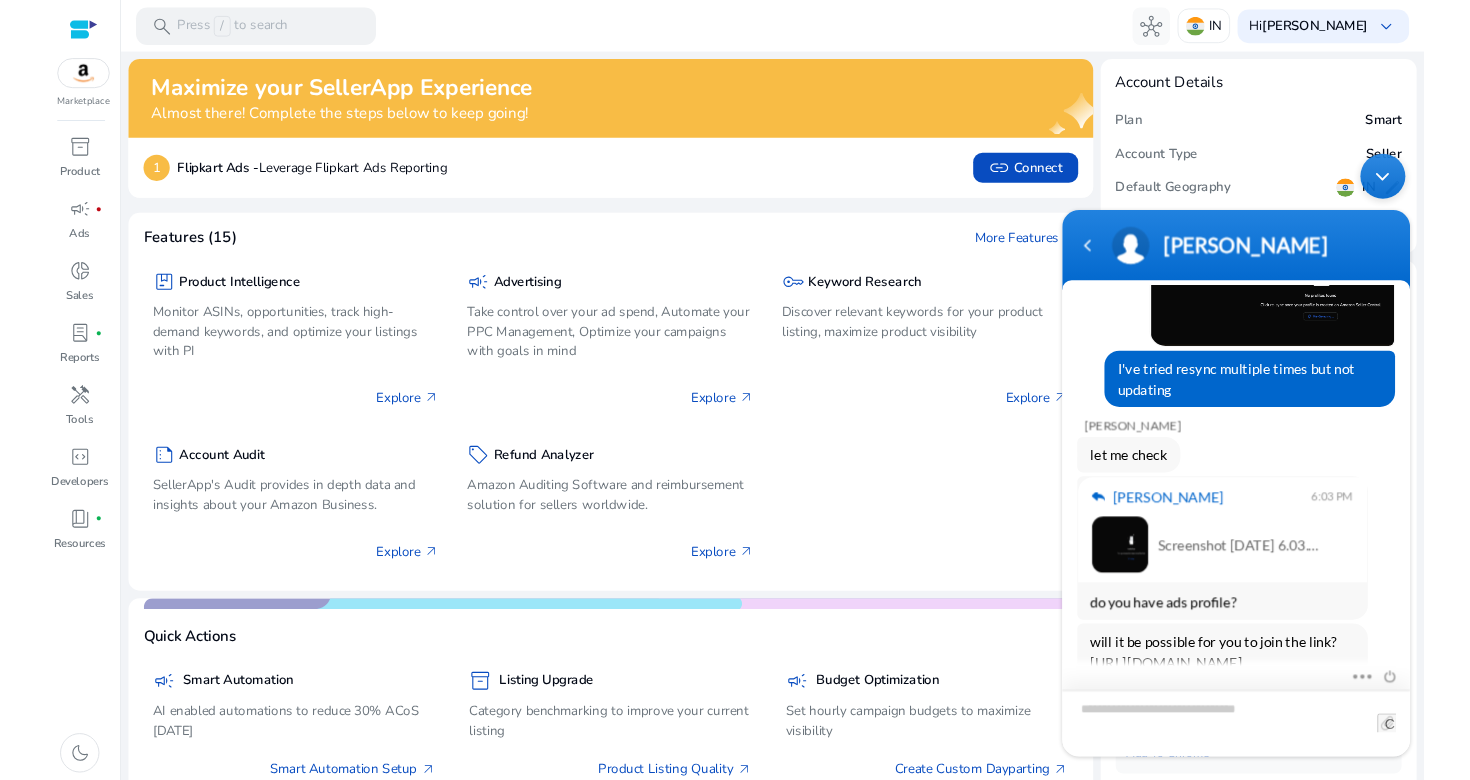 scroll, scrollTop: 983, scrollLeft: 0, axis: vertical 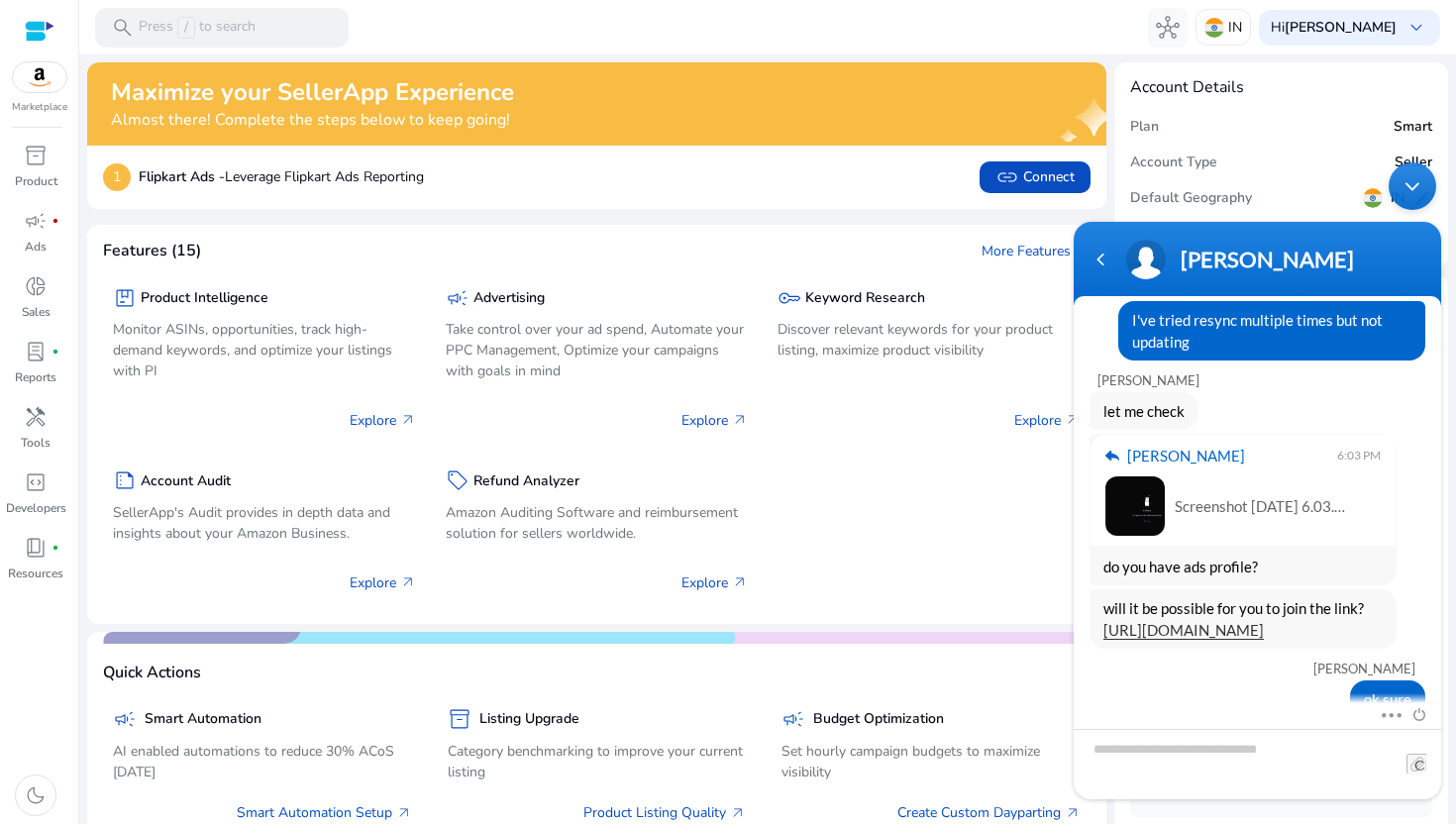 click at bounding box center [1412, 186] 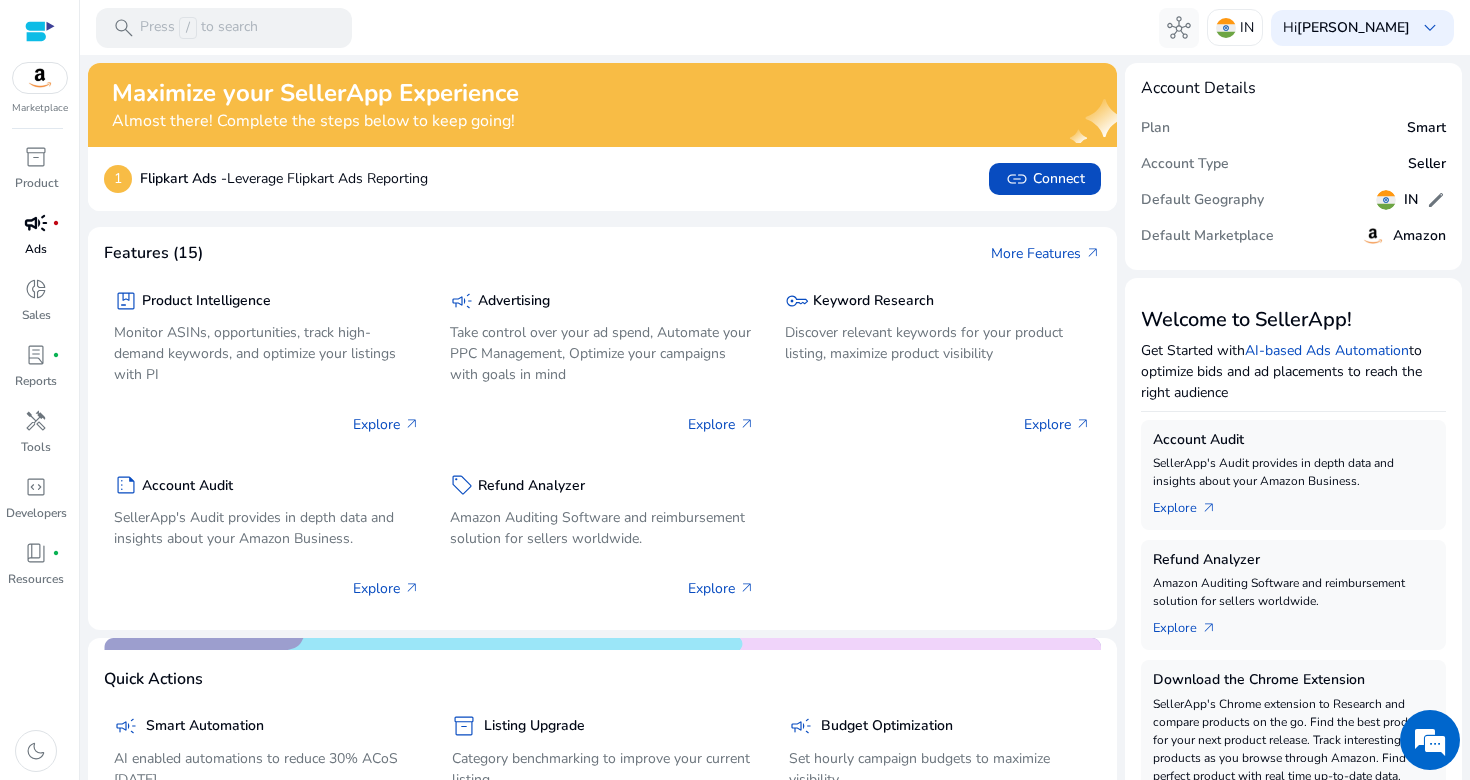 click on "campaign" at bounding box center (36, 223) 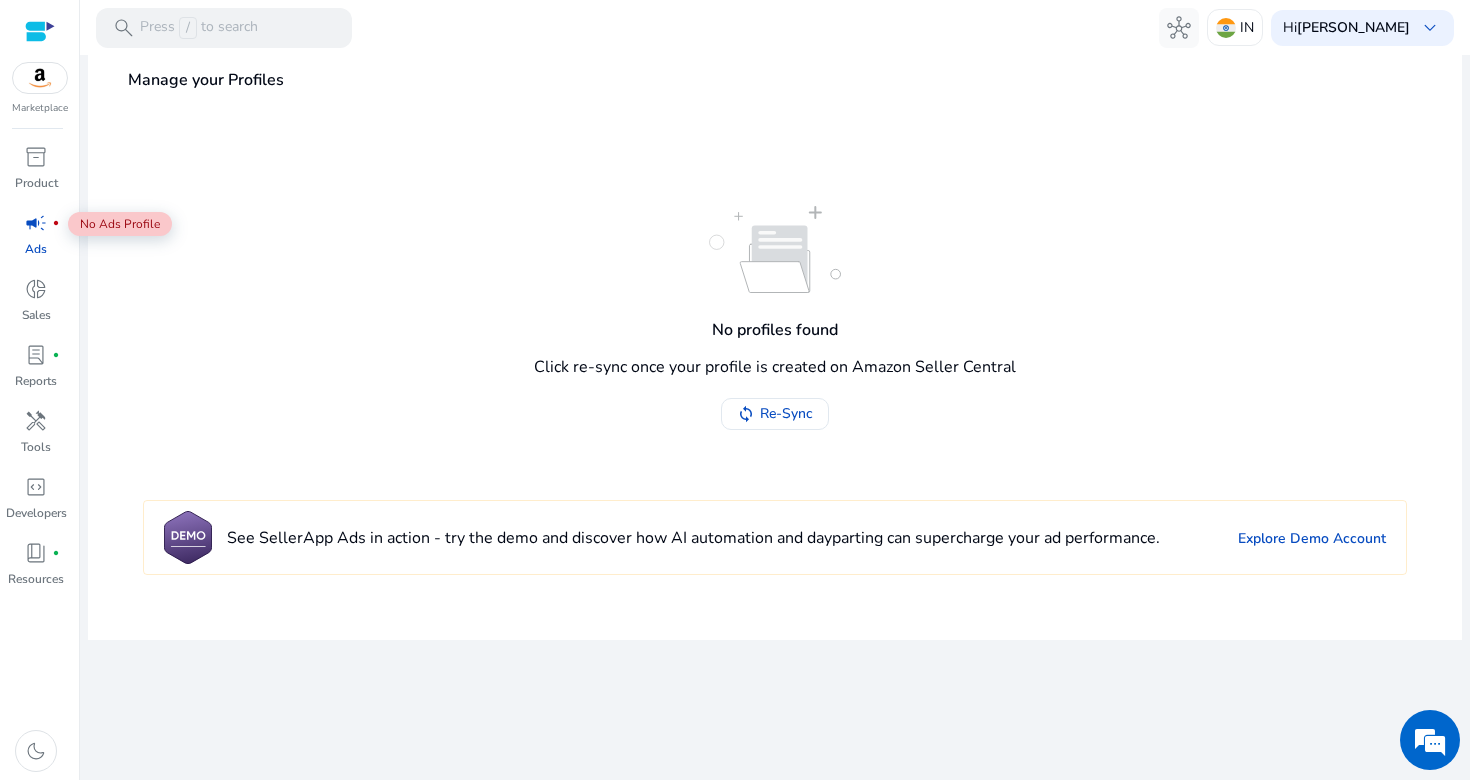 click on "campaign   fiber_manual_record" at bounding box center (36, 223) 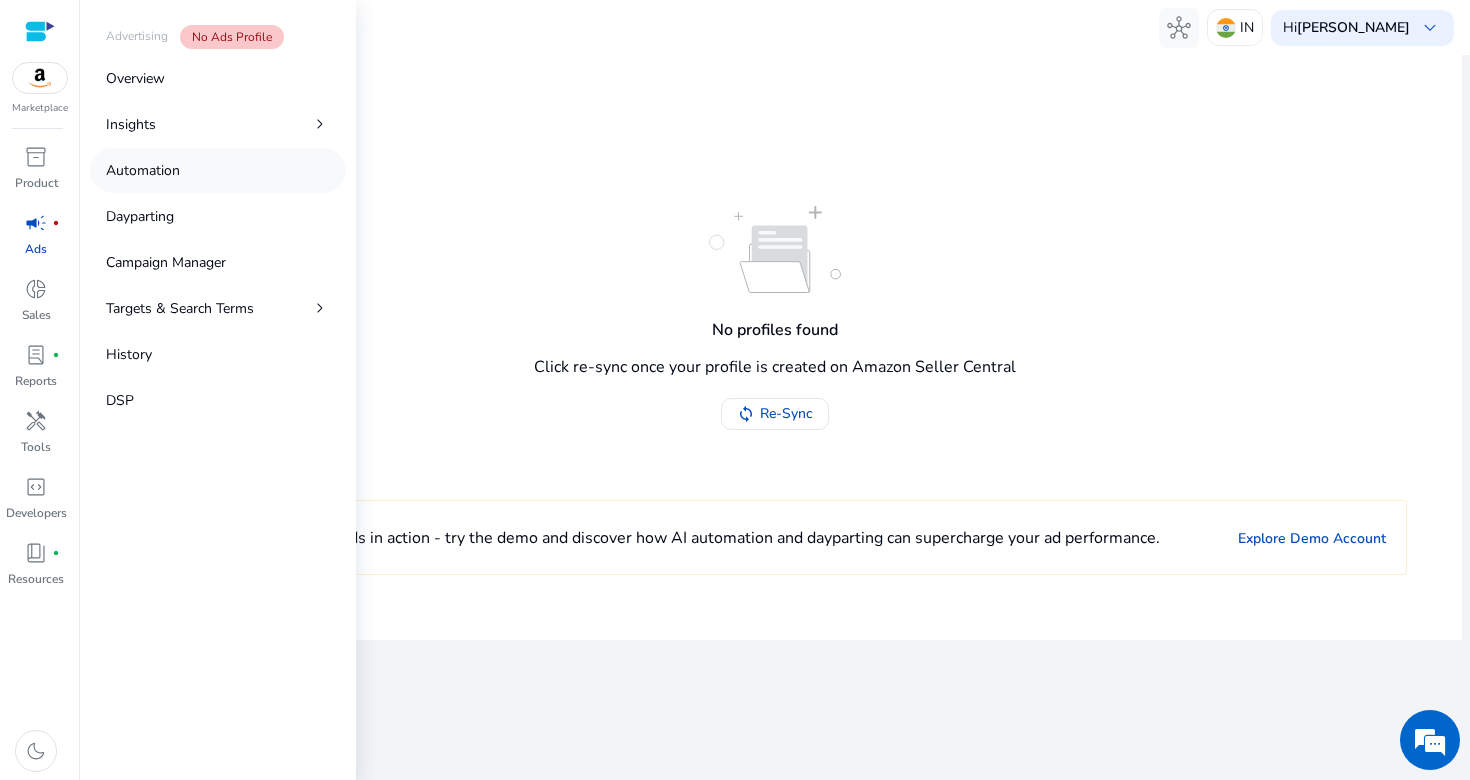 click on "Automation" at bounding box center [218, 170] 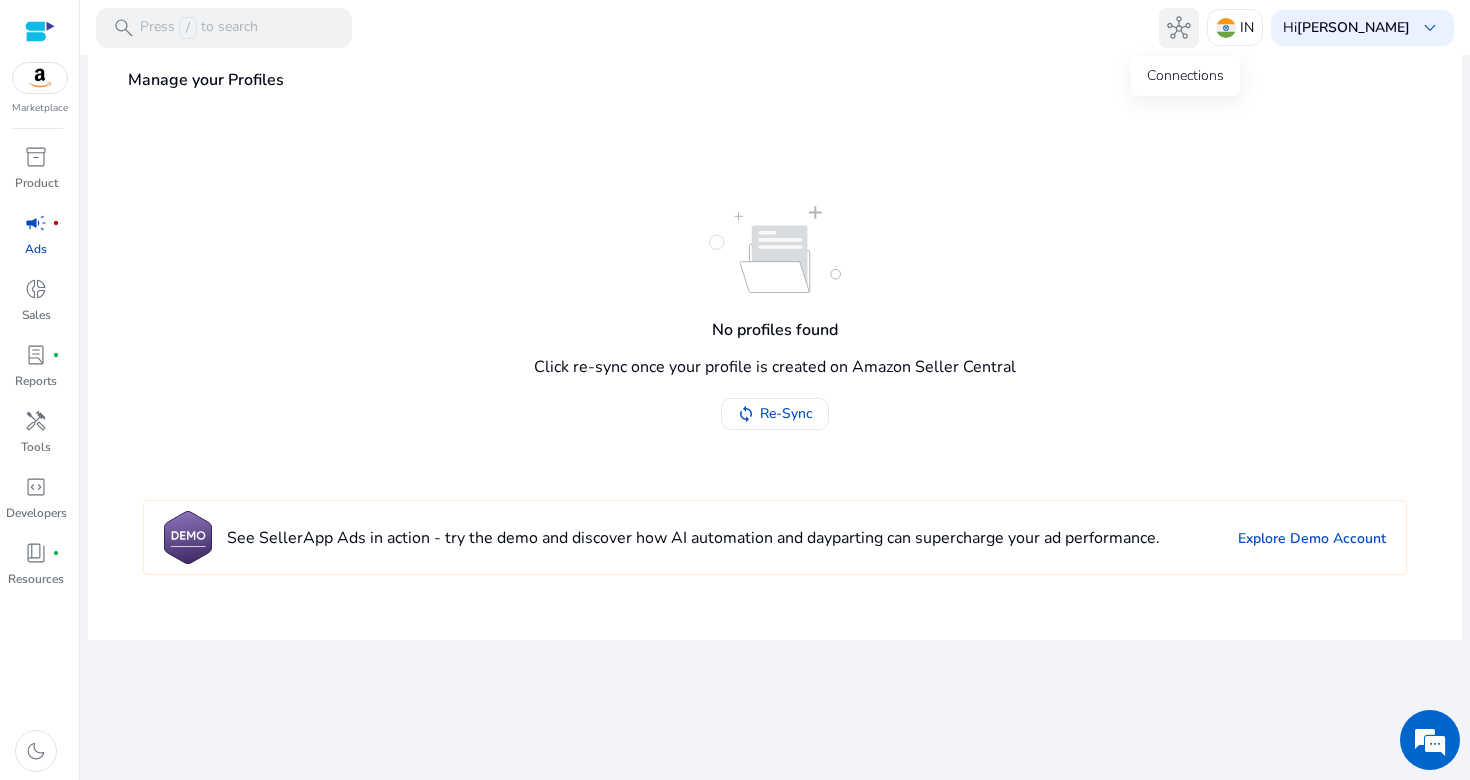 click on "hub" at bounding box center (1179, 28) 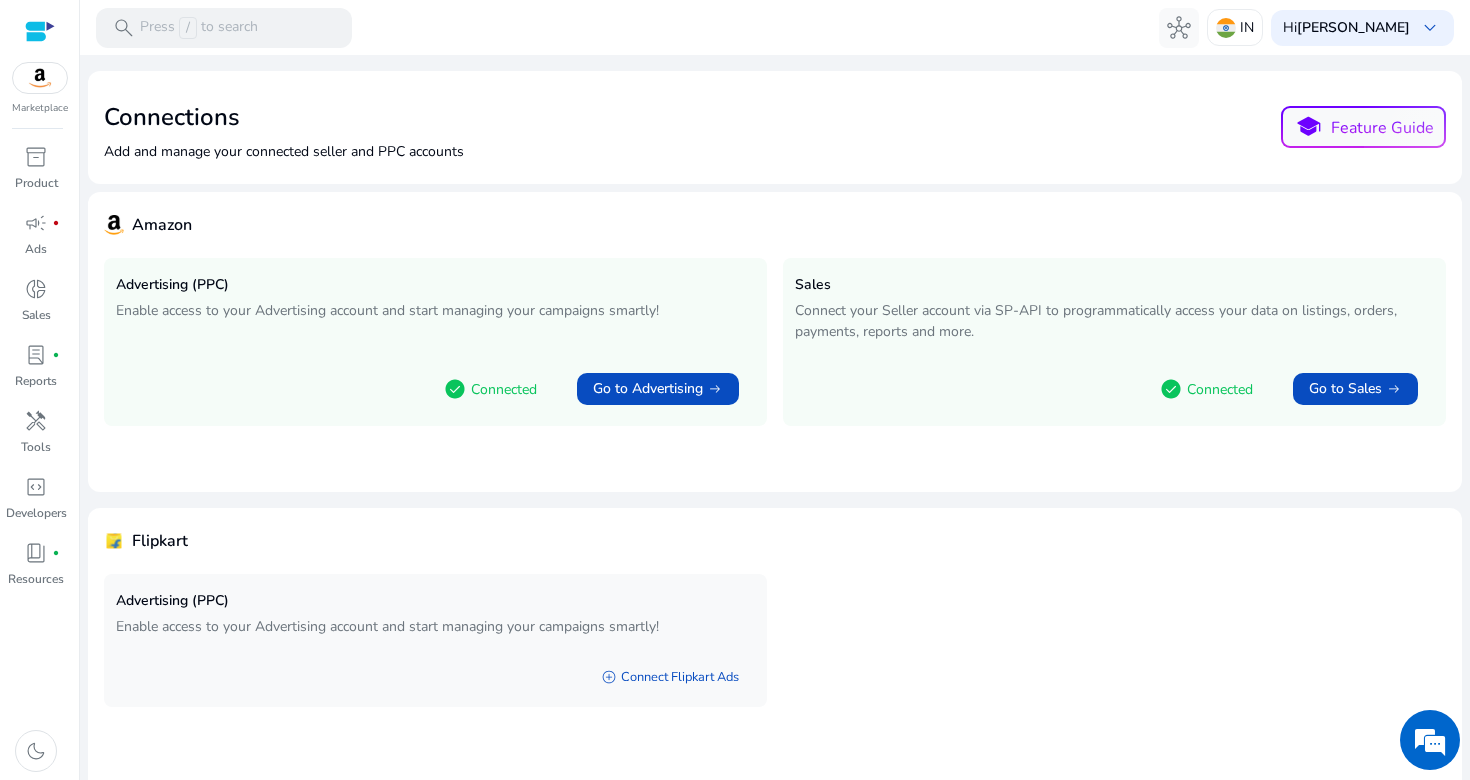 scroll, scrollTop: 28, scrollLeft: 0, axis: vertical 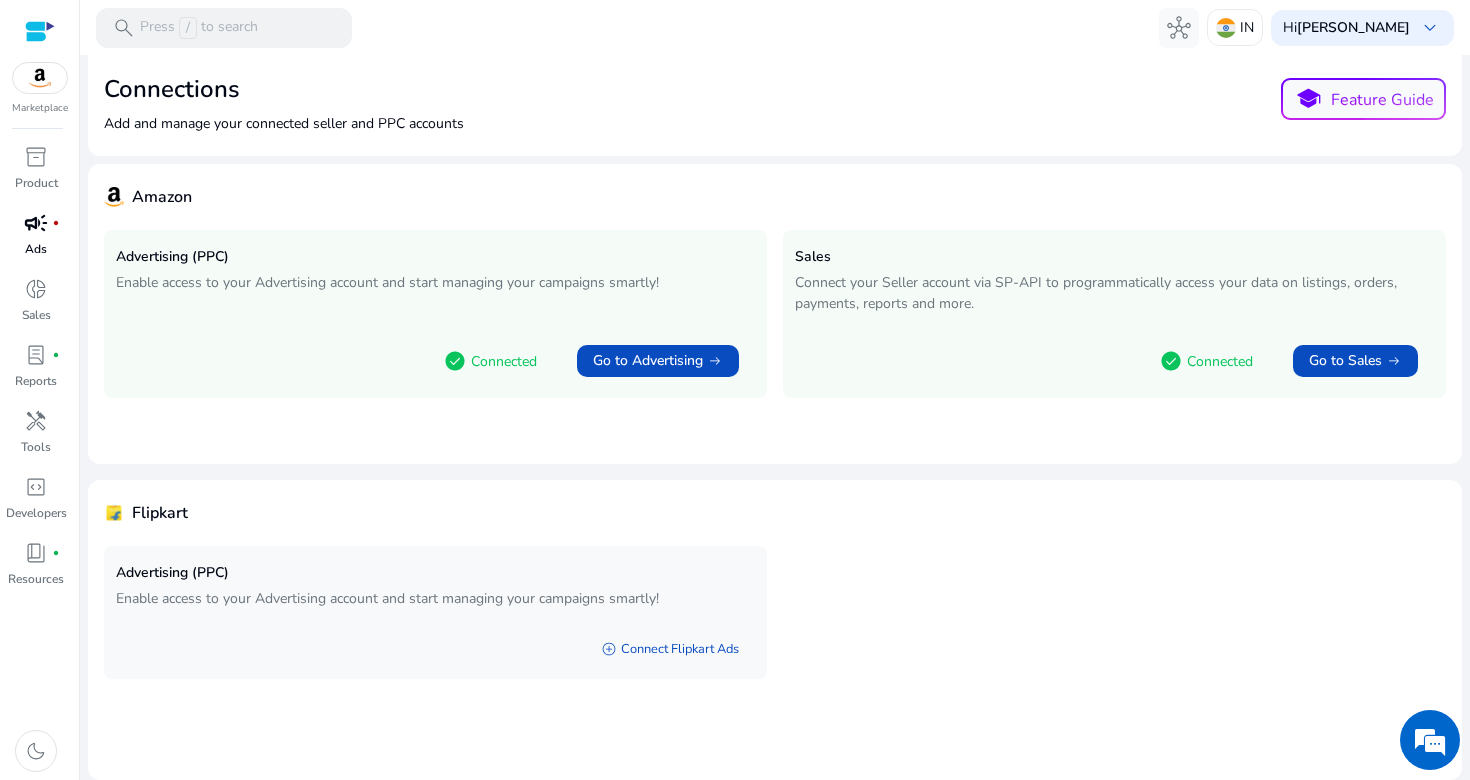 click on "Ads" at bounding box center (36, 249) 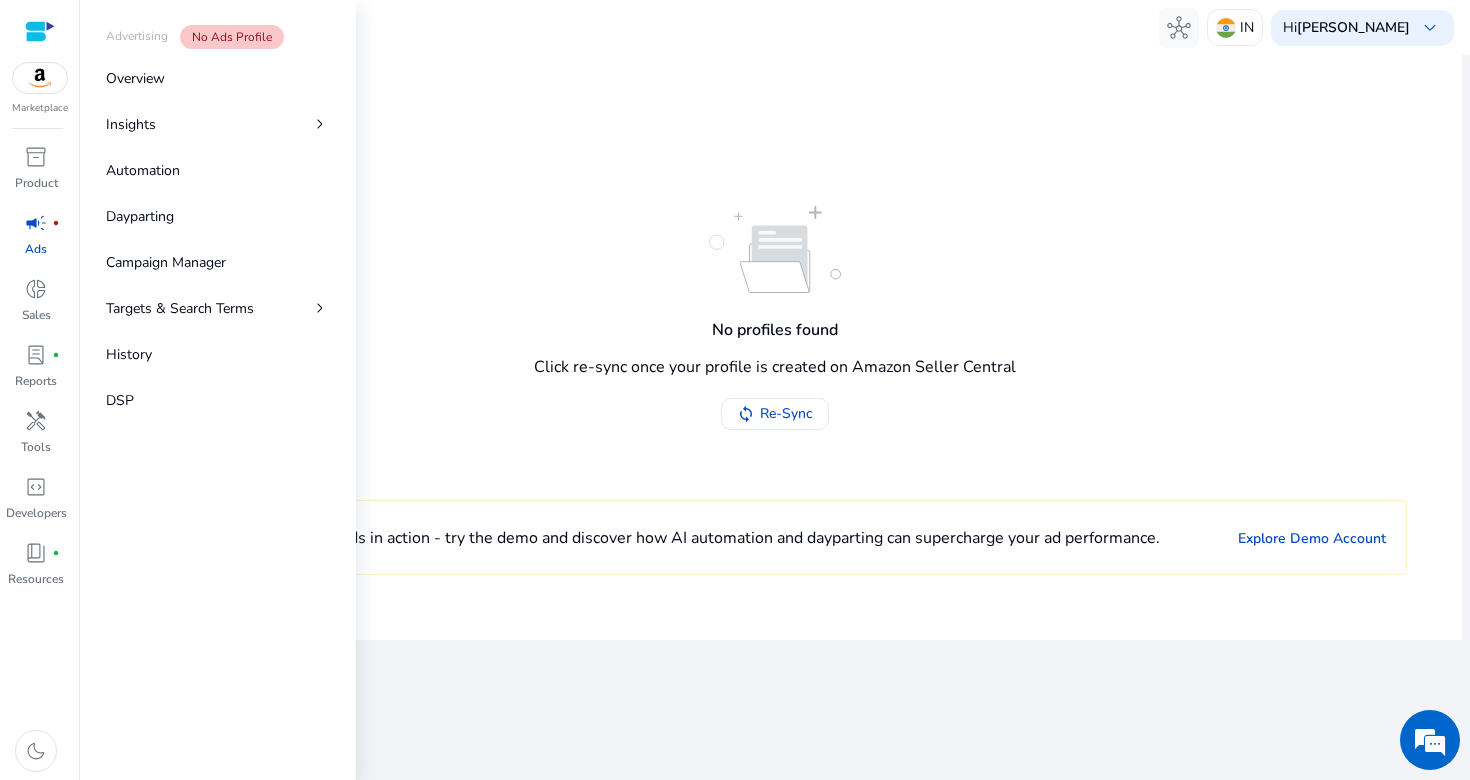 scroll, scrollTop: 0, scrollLeft: 0, axis: both 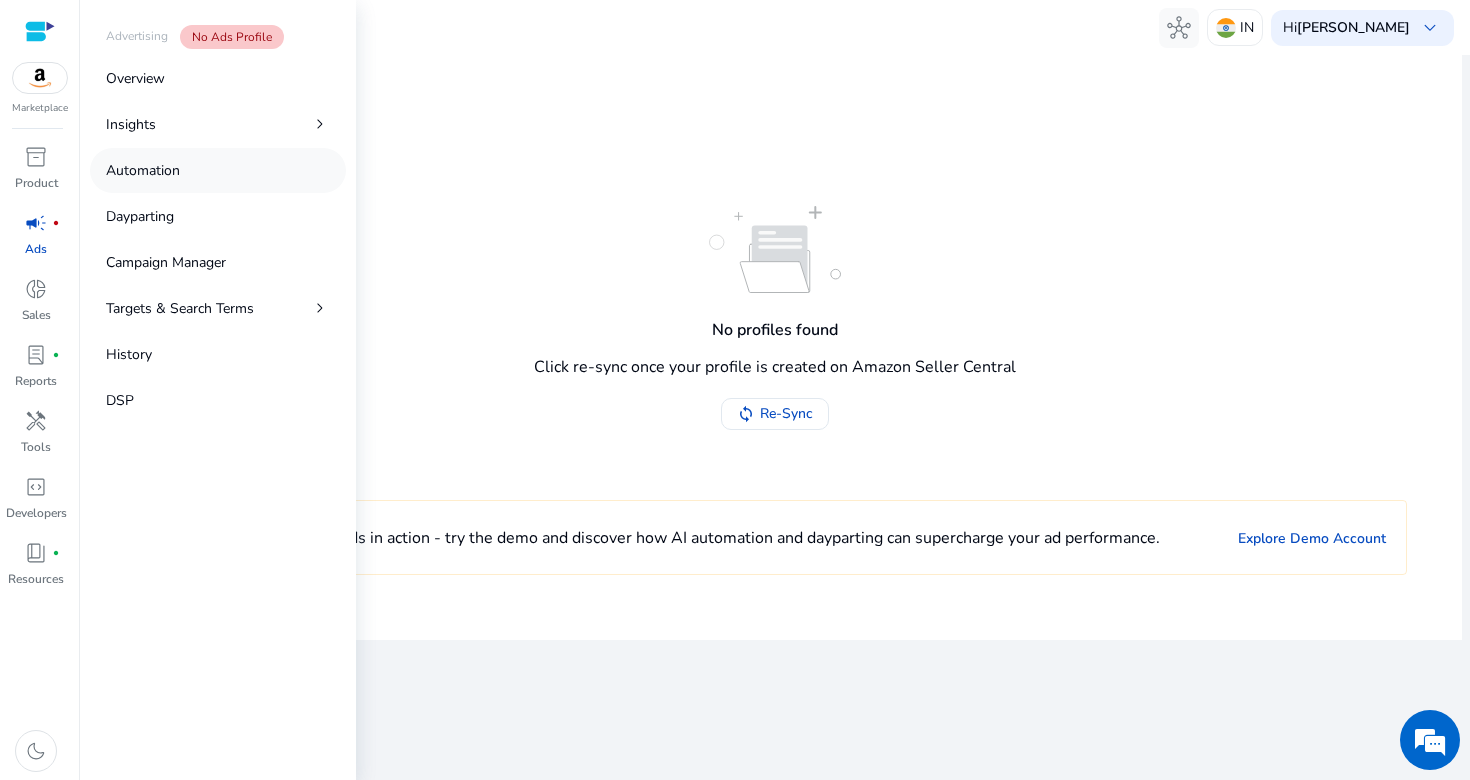 click on "Automation" at bounding box center [218, 170] 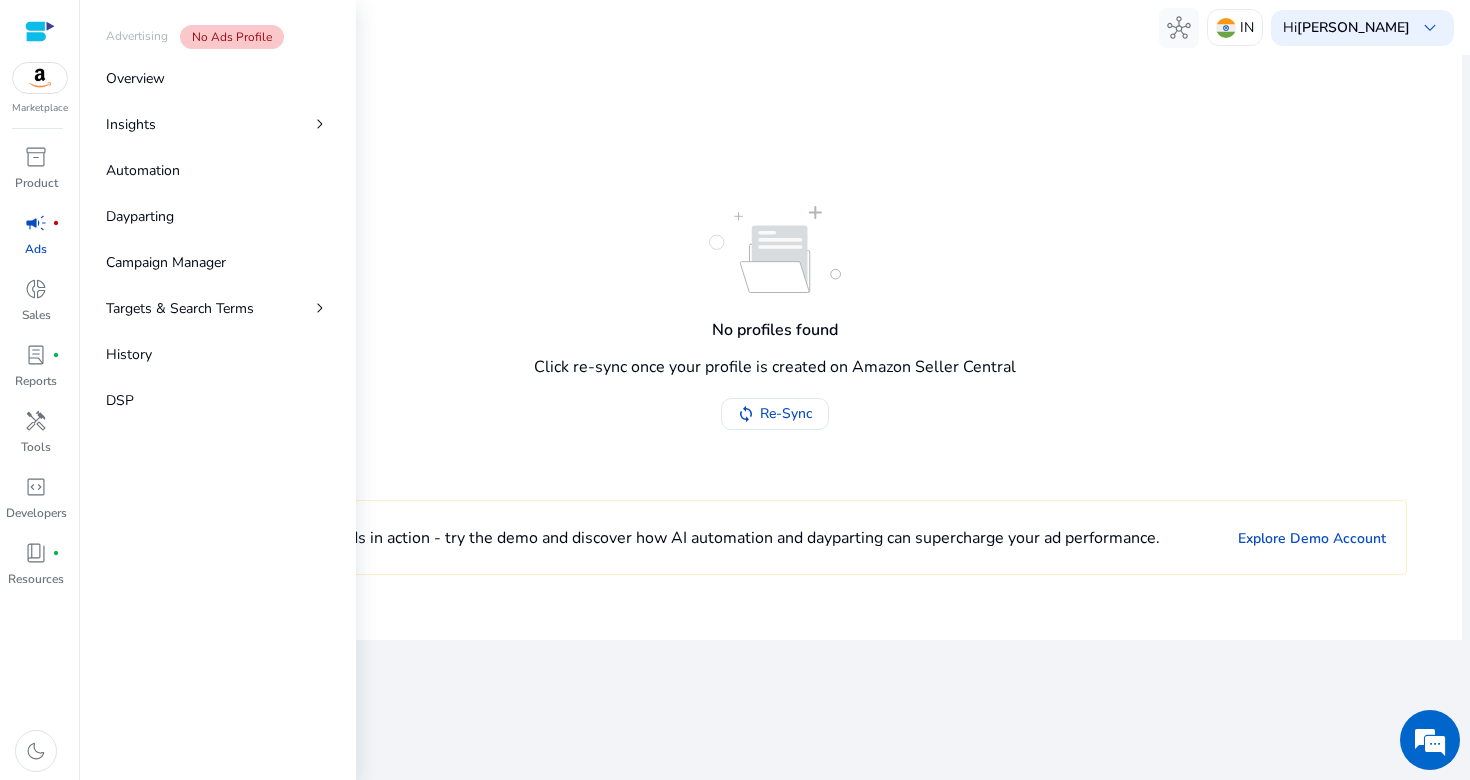 click on "No Ads Profile" at bounding box center (230, 36) 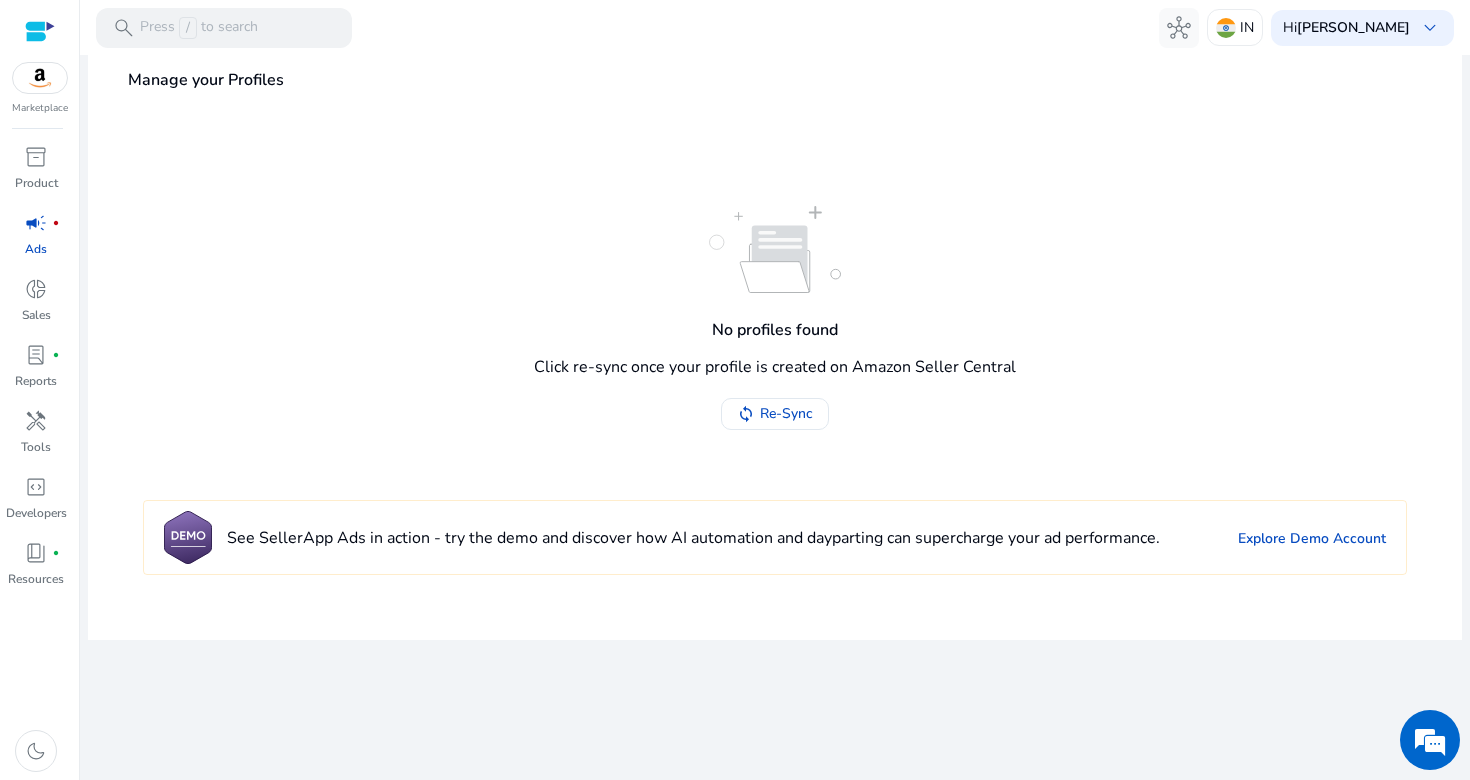 click at bounding box center [40, 31] 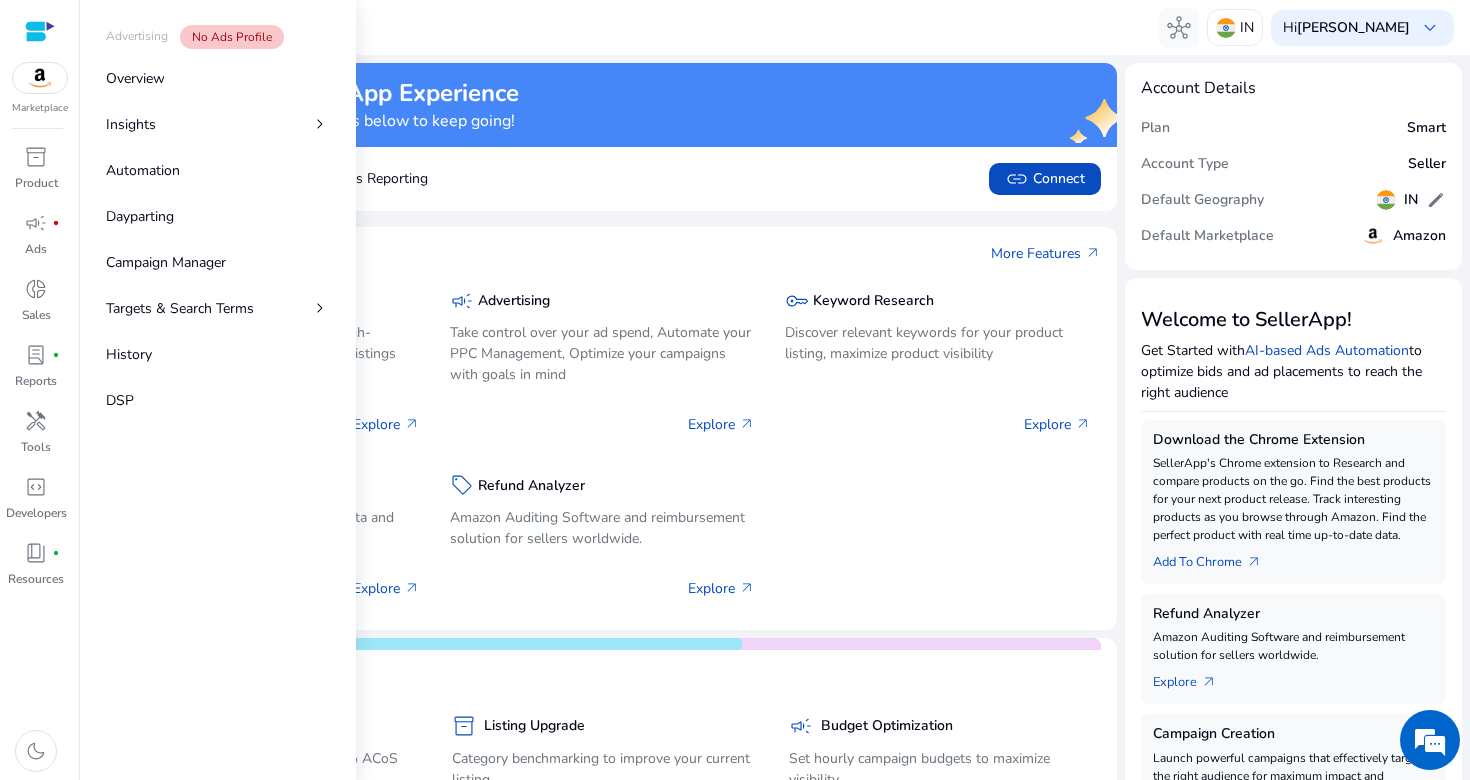 click on "campaign" at bounding box center [36, 223] 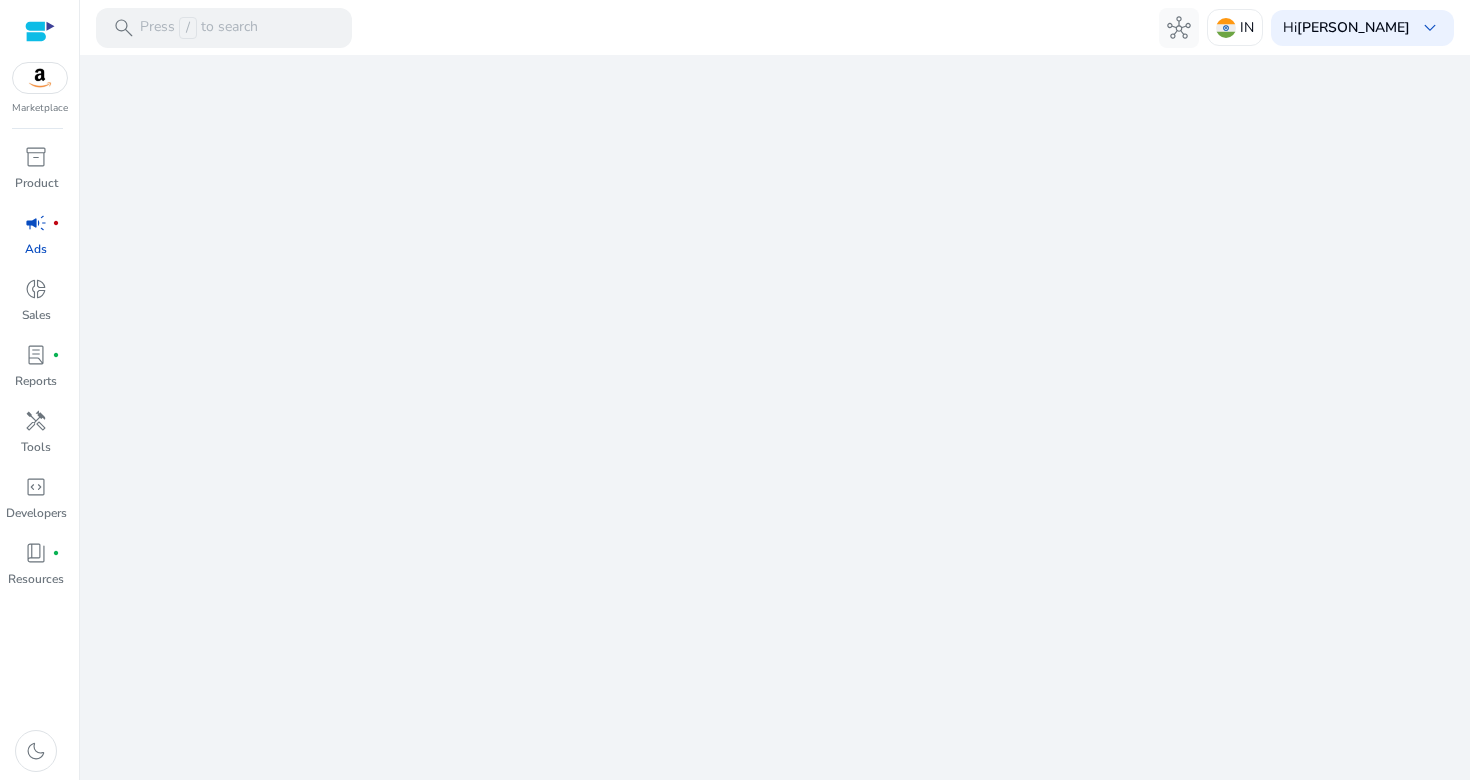 scroll, scrollTop: 0, scrollLeft: 0, axis: both 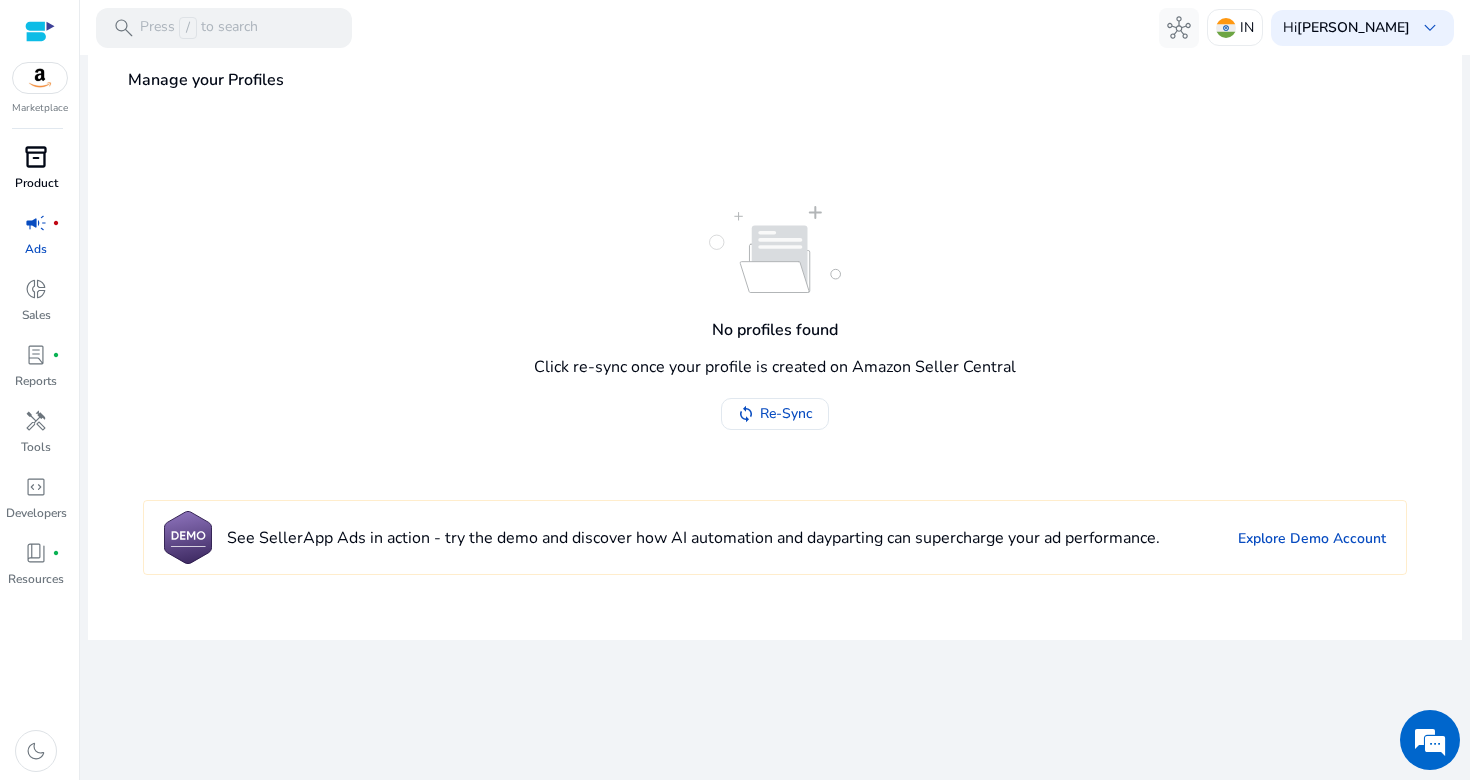 click on "inventory_2" at bounding box center (36, 157) 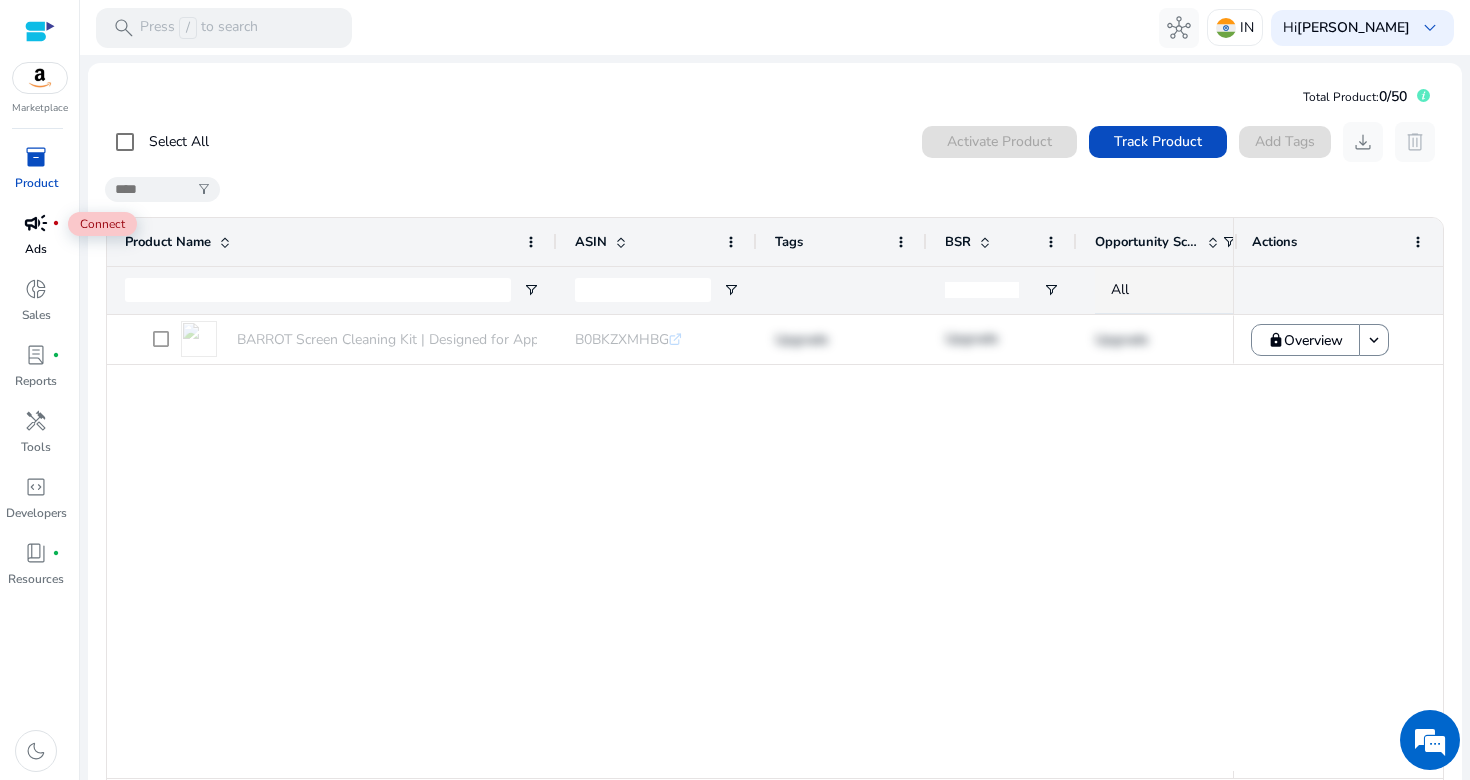 click on "campaign" at bounding box center [36, 223] 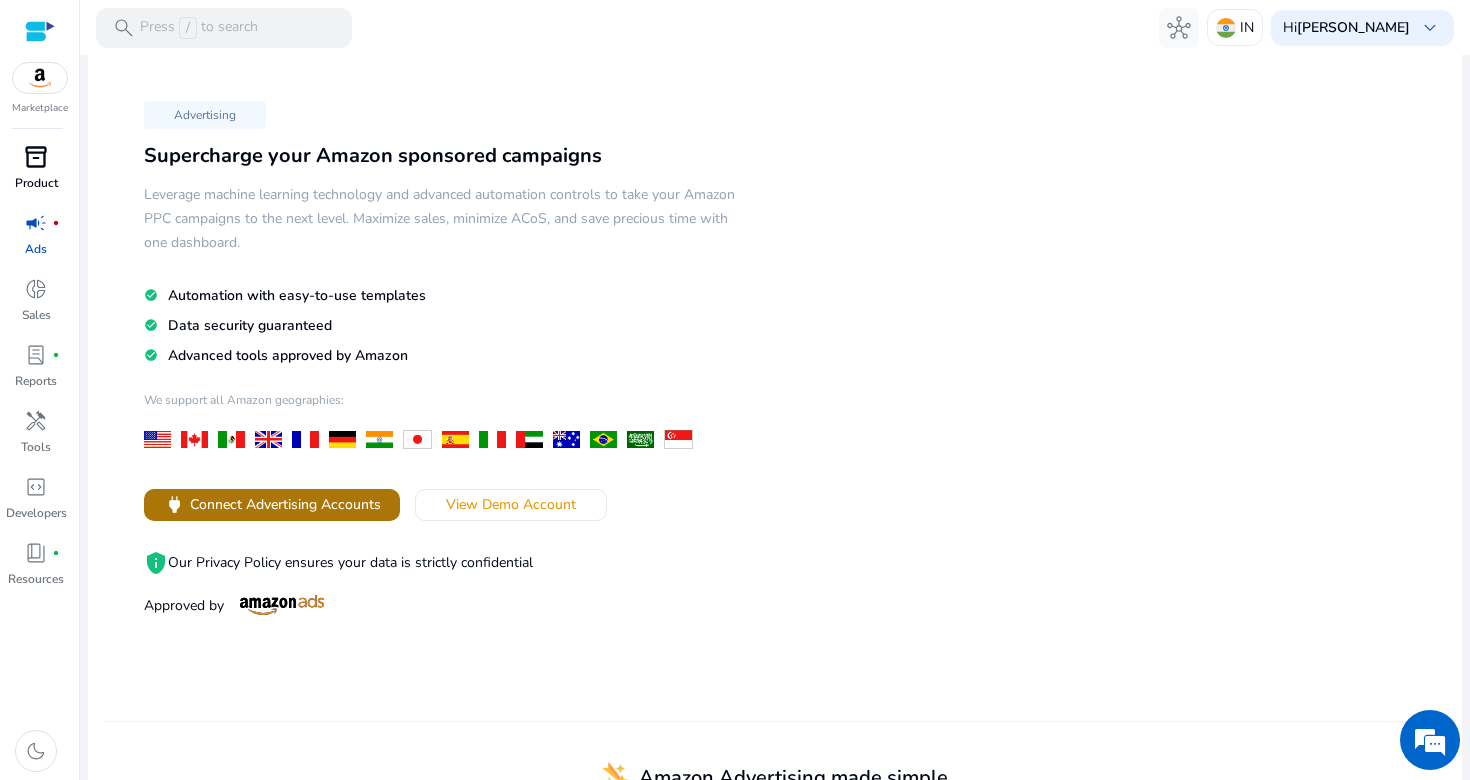 scroll, scrollTop: 49, scrollLeft: 0, axis: vertical 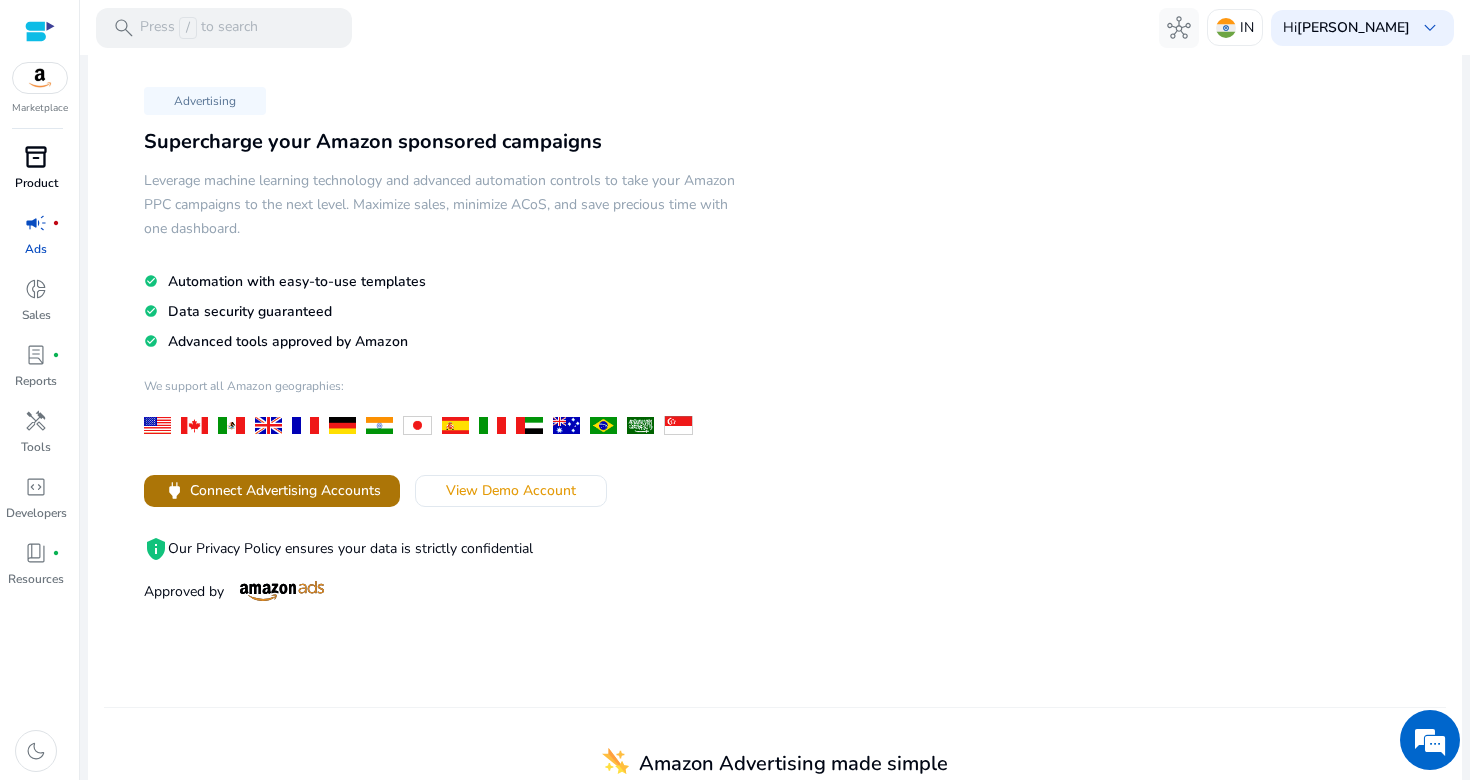 click on "Connect Advertising Accounts" 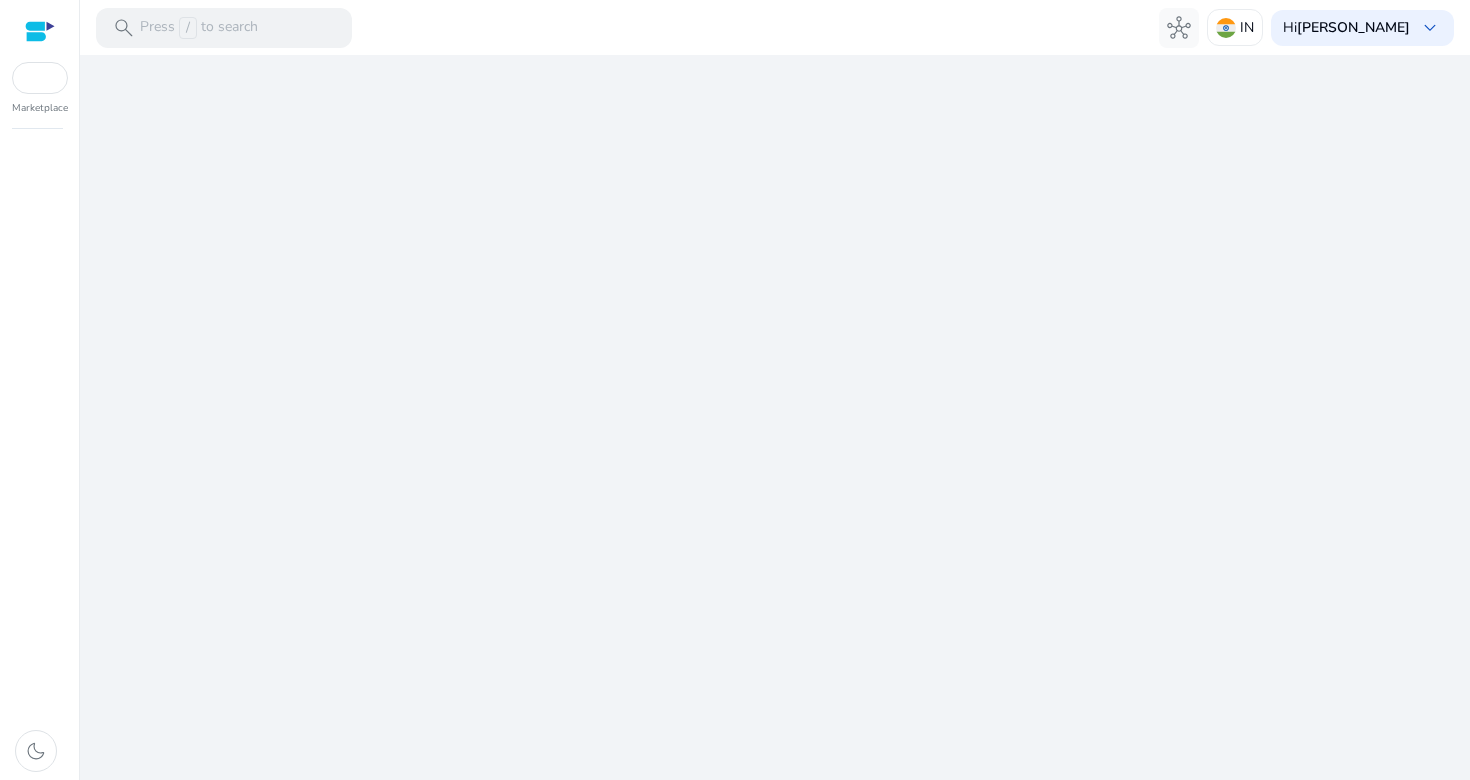scroll, scrollTop: 0, scrollLeft: 0, axis: both 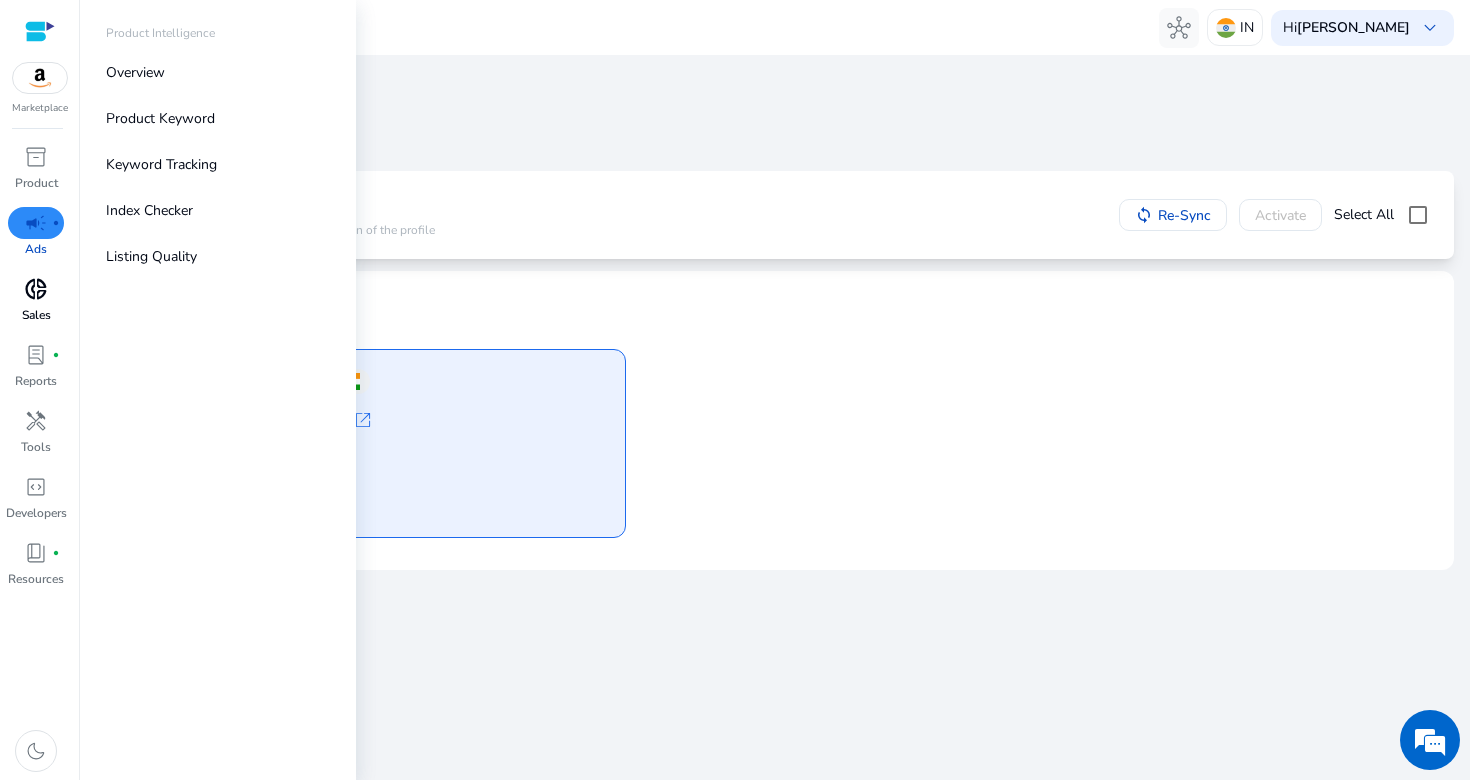 click on "donut_small" at bounding box center [36, 289] 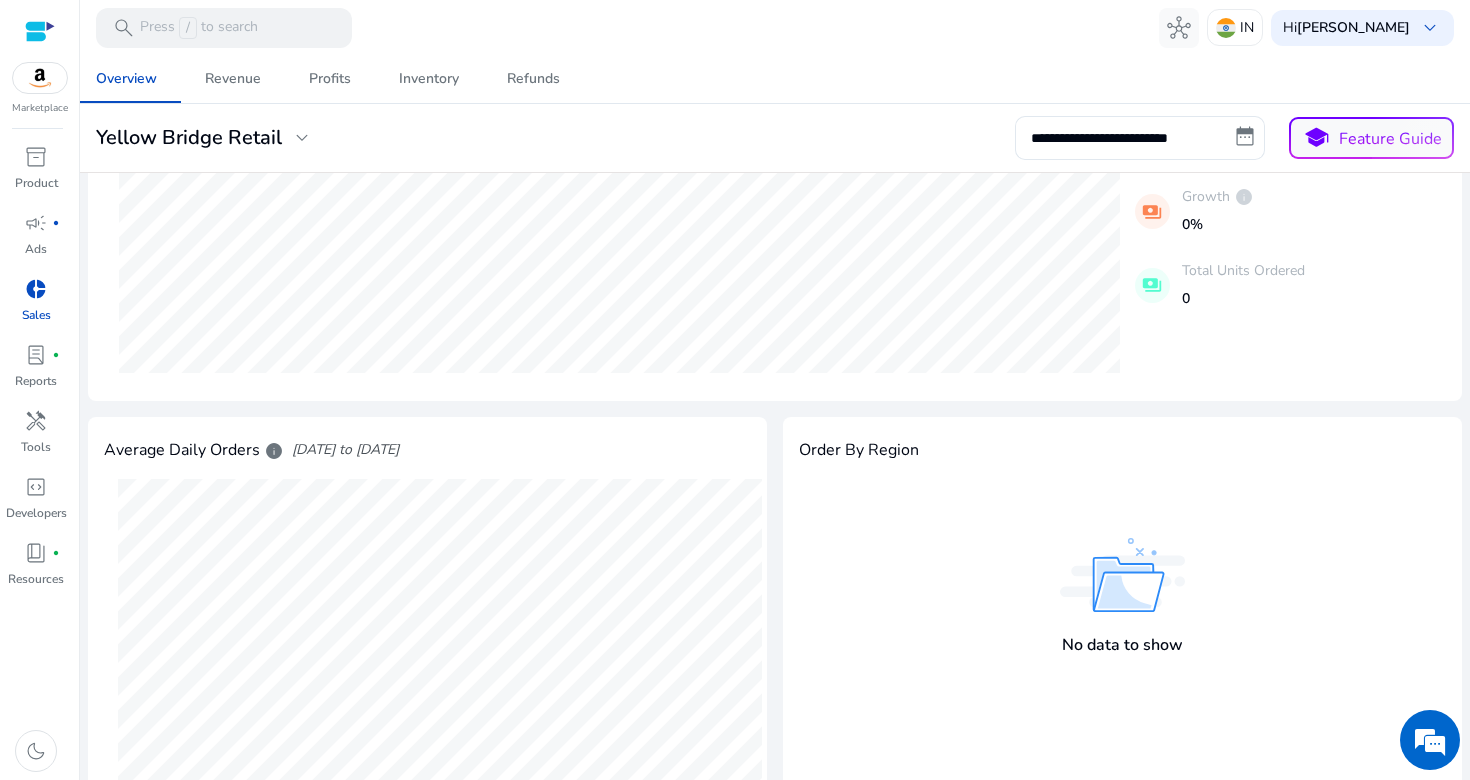 scroll, scrollTop: 0, scrollLeft: 0, axis: both 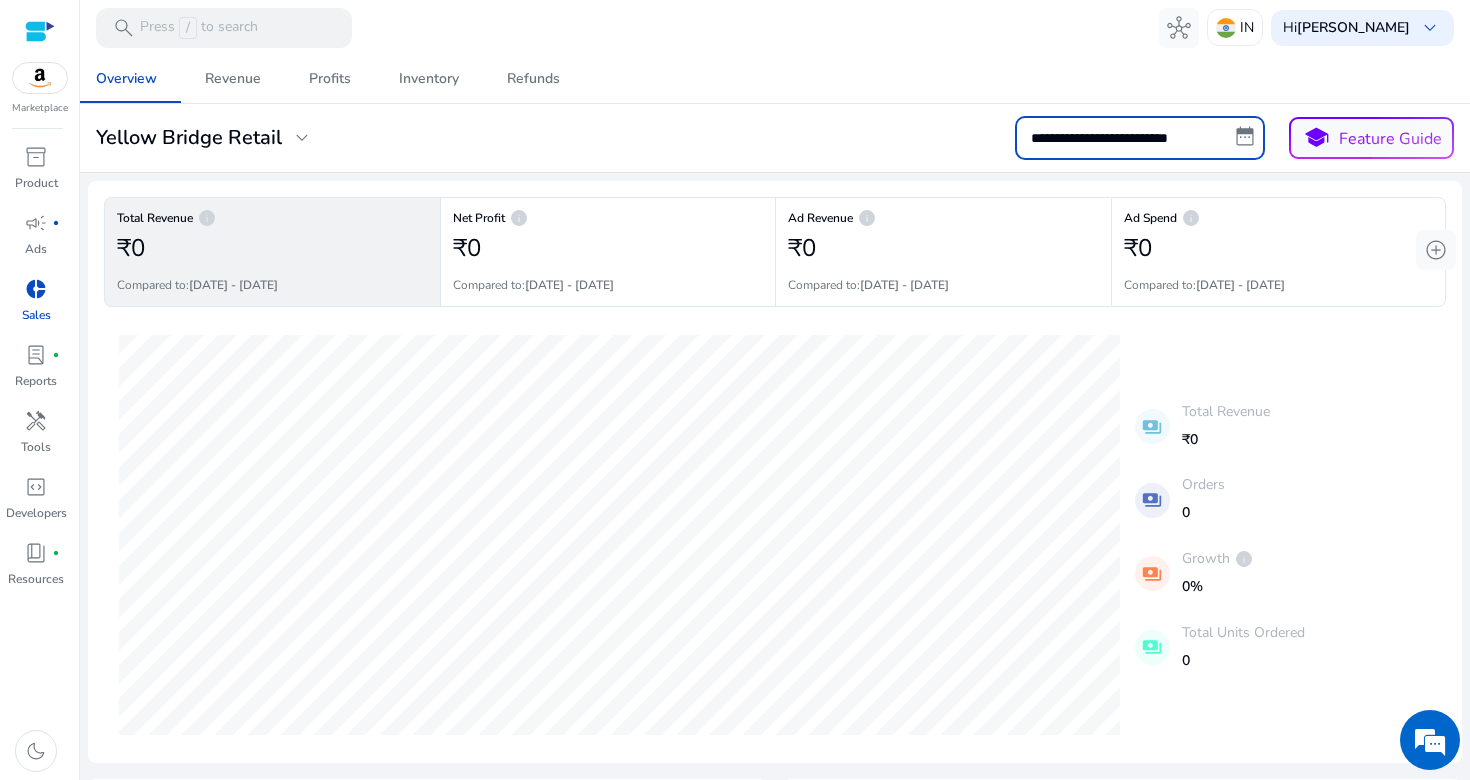 click on "**********" at bounding box center [1140, 138] 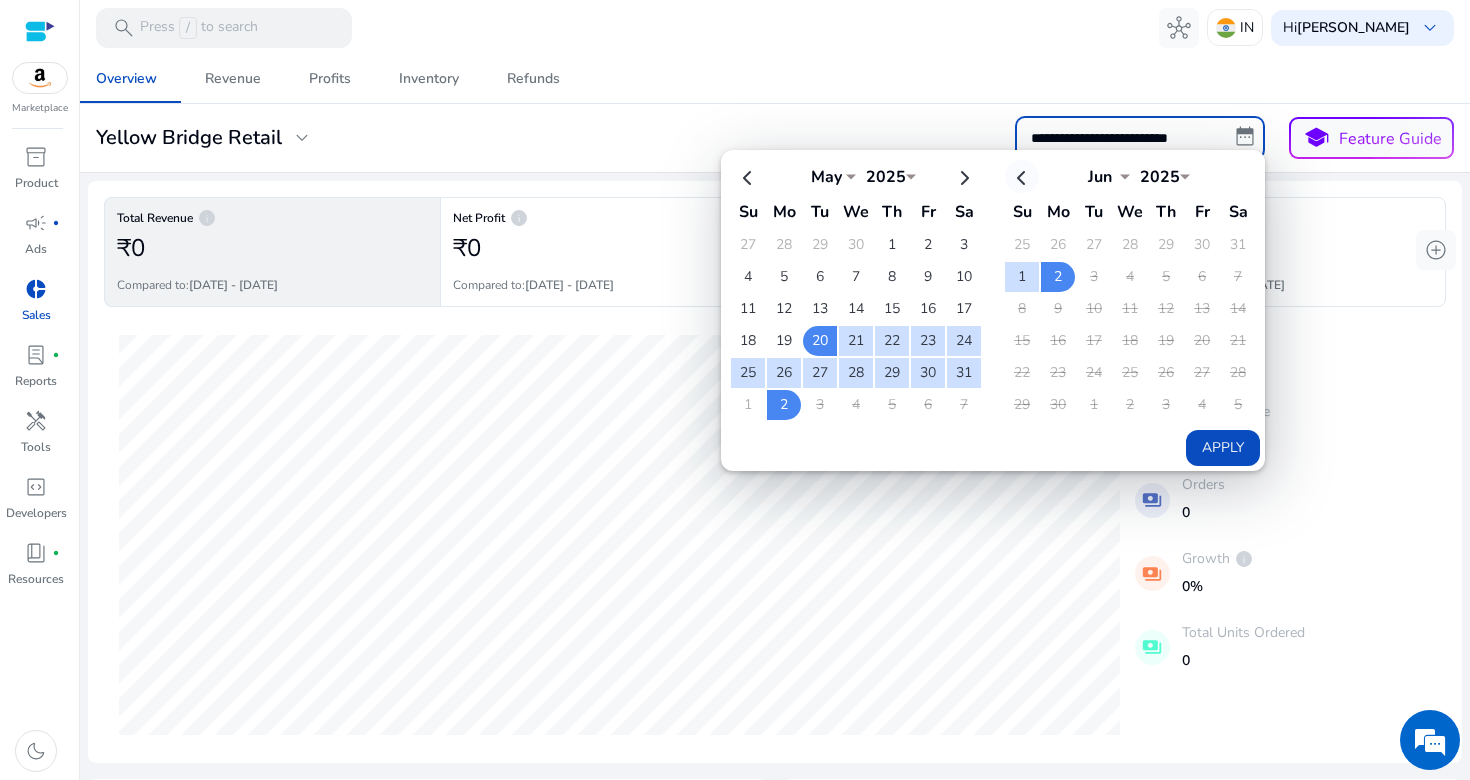 click 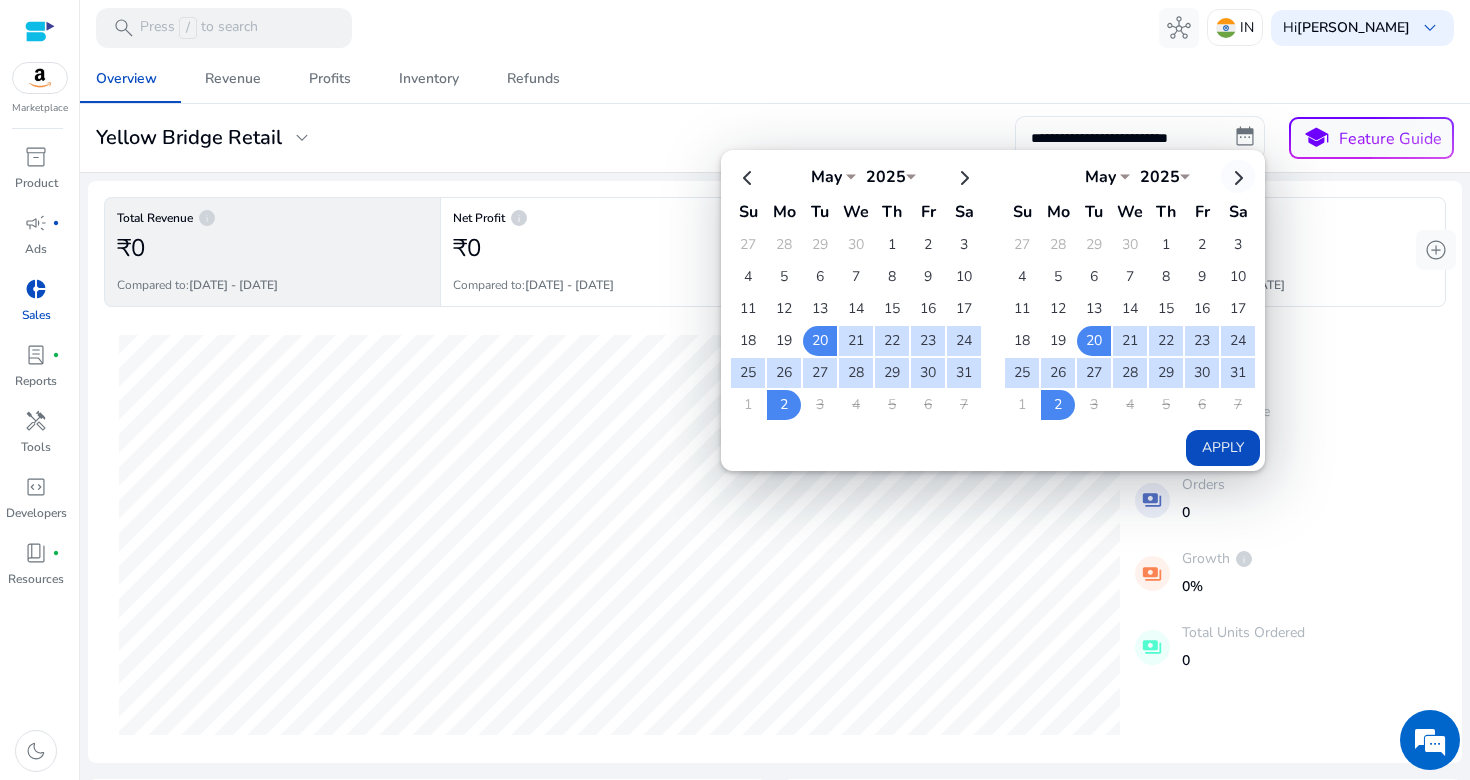 click 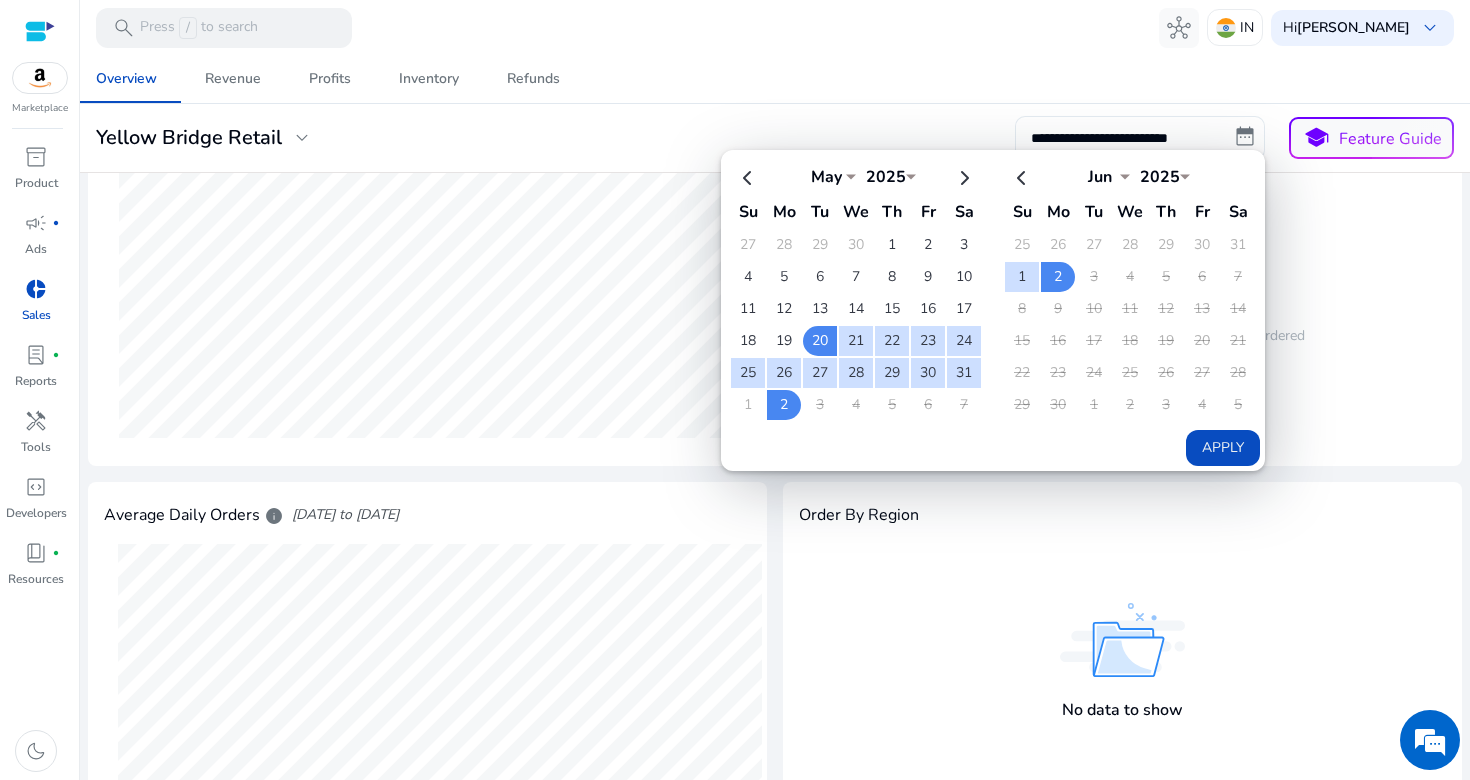 scroll, scrollTop: 307, scrollLeft: 0, axis: vertical 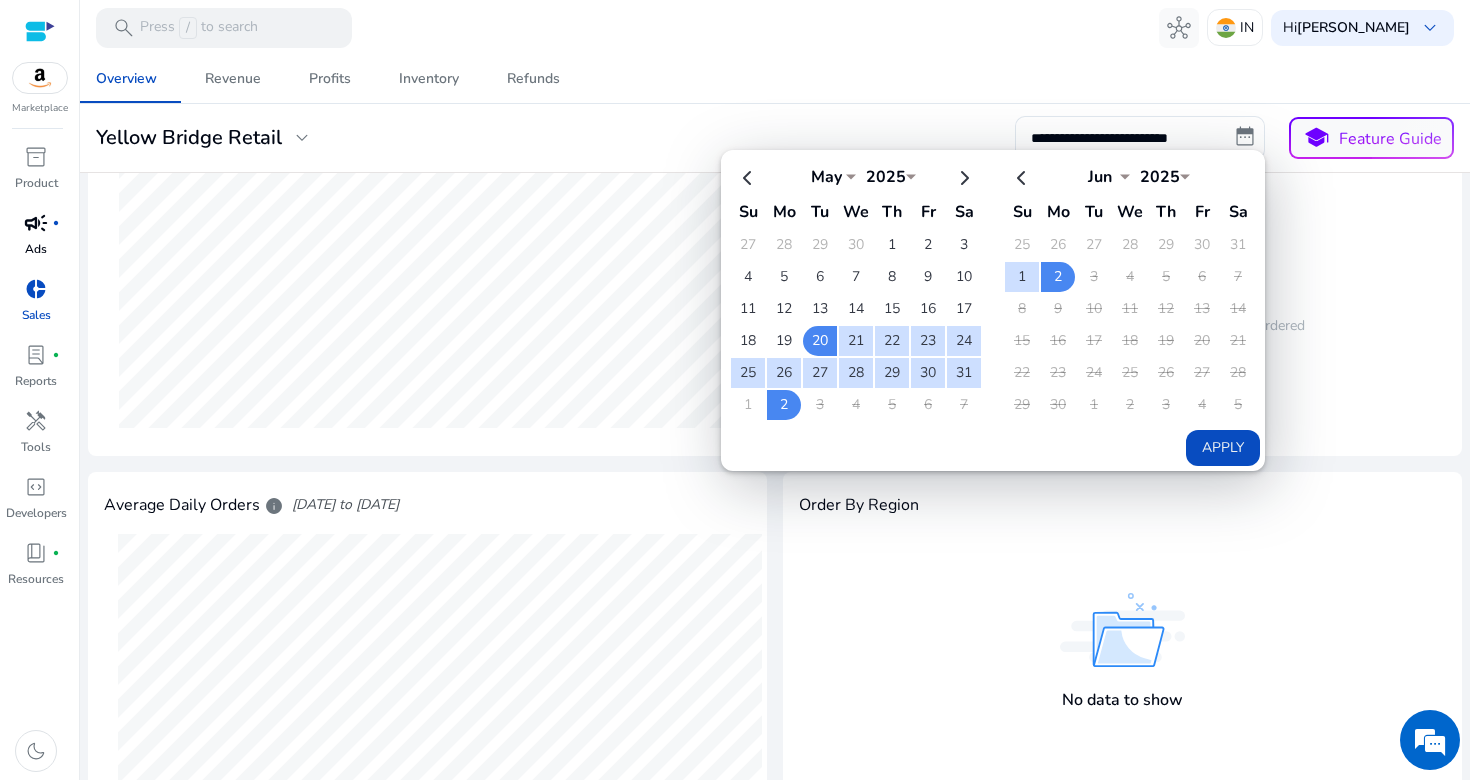 click on "campaign   fiber_manual_record   Ads" at bounding box center (36, 240) 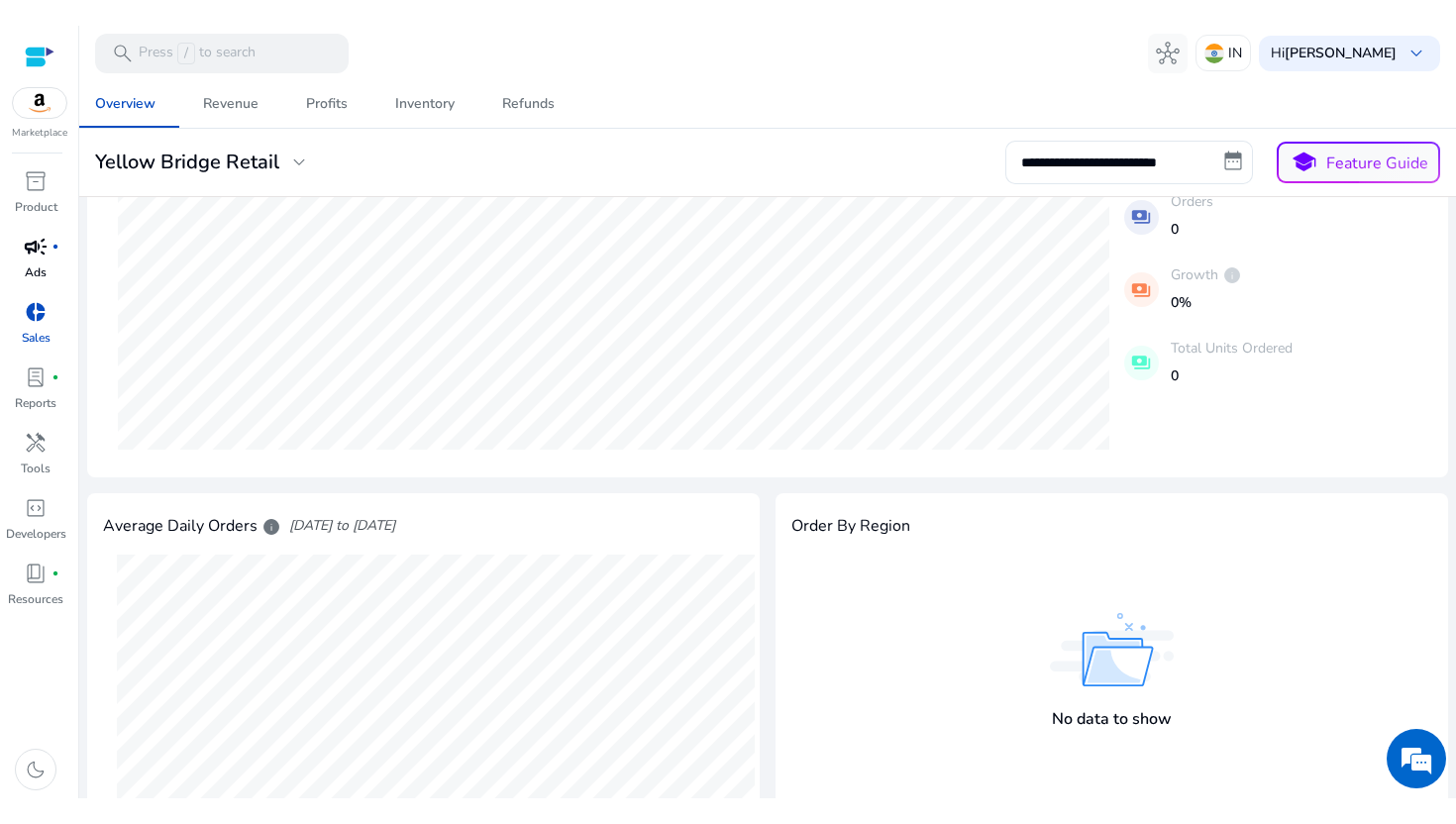 scroll, scrollTop: 0, scrollLeft: 0, axis: both 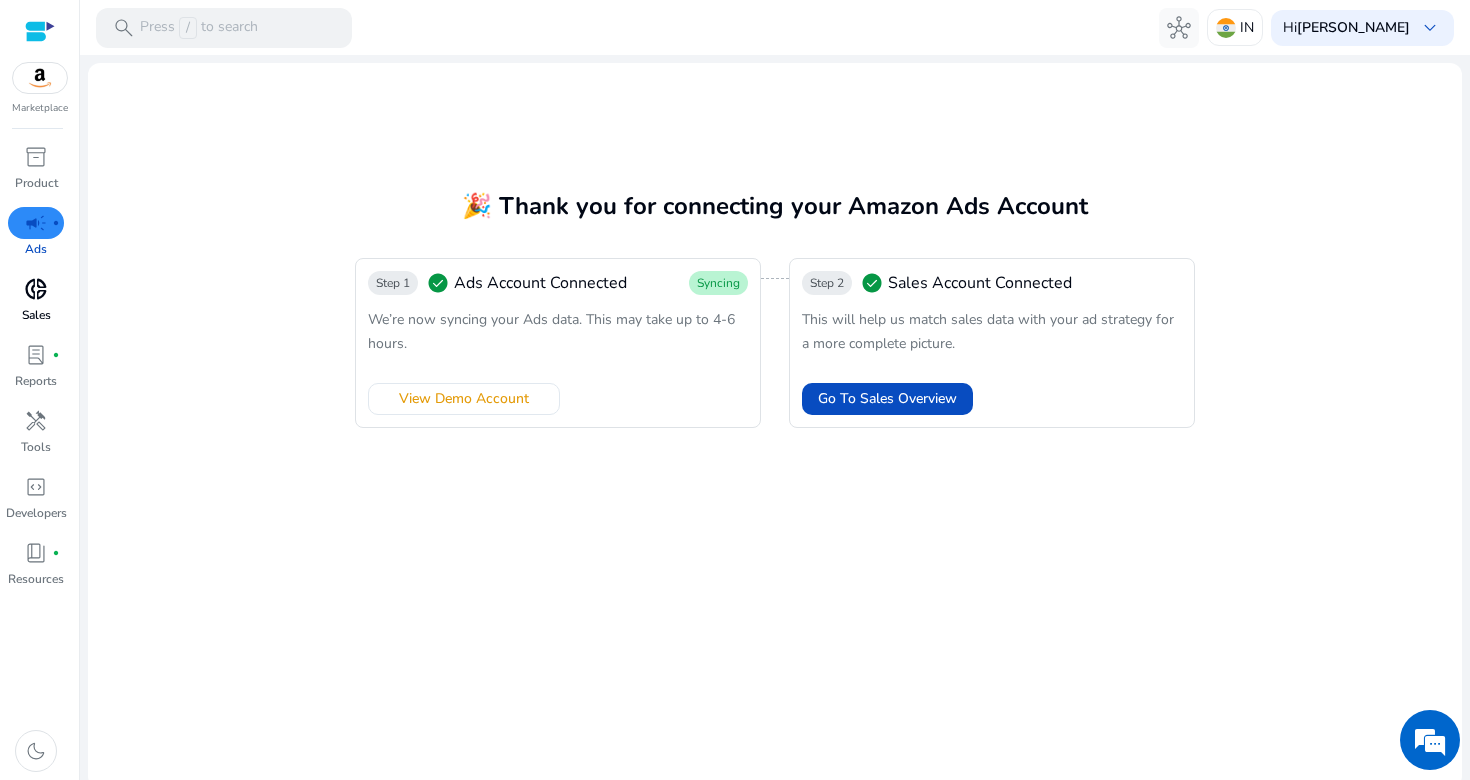 click on "Sales Account Connected" 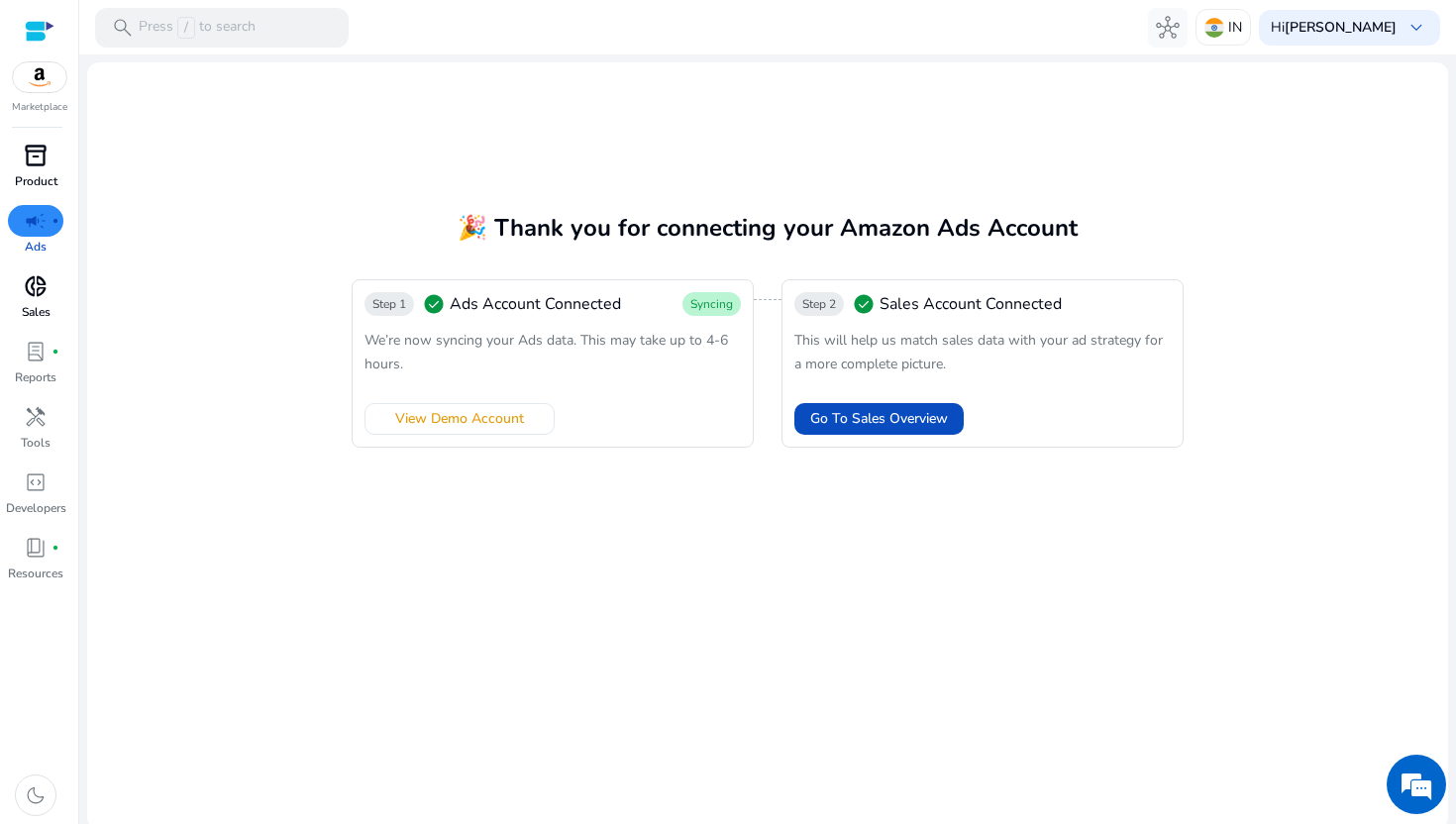 click on "inventory_2" at bounding box center (36, 155) 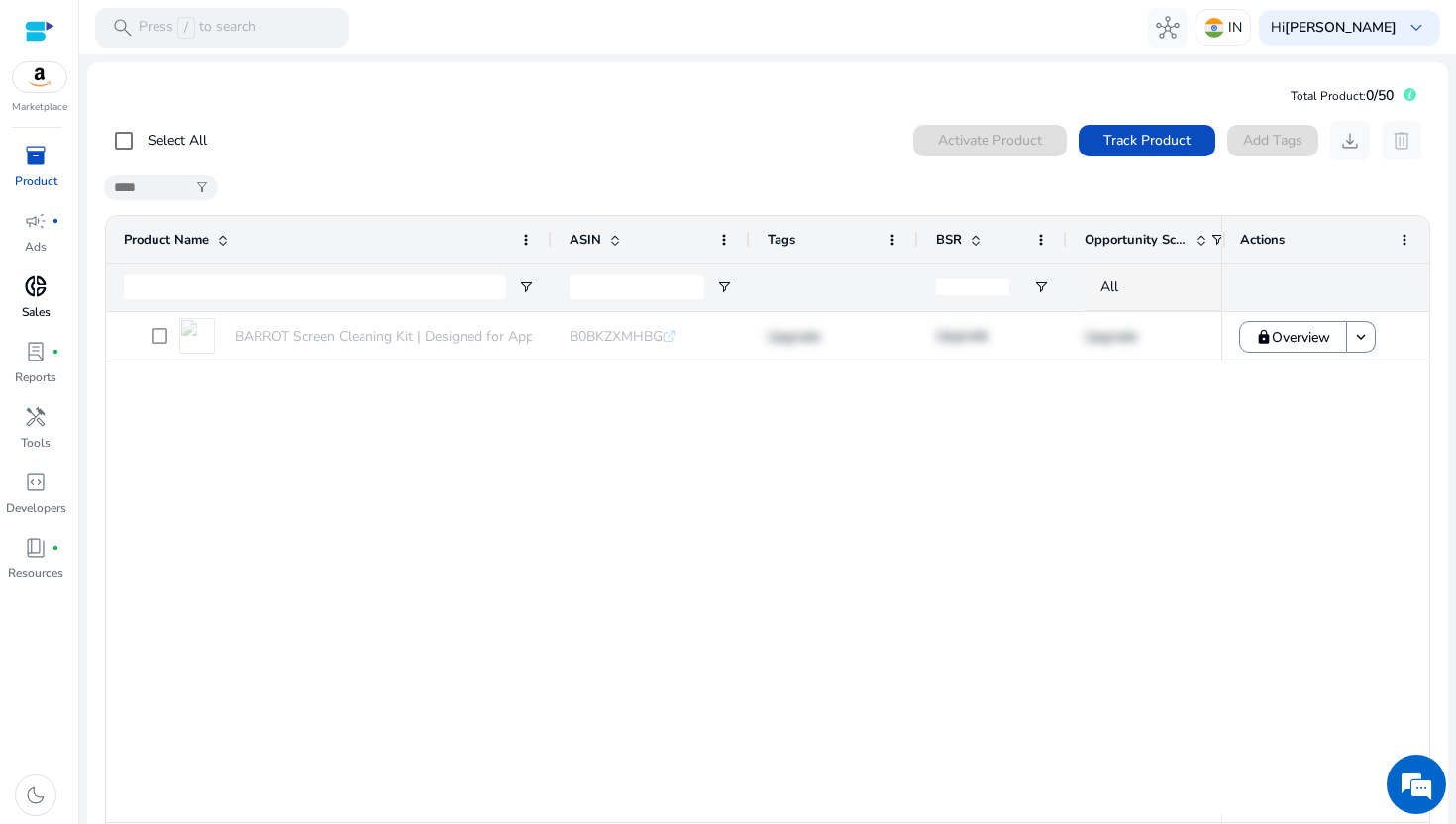 click at bounding box center (40, 31) 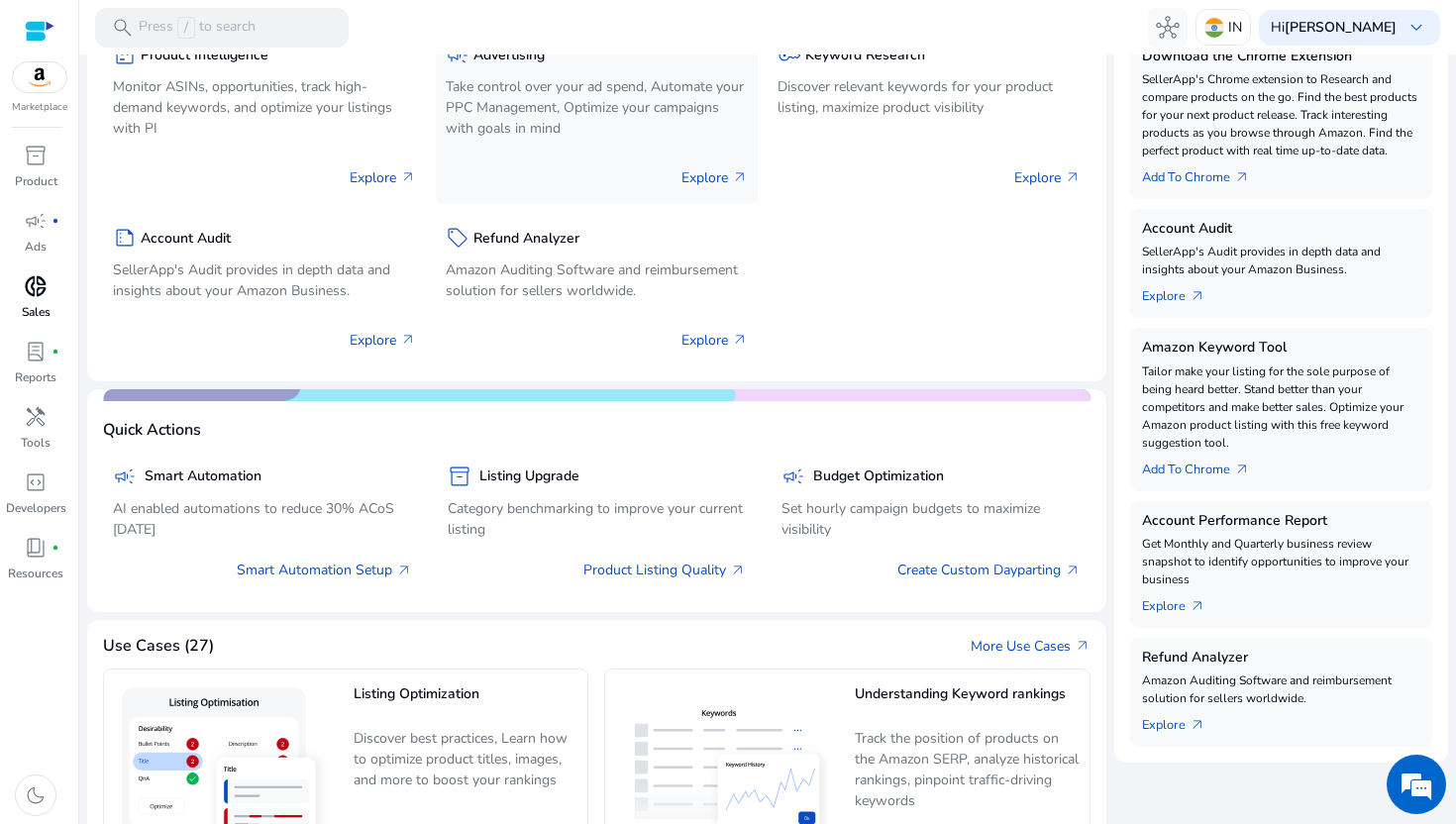 scroll, scrollTop: 0, scrollLeft: 0, axis: both 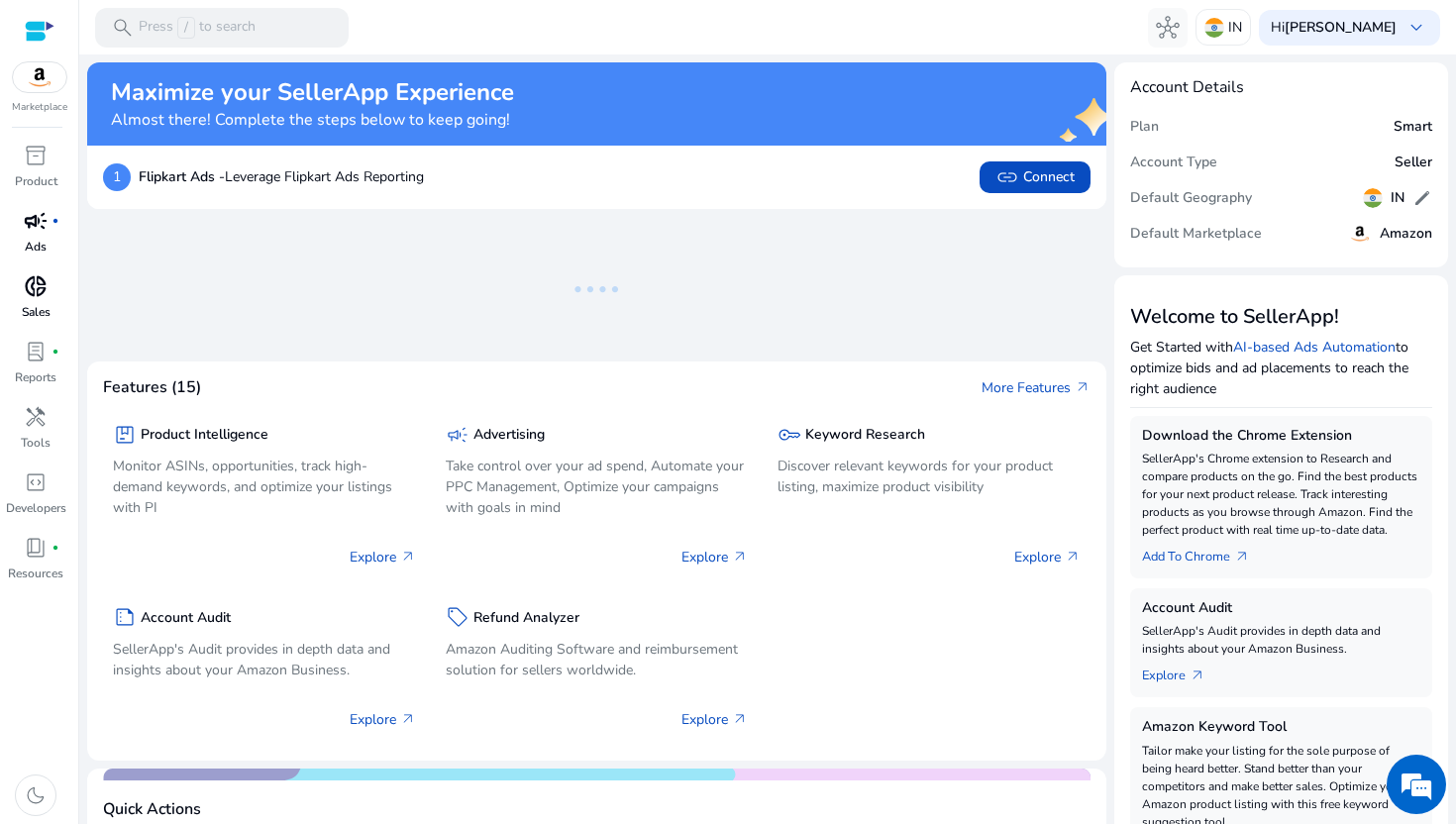 click on "campaign   fiber_manual_record" at bounding box center (36, 221) 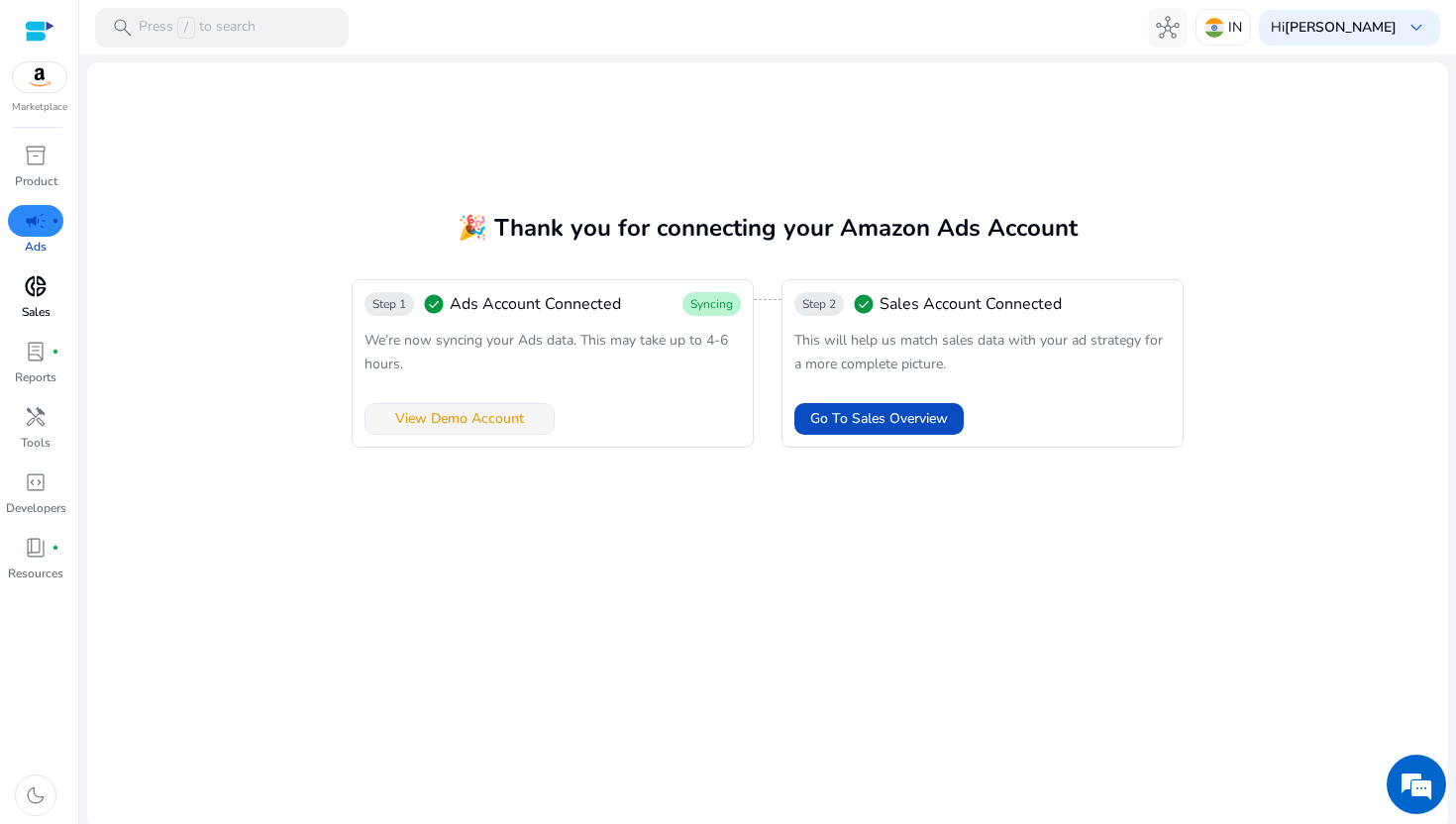 click on "View Demo Account" 